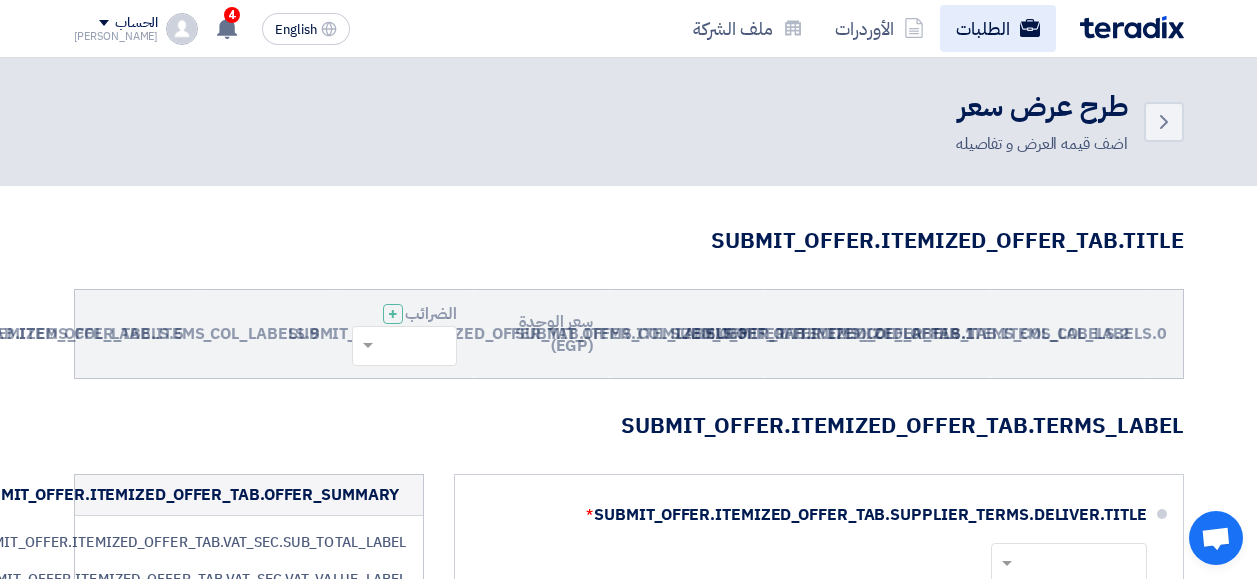 scroll, scrollTop: 0, scrollLeft: 0, axis: both 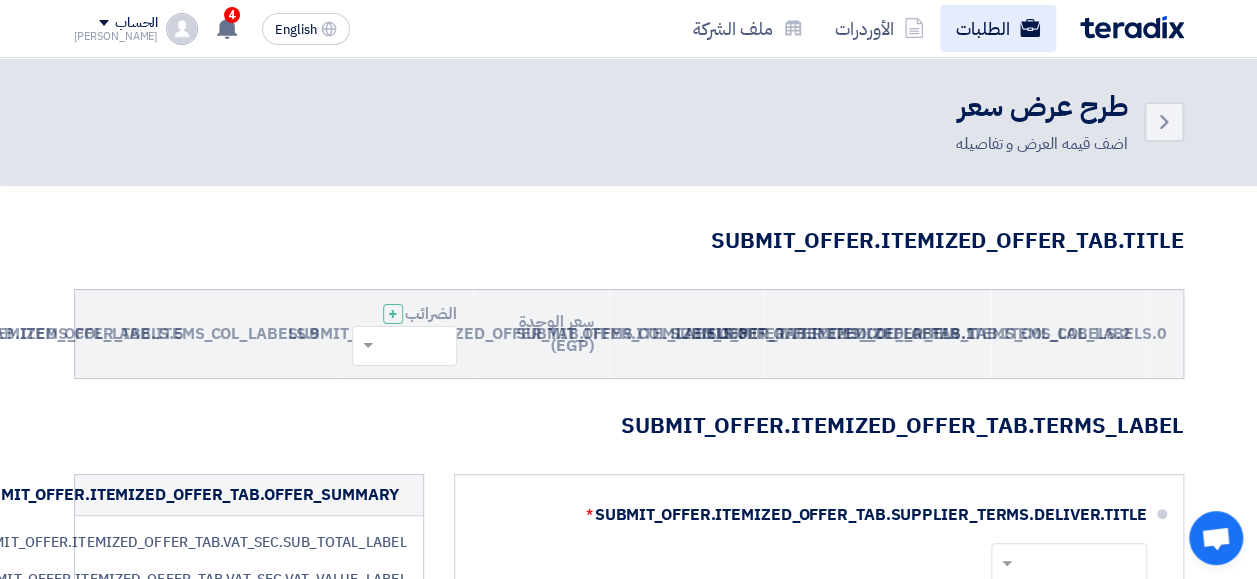 click on "الطلبات" 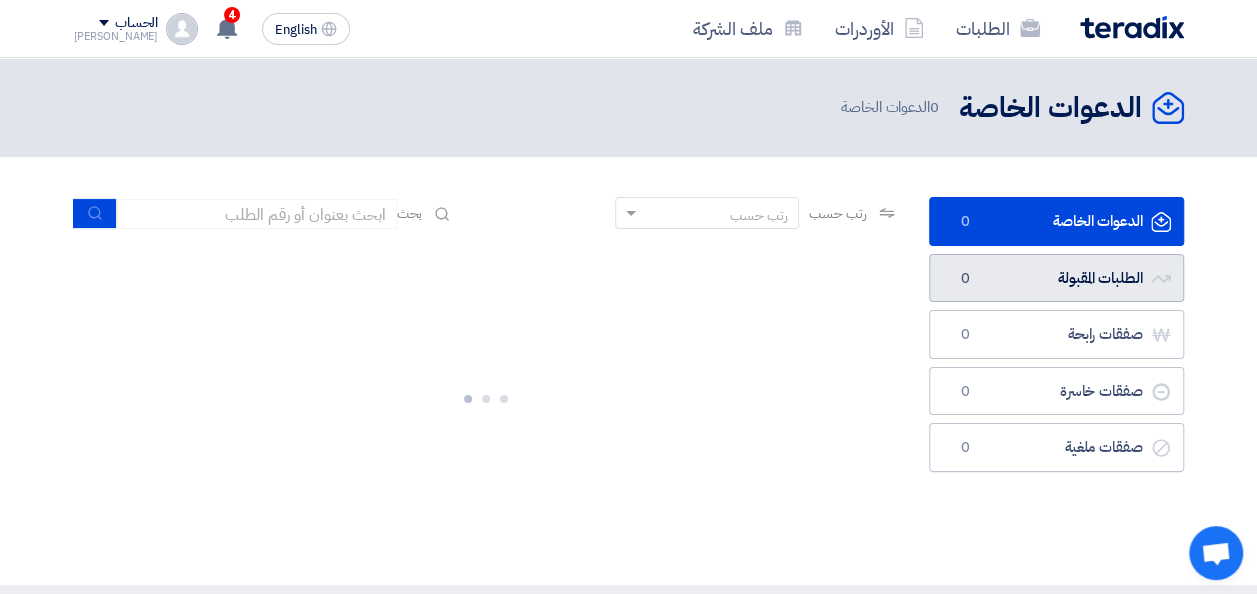 click on "الطلبات المقبولة
الطلبات المقبولة
0" 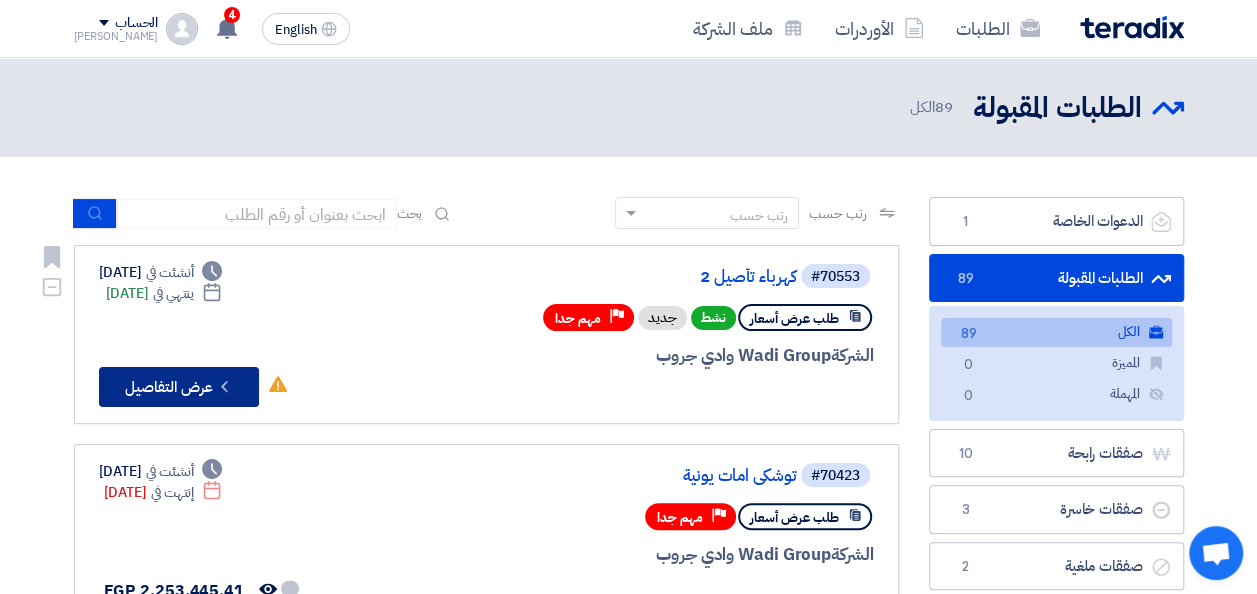 click on "Check details
عرض التفاصيل" 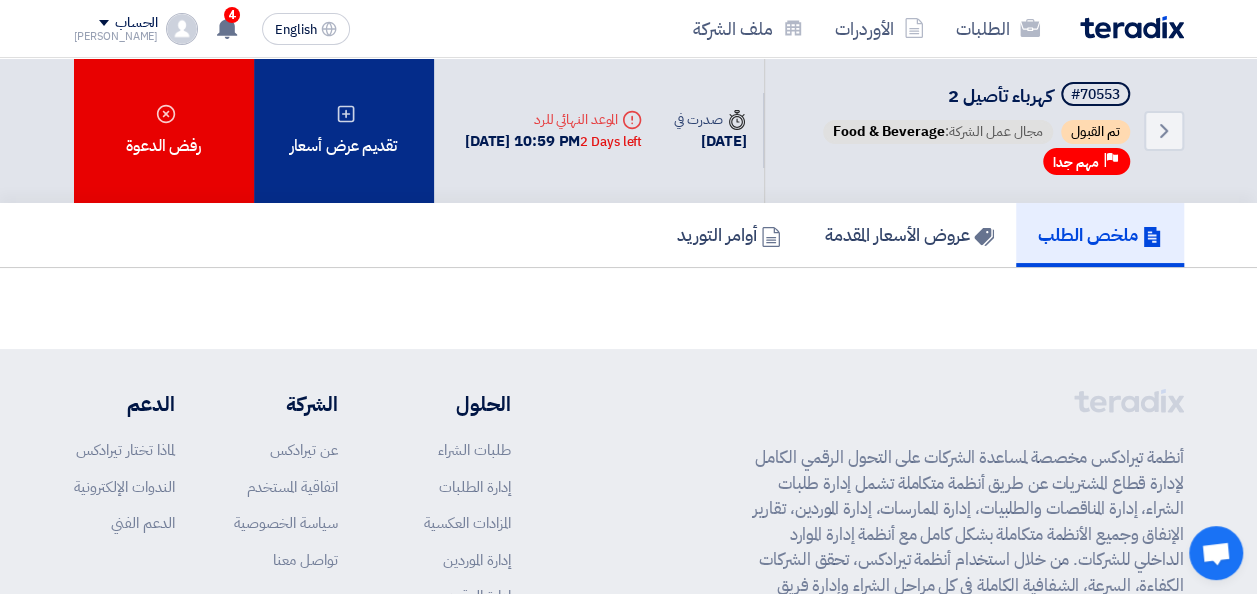 click on "تقديم عرض أسعار" 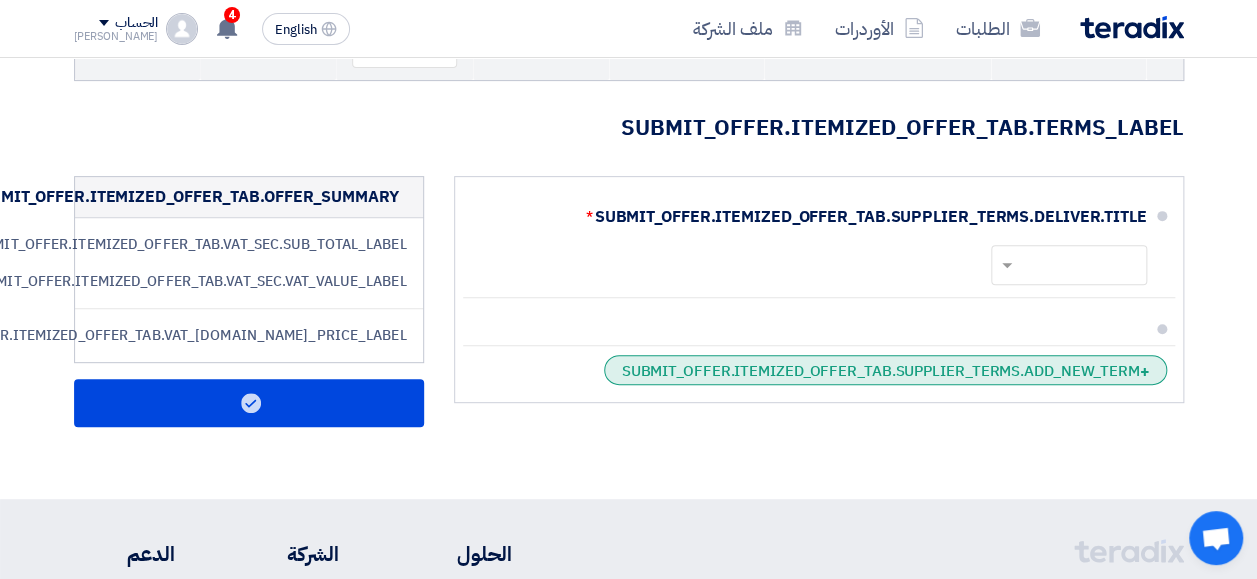 scroll, scrollTop: 174, scrollLeft: 0, axis: vertical 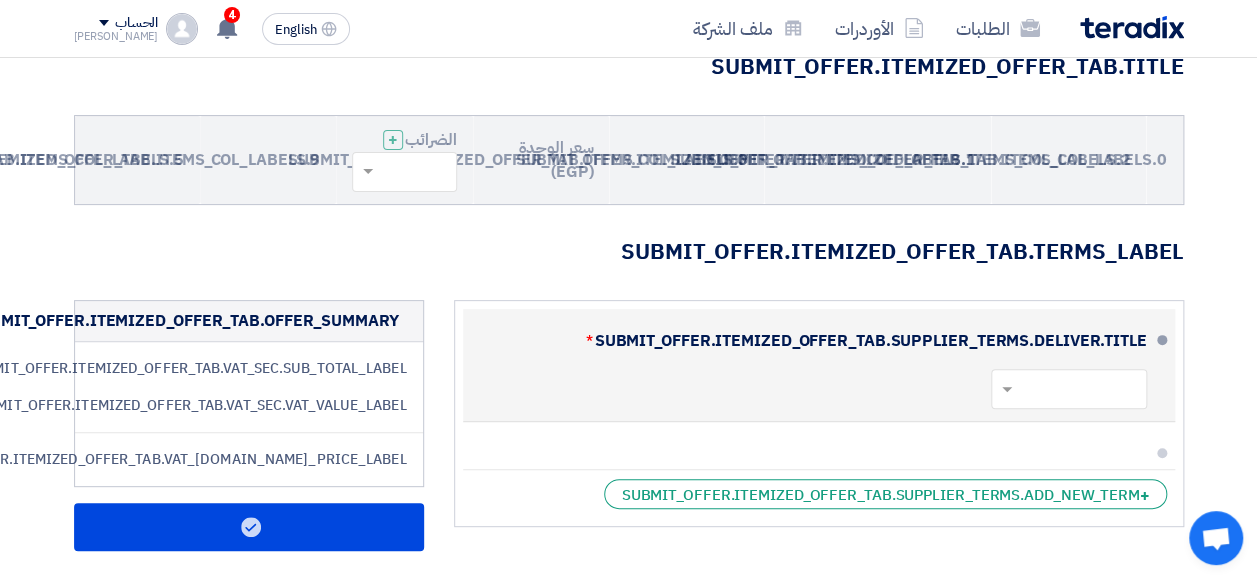 click 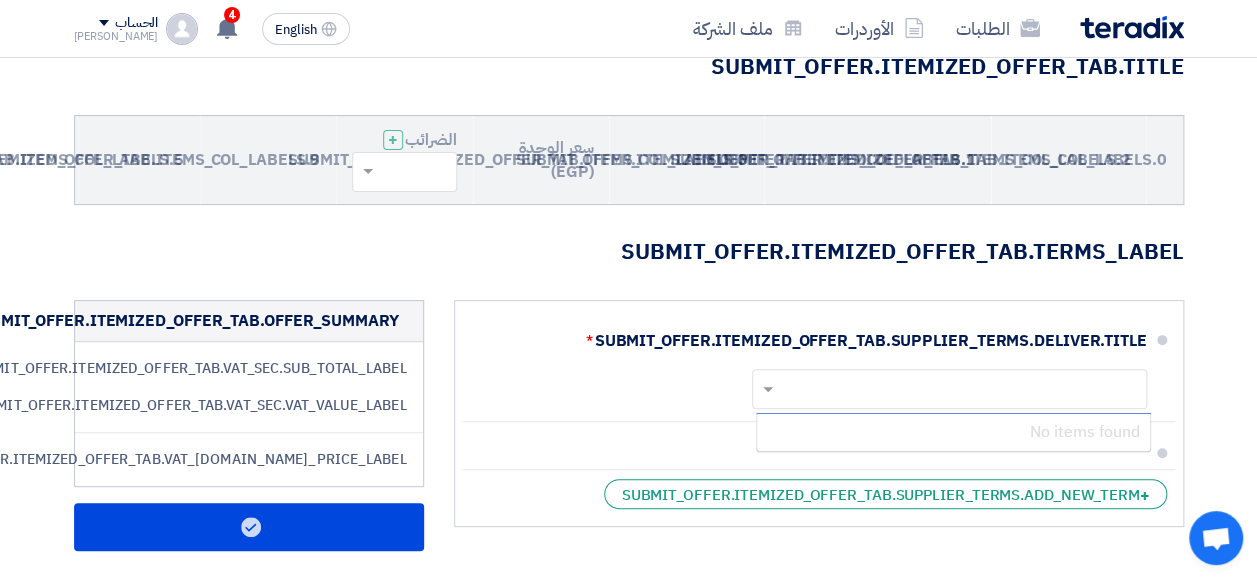 drag, startPoint x: 900, startPoint y: 82, endPoint x: 802, endPoint y: 110, distance: 101.92154 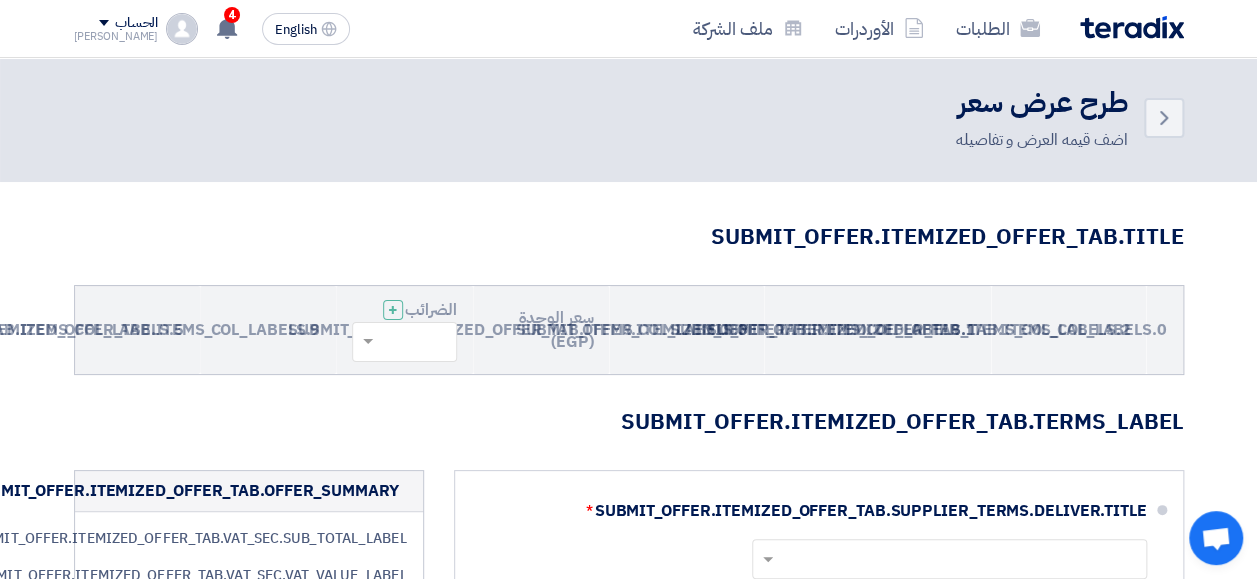 scroll, scrollTop: 0, scrollLeft: 0, axis: both 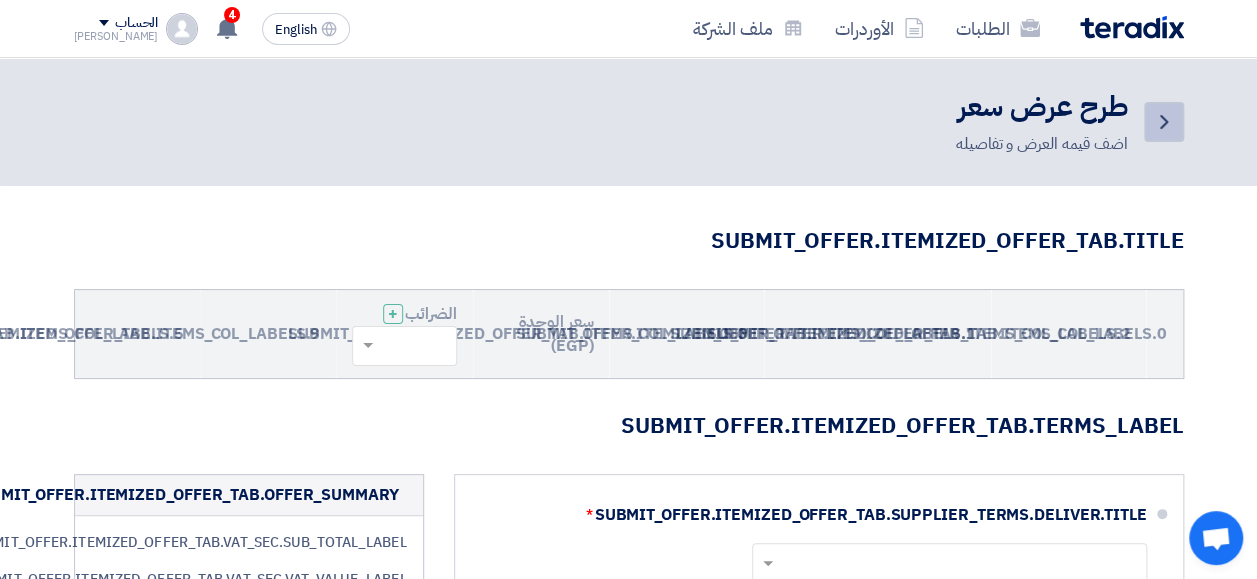 click on "Back" 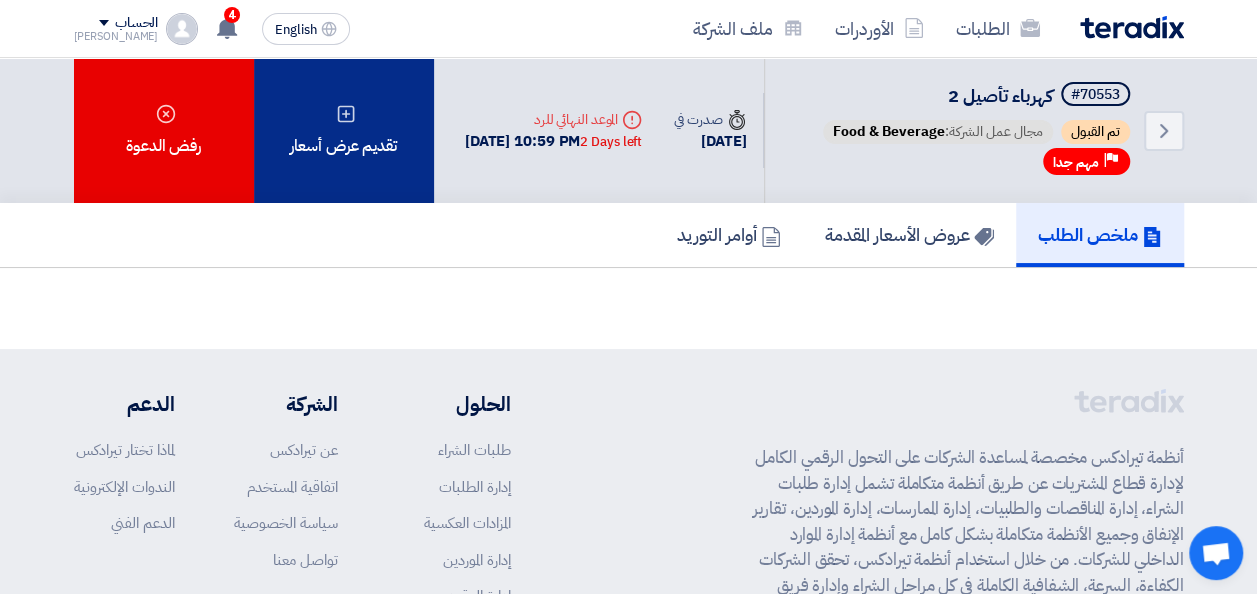 click on "تقديم عرض أسعار" 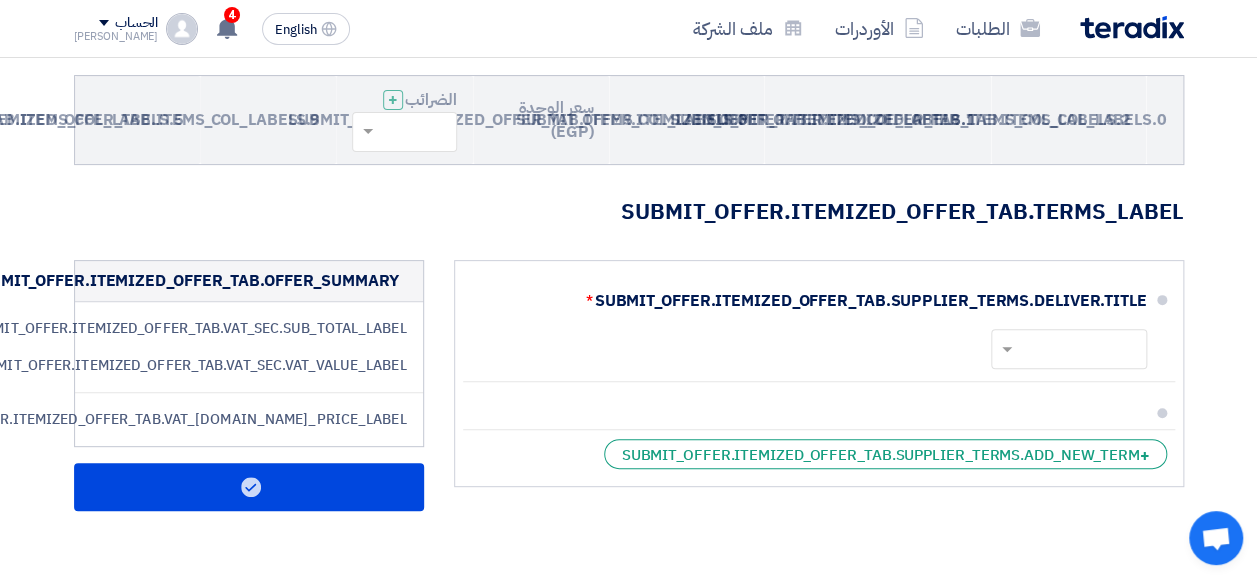 scroll, scrollTop: 174, scrollLeft: 0, axis: vertical 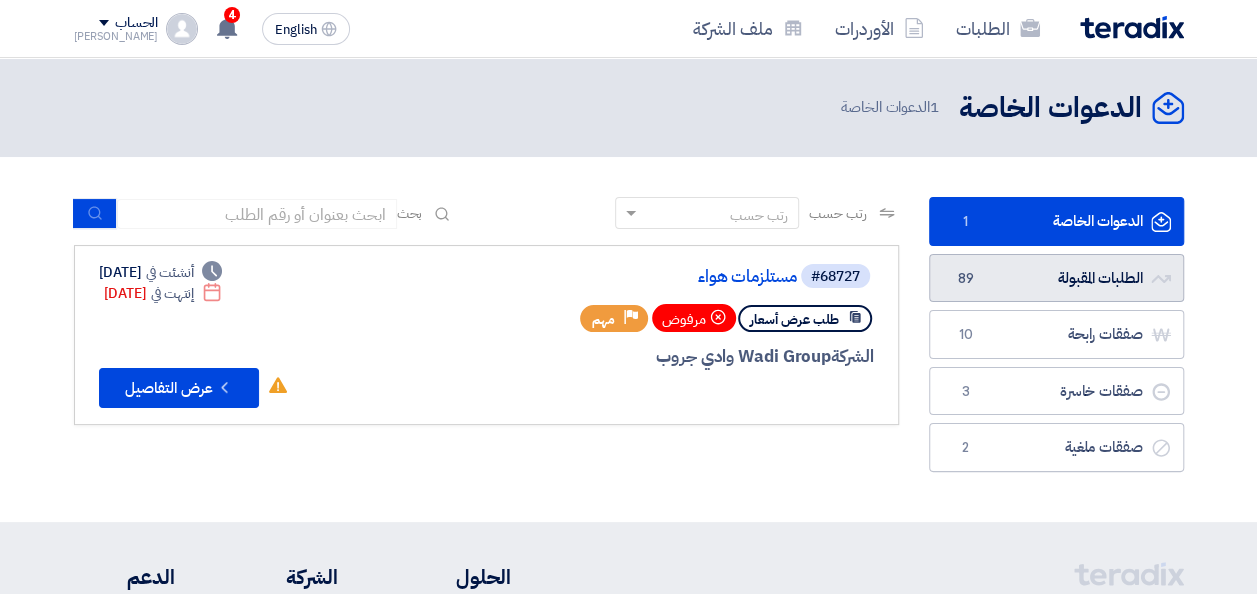 click on "الطلبات المقبولة
الطلبات المقبولة
89" 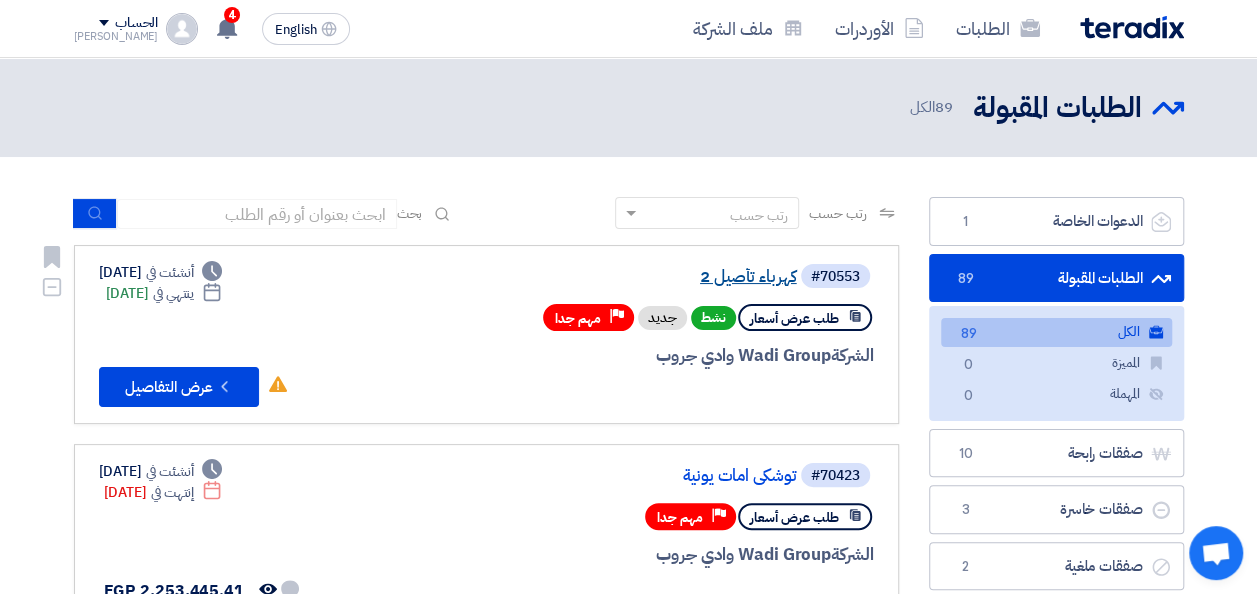 click on "كهرباء تأصيل 2" 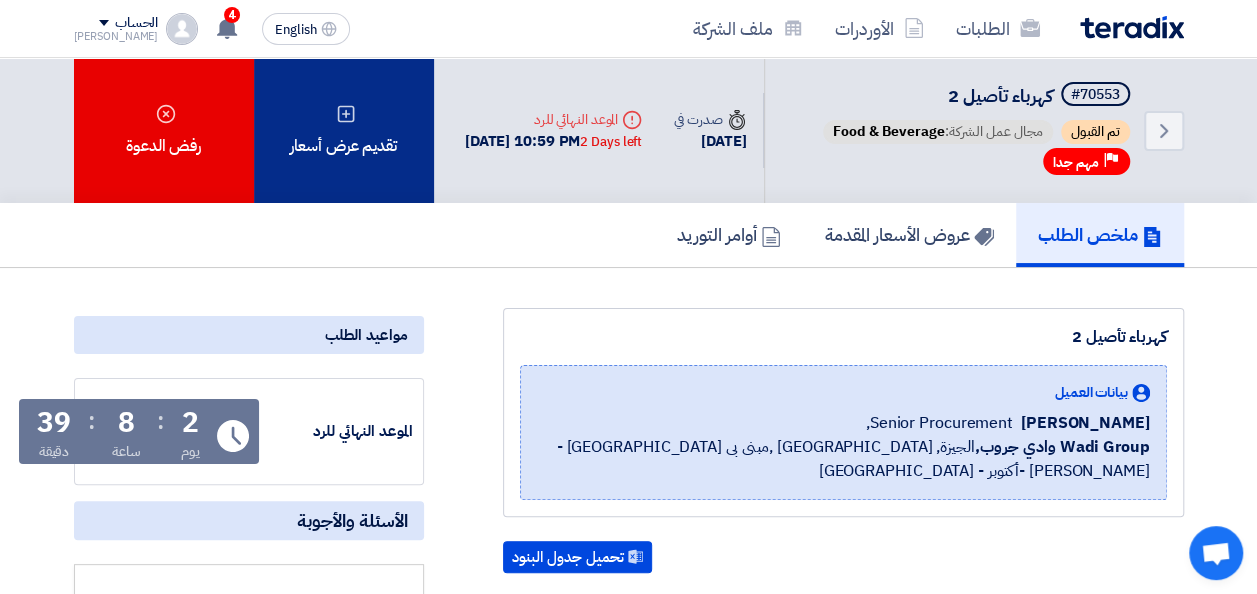 click on "تقديم عرض أسعار" 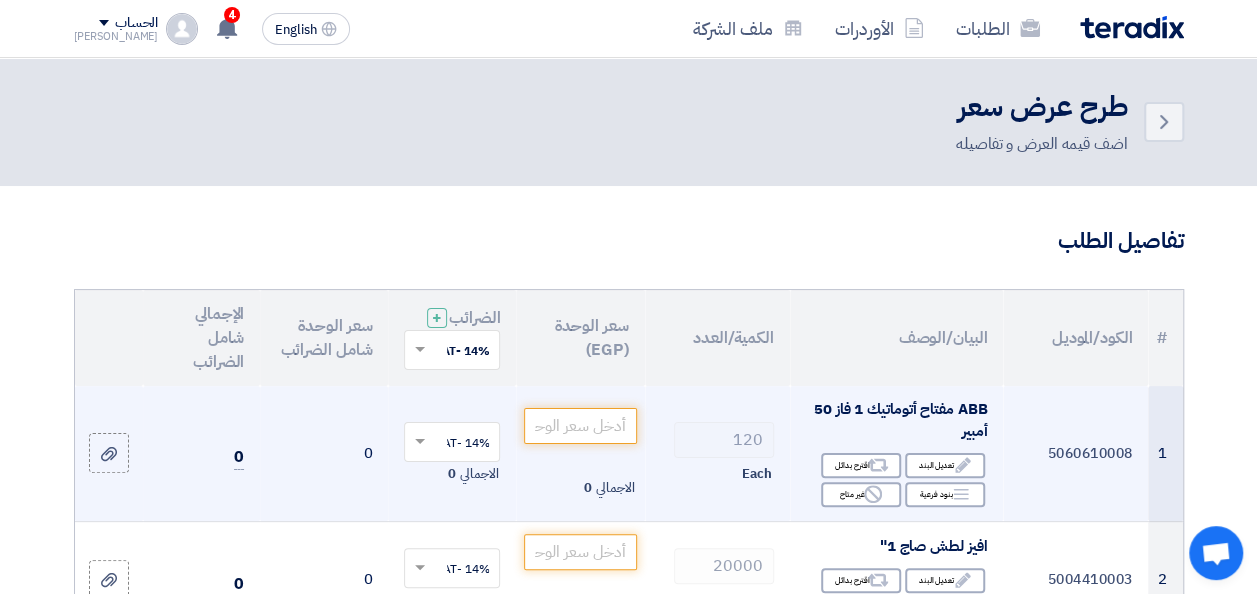 scroll, scrollTop: 100, scrollLeft: 0, axis: vertical 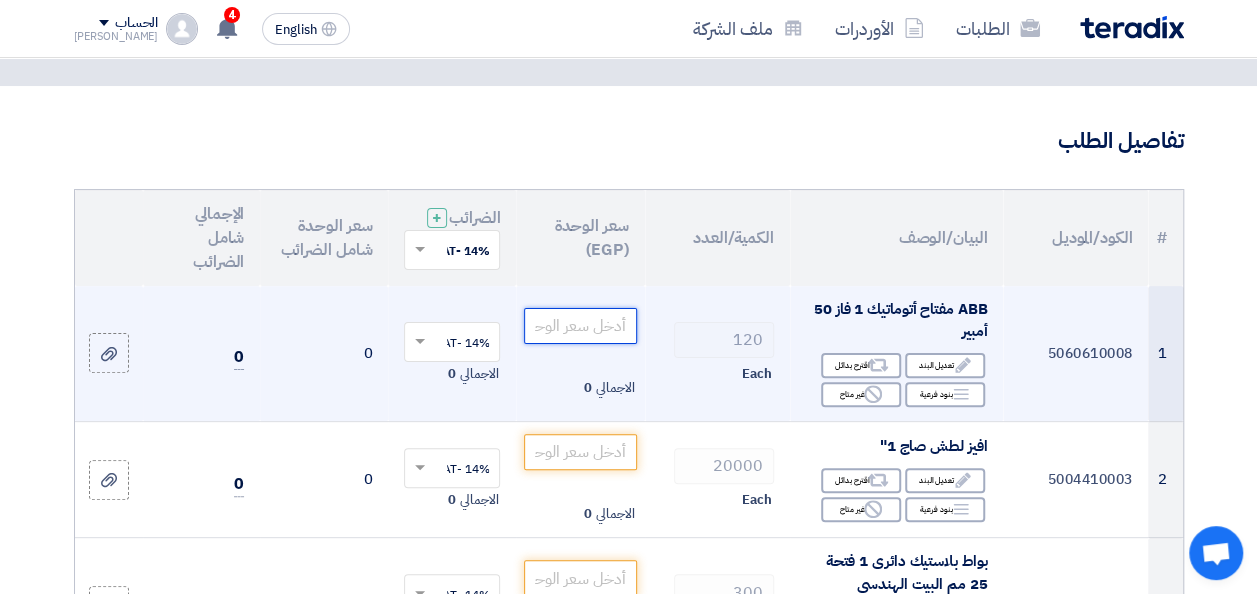 click 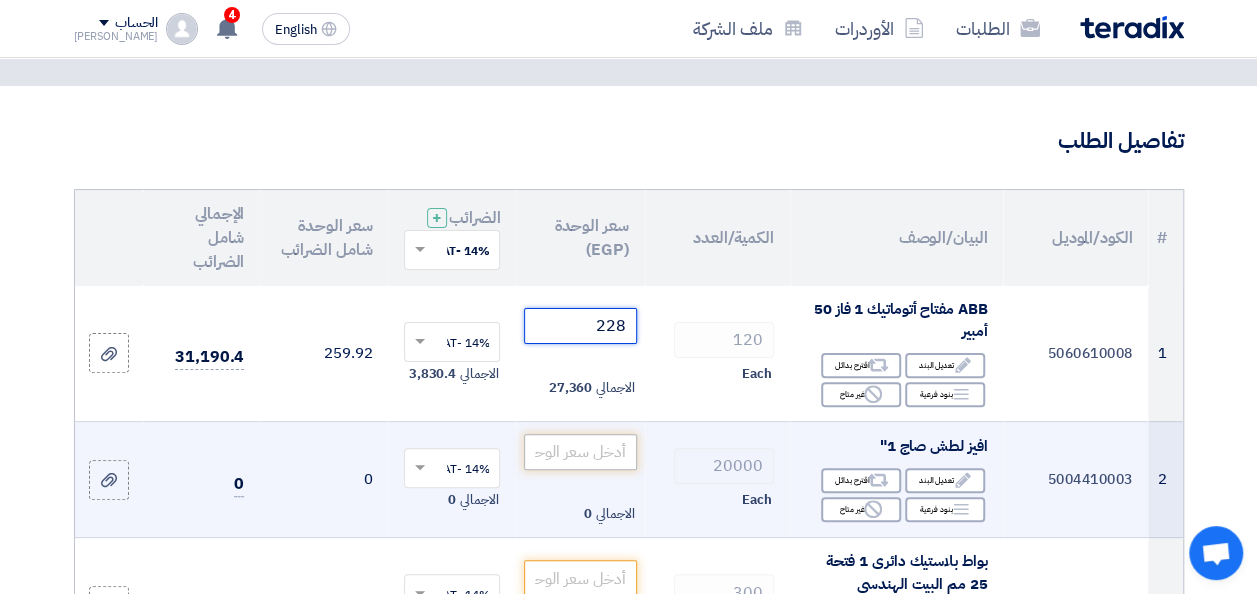 type on "228" 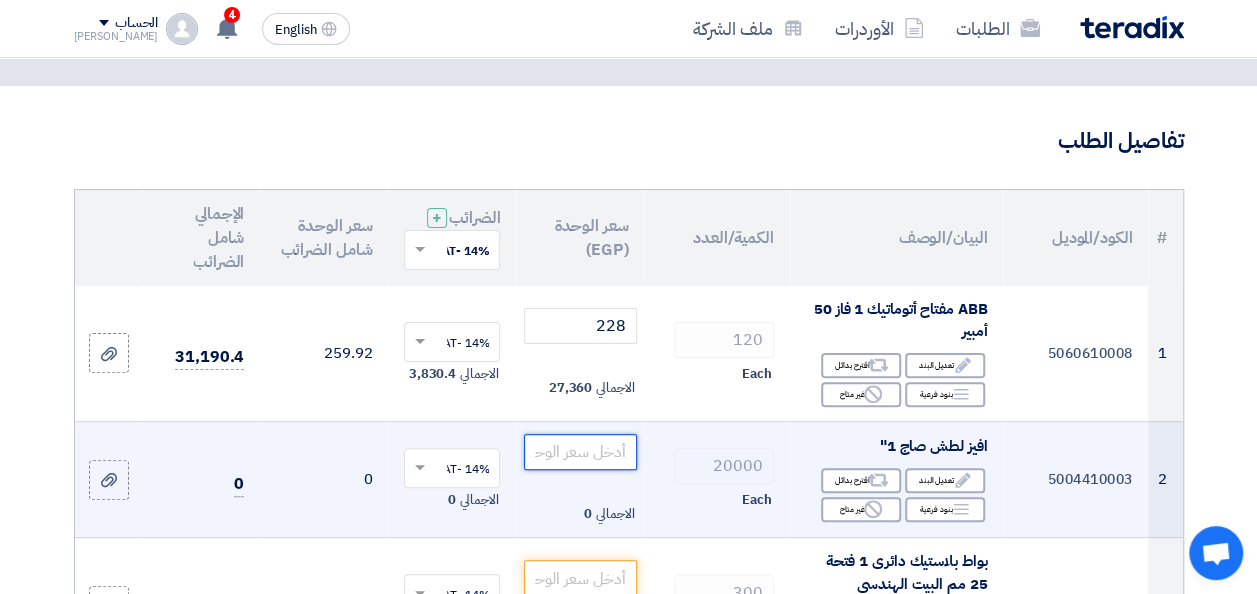 click 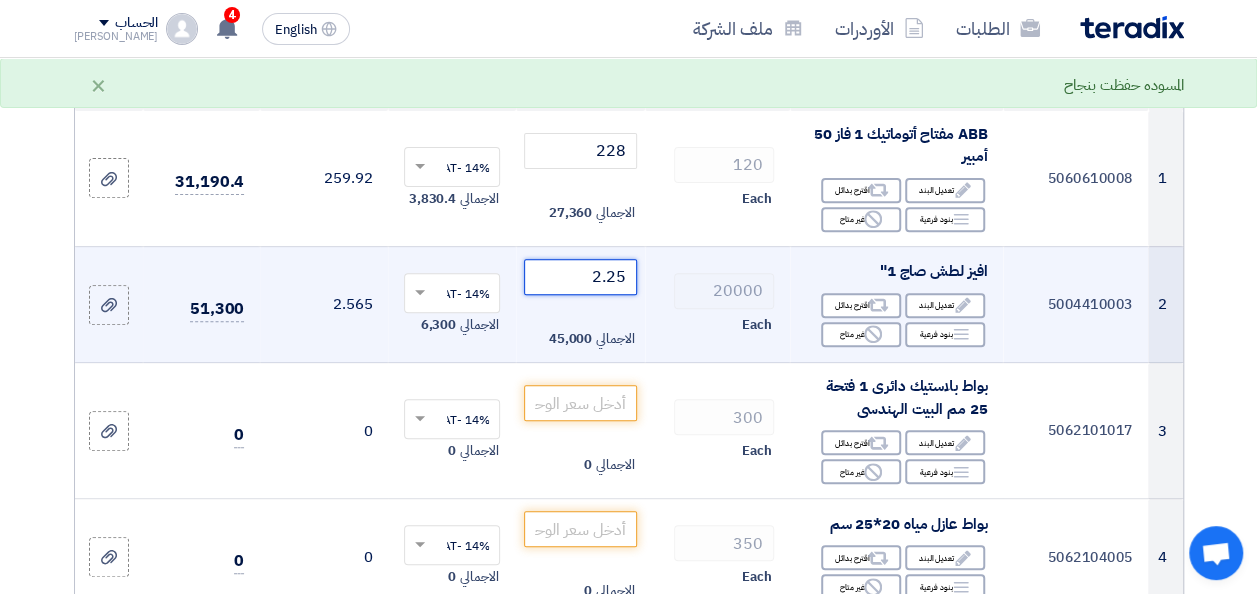 scroll, scrollTop: 300, scrollLeft: 0, axis: vertical 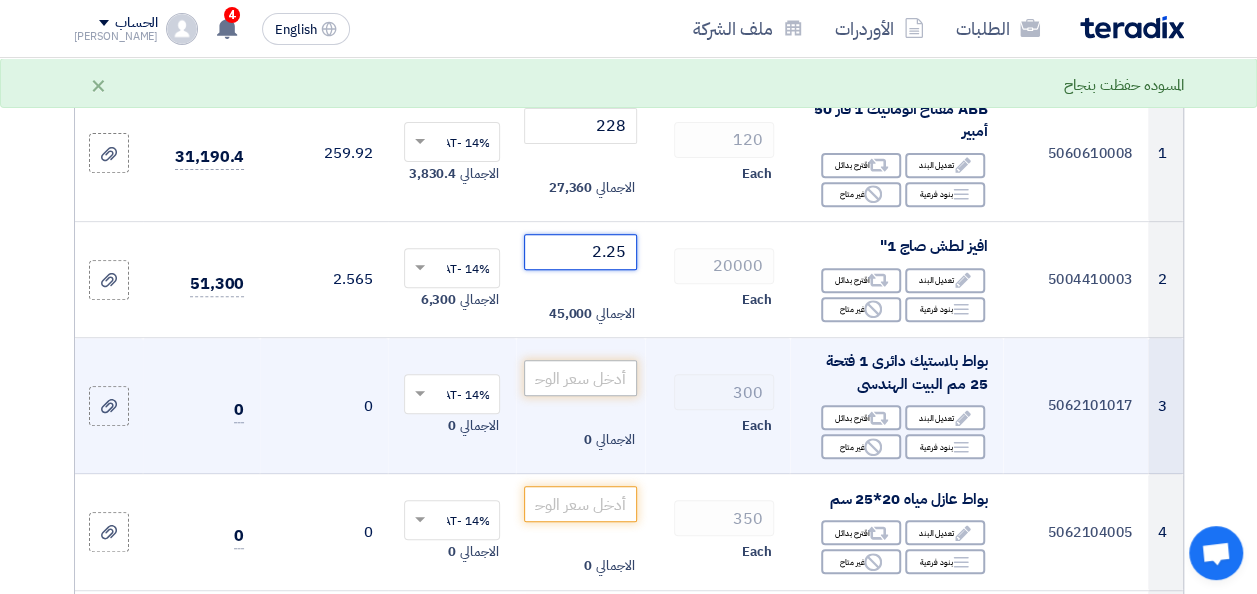 type on "2.25" 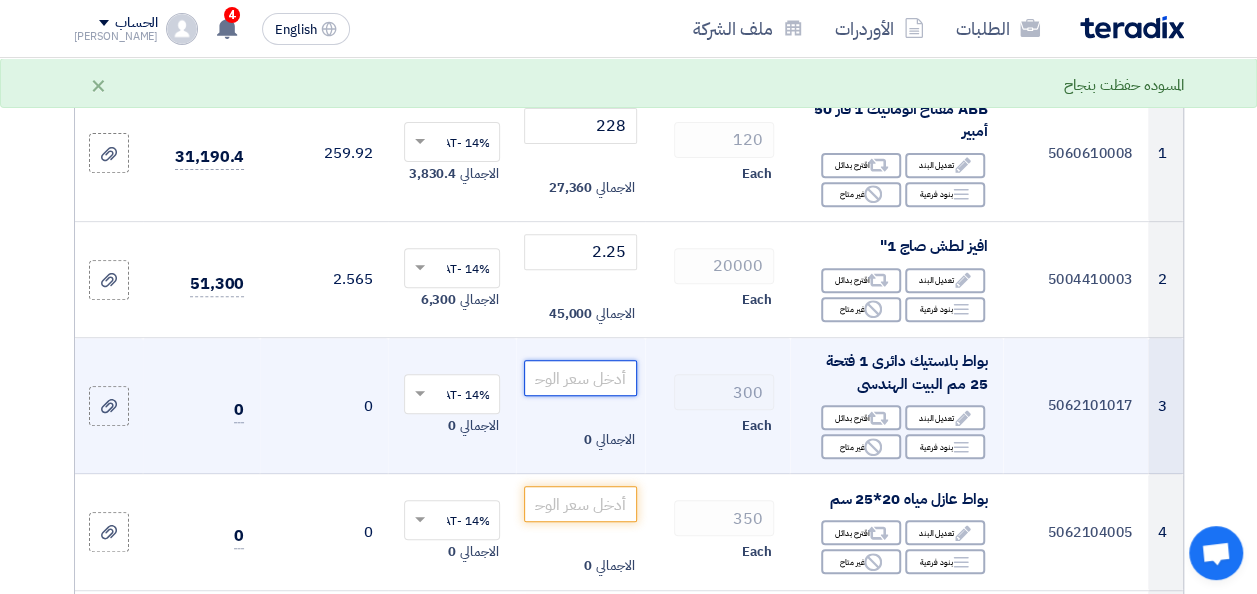 click 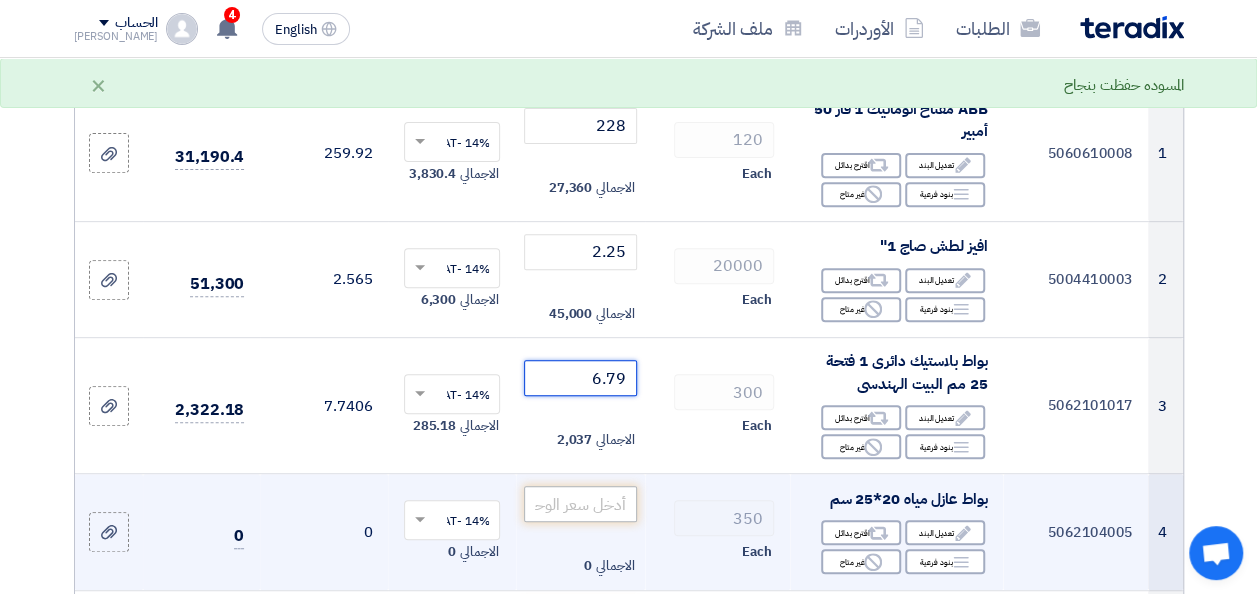 type on "6.79" 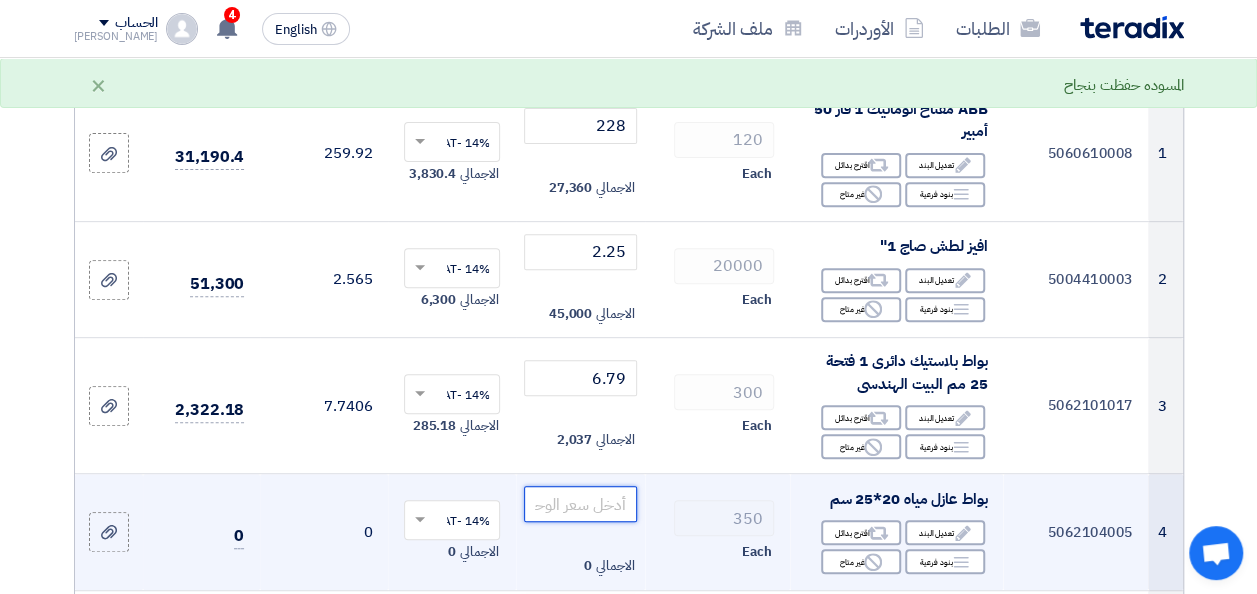click 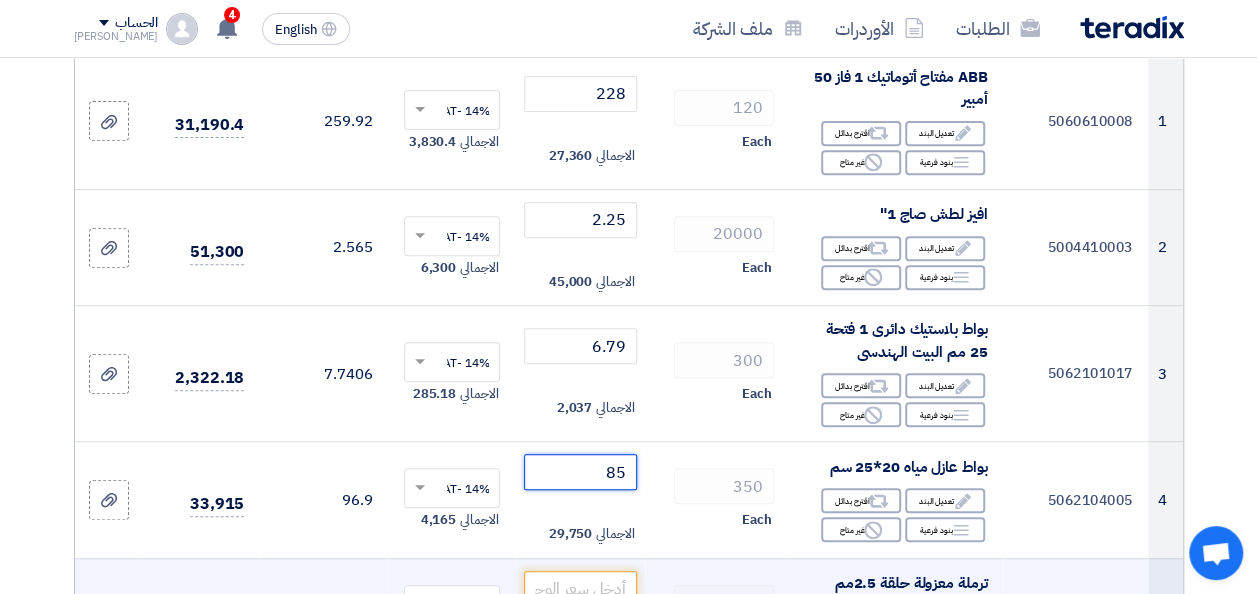 scroll, scrollTop: 500, scrollLeft: 0, axis: vertical 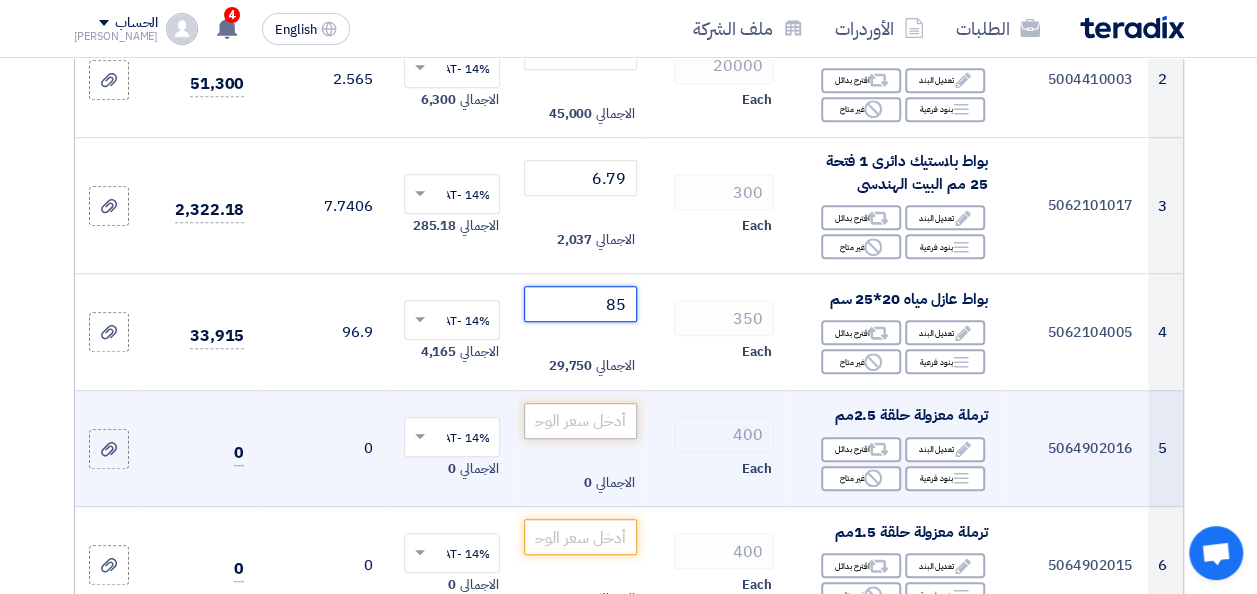 type on "85" 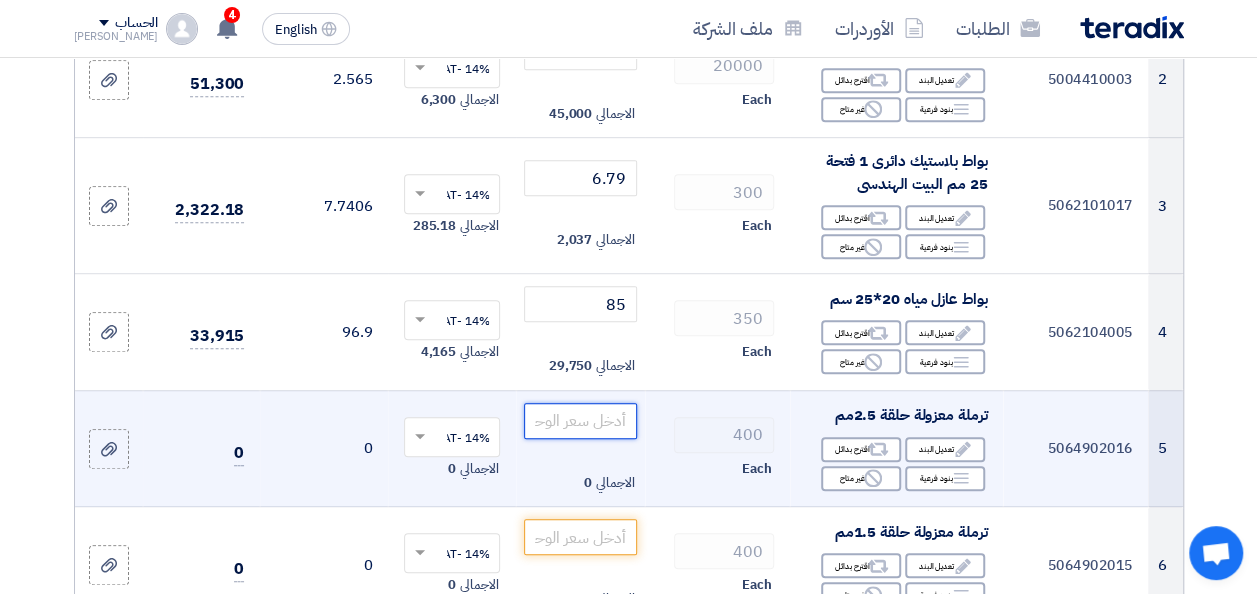 click 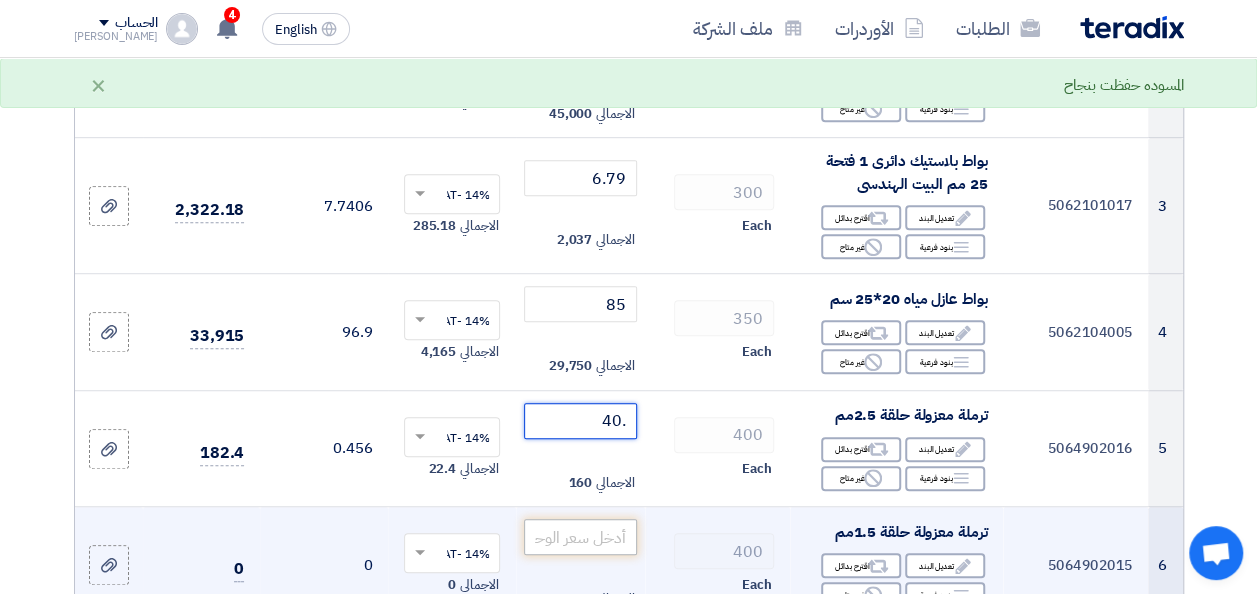 type on ".40" 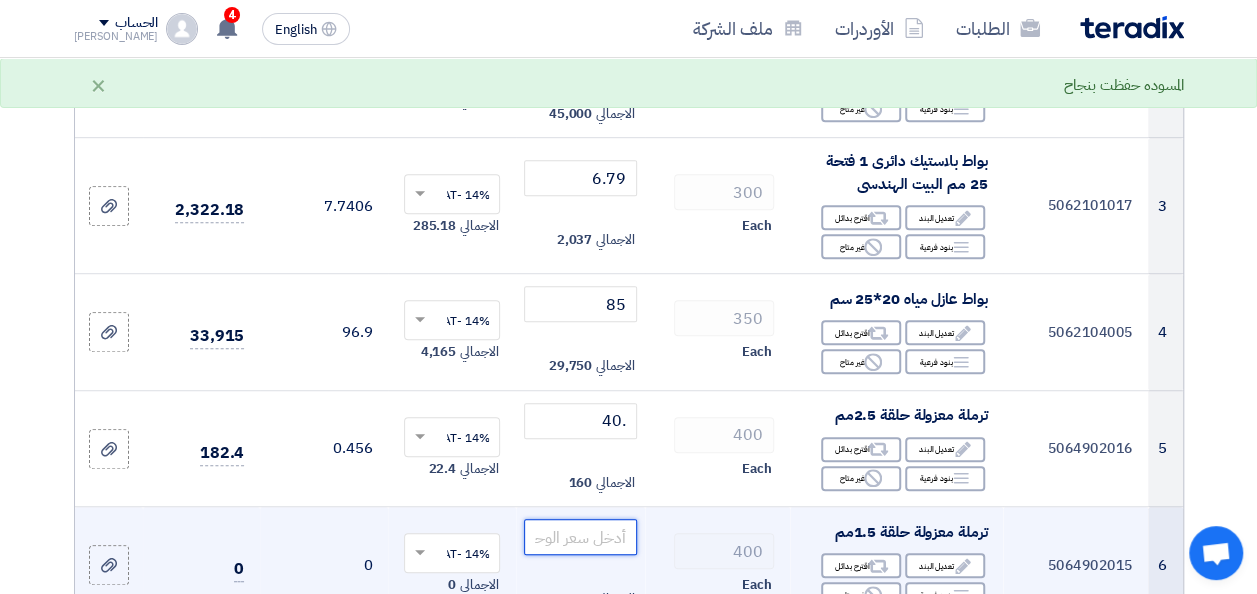 click 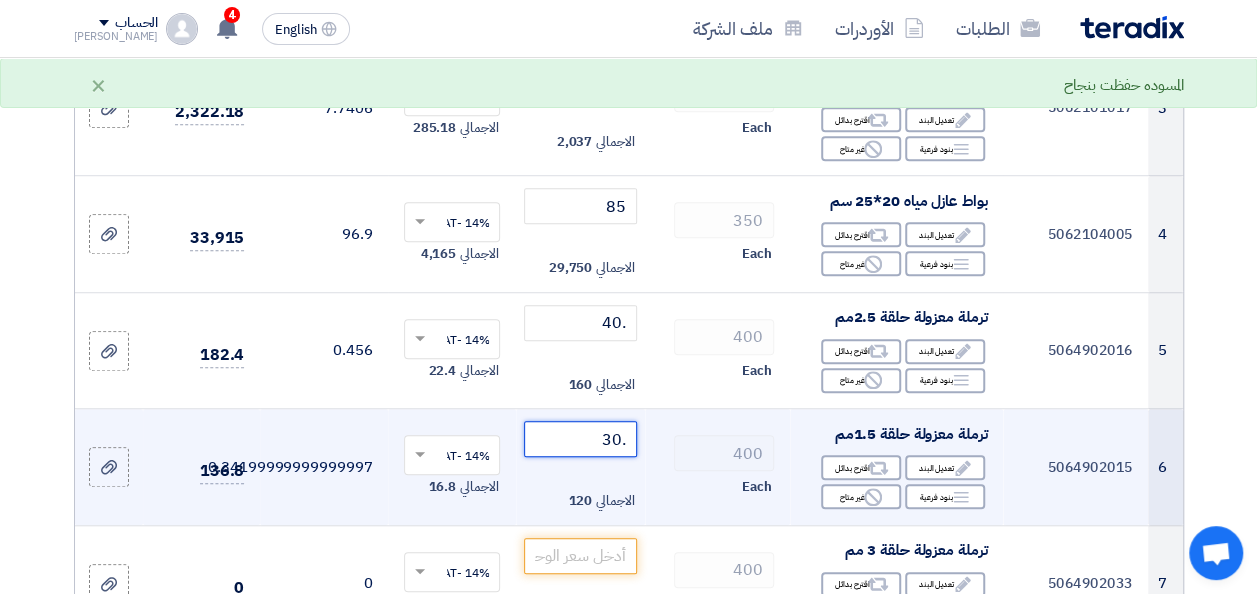 scroll, scrollTop: 600, scrollLeft: 0, axis: vertical 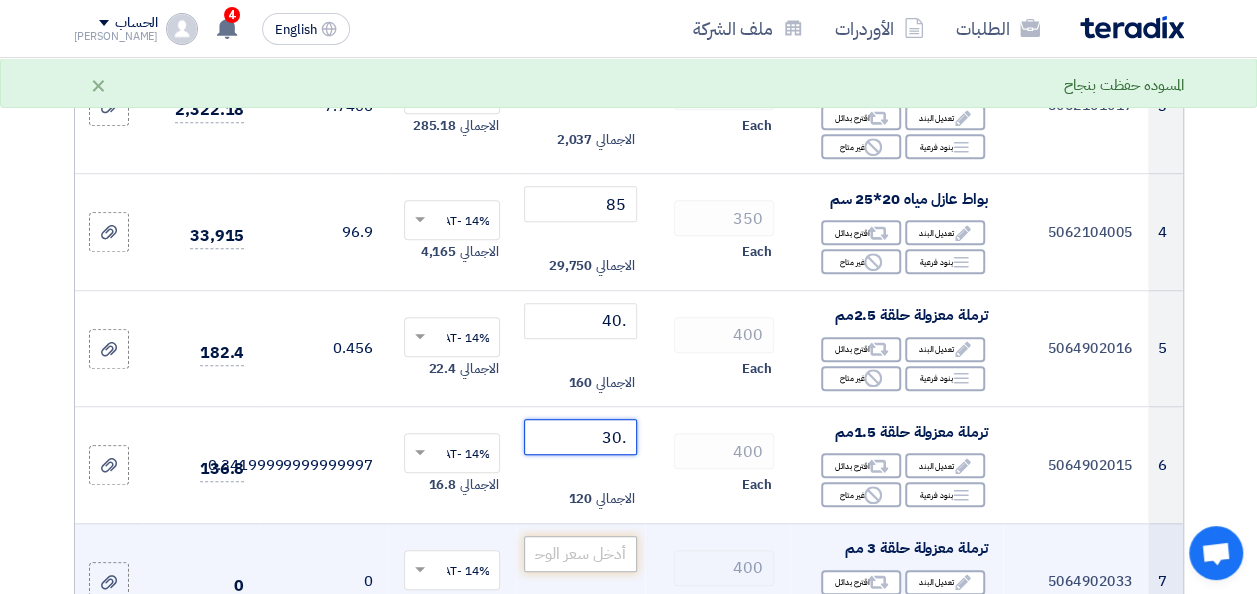 type on ".30" 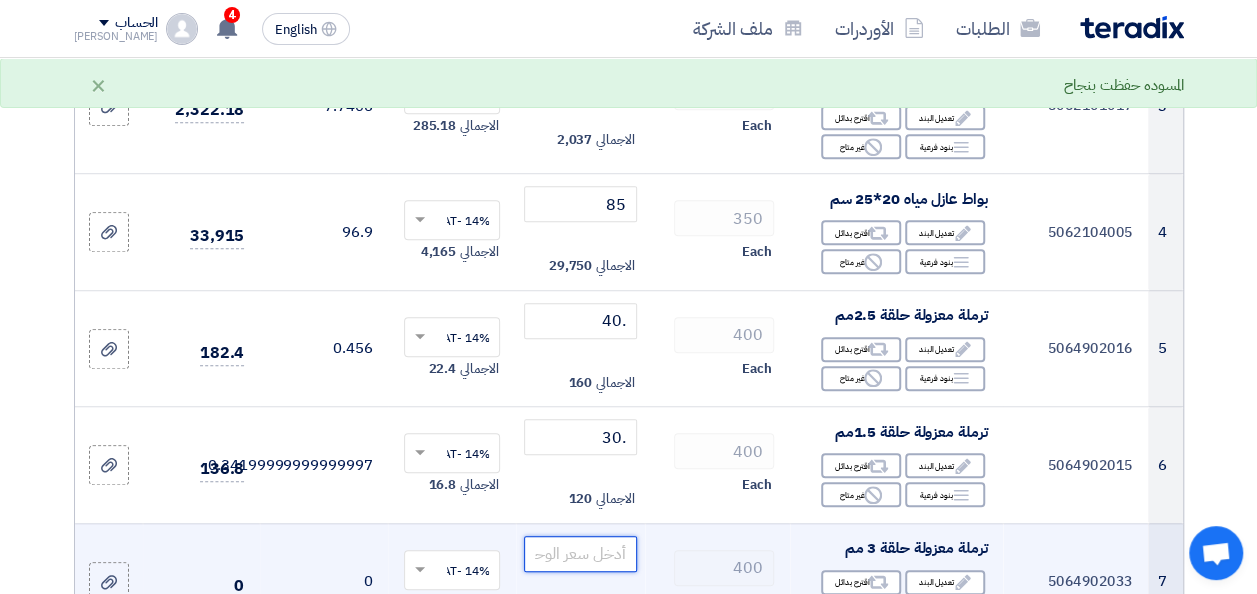 click 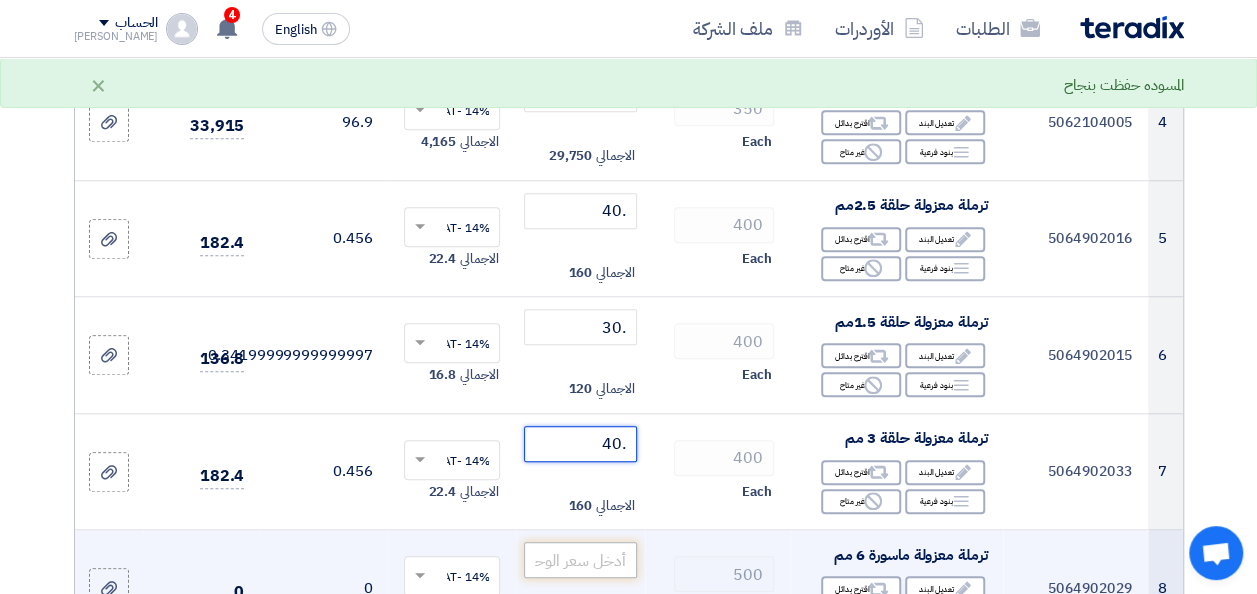 scroll, scrollTop: 800, scrollLeft: 0, axis: vertical 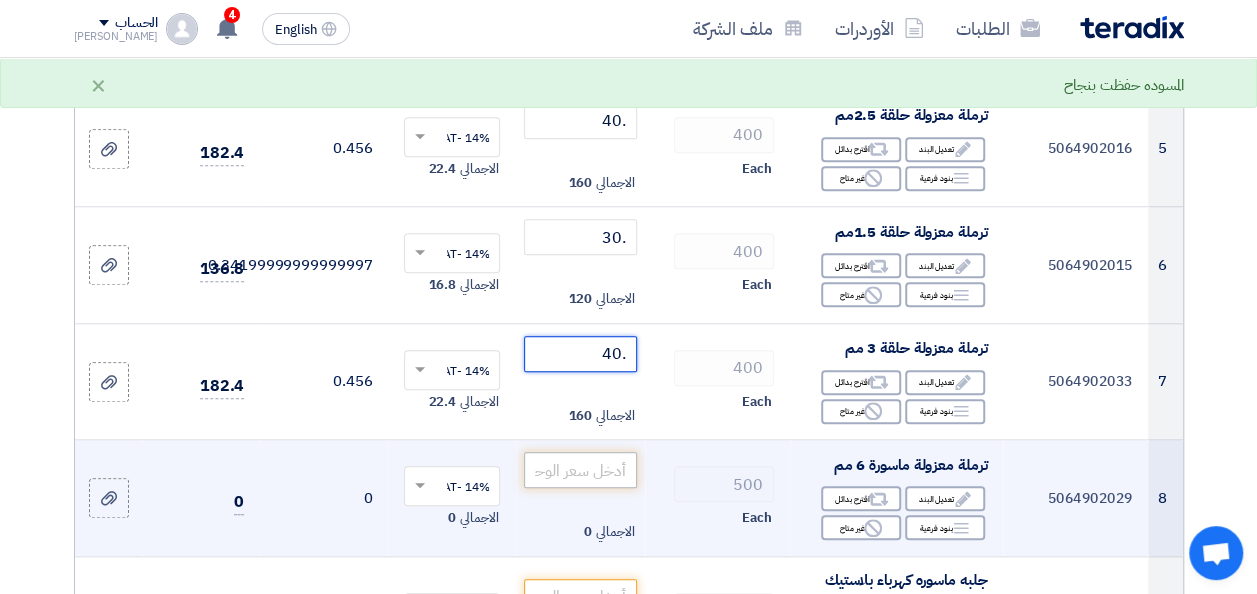 type on ".40" 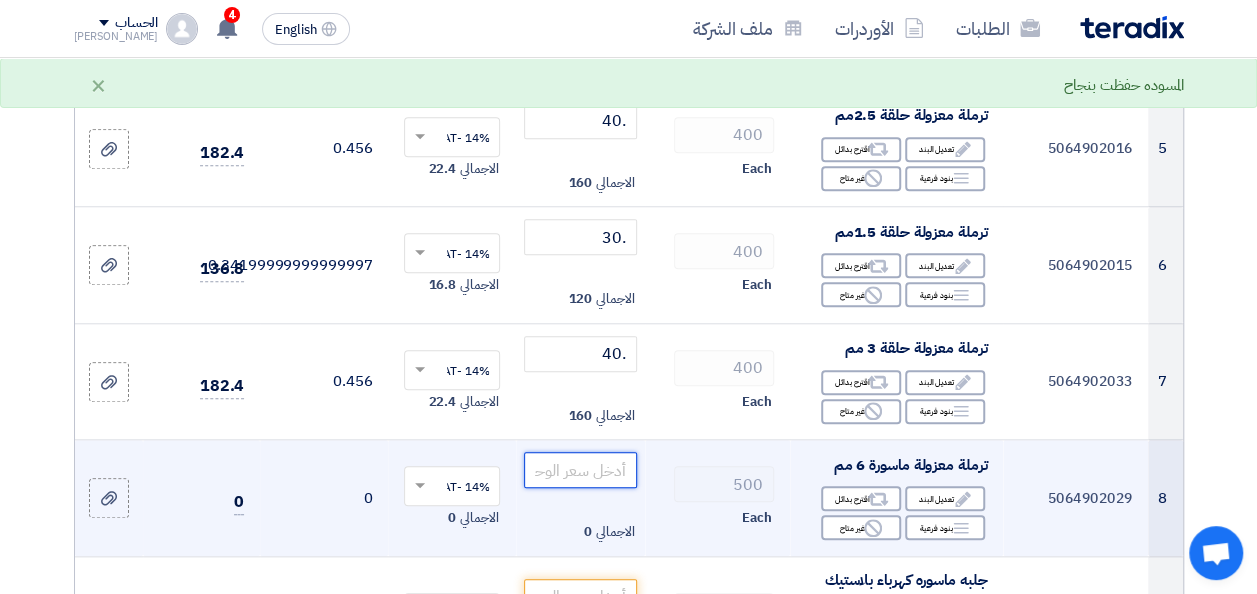click 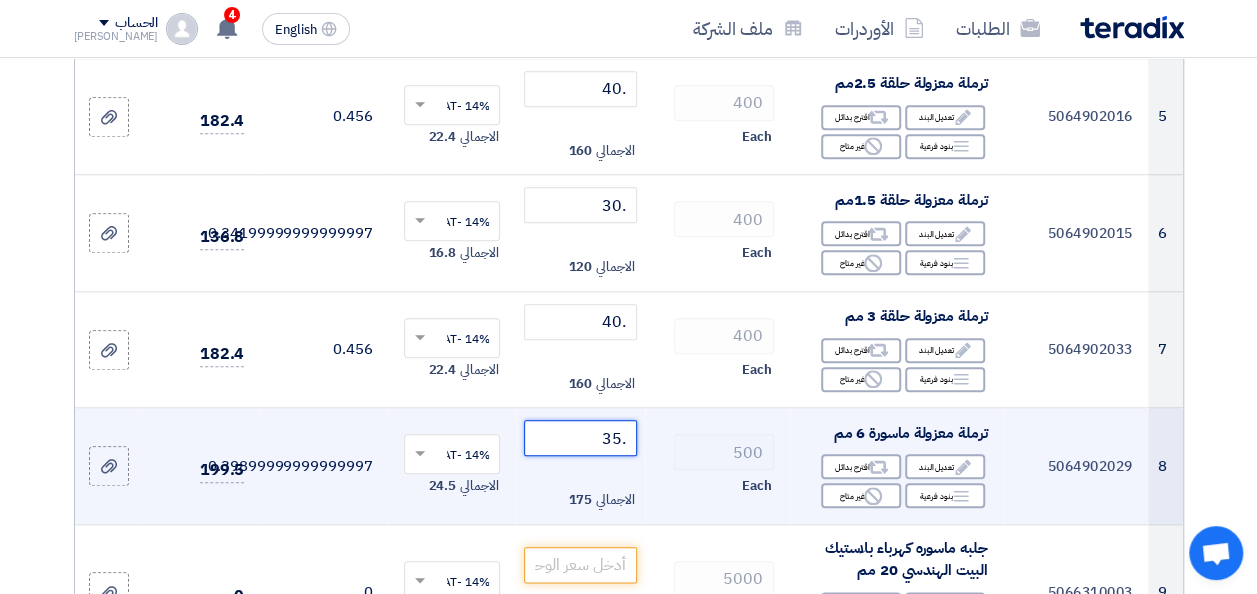 scroll, scrollTop: 1000, scrollLeft: 0, axis: vertical 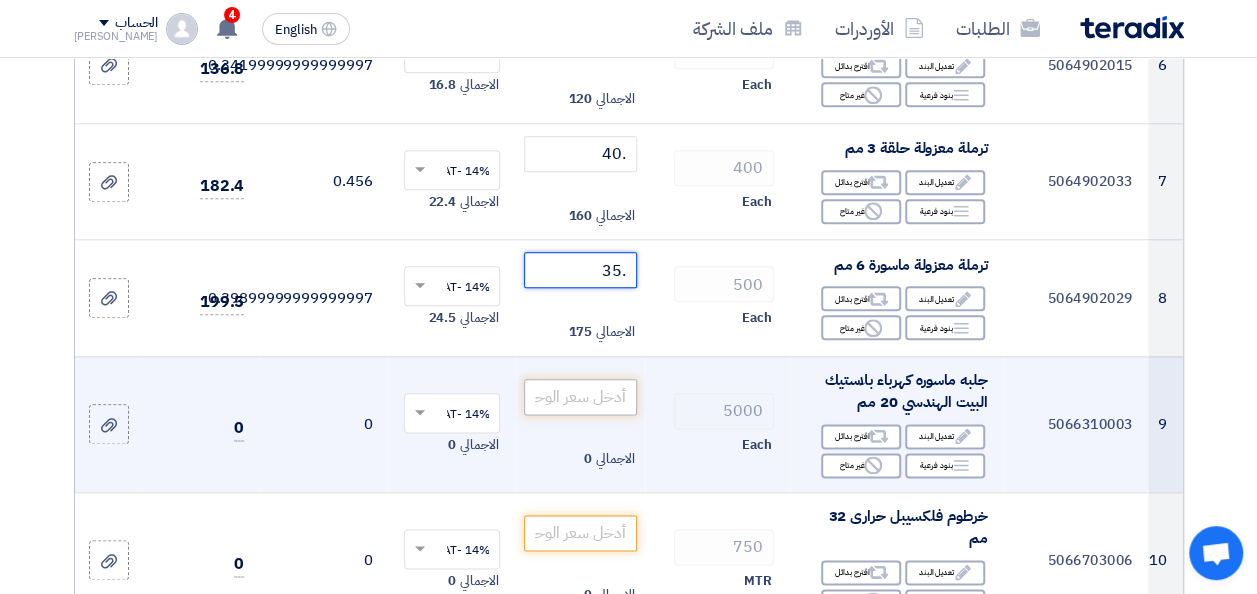 type on ".35" 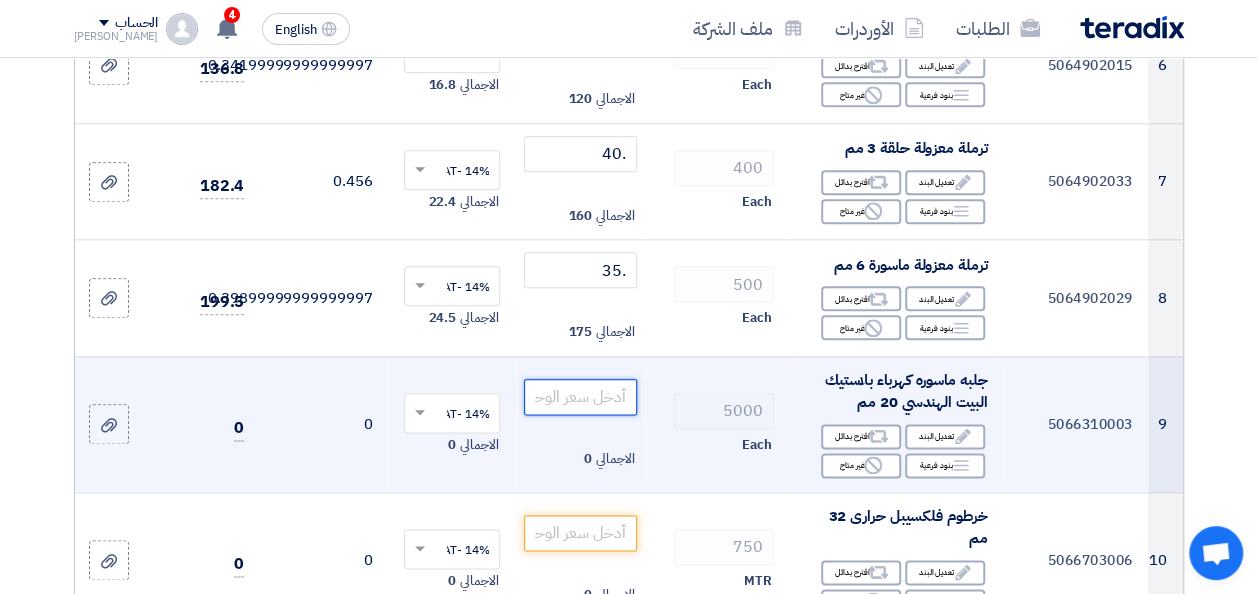 click 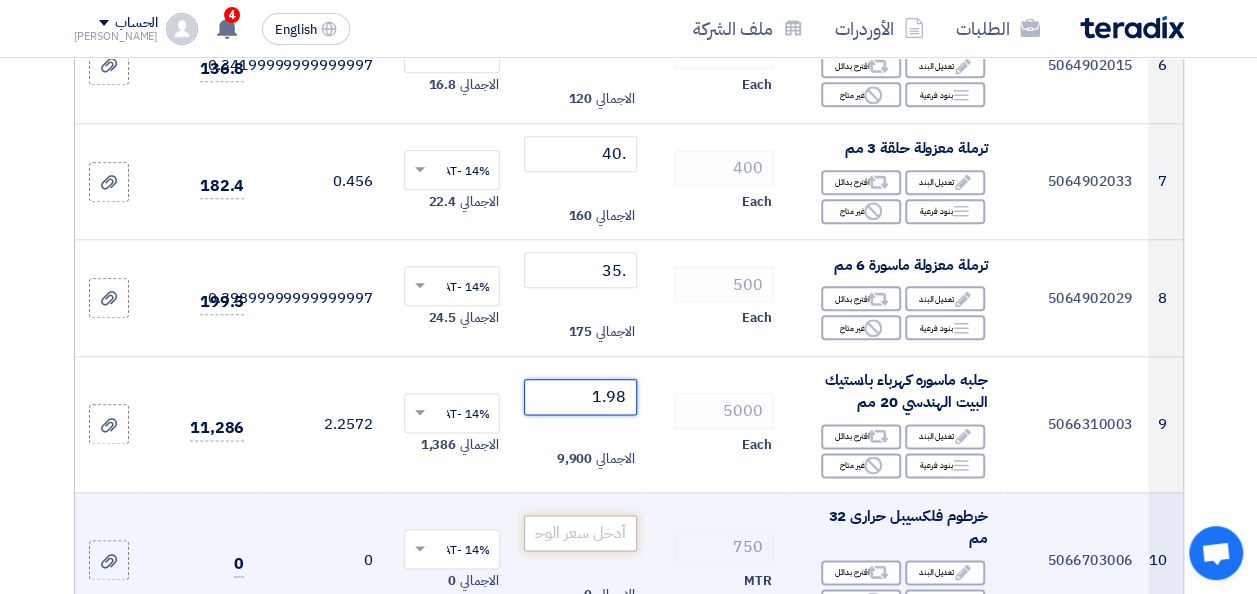 type on "1.98" 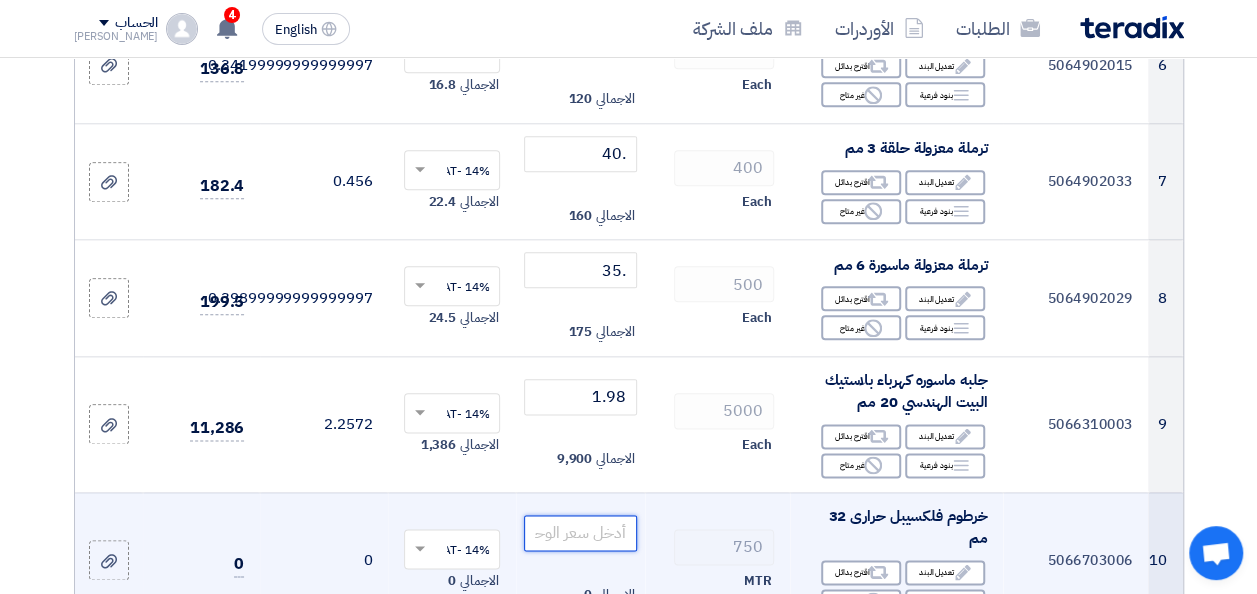 click 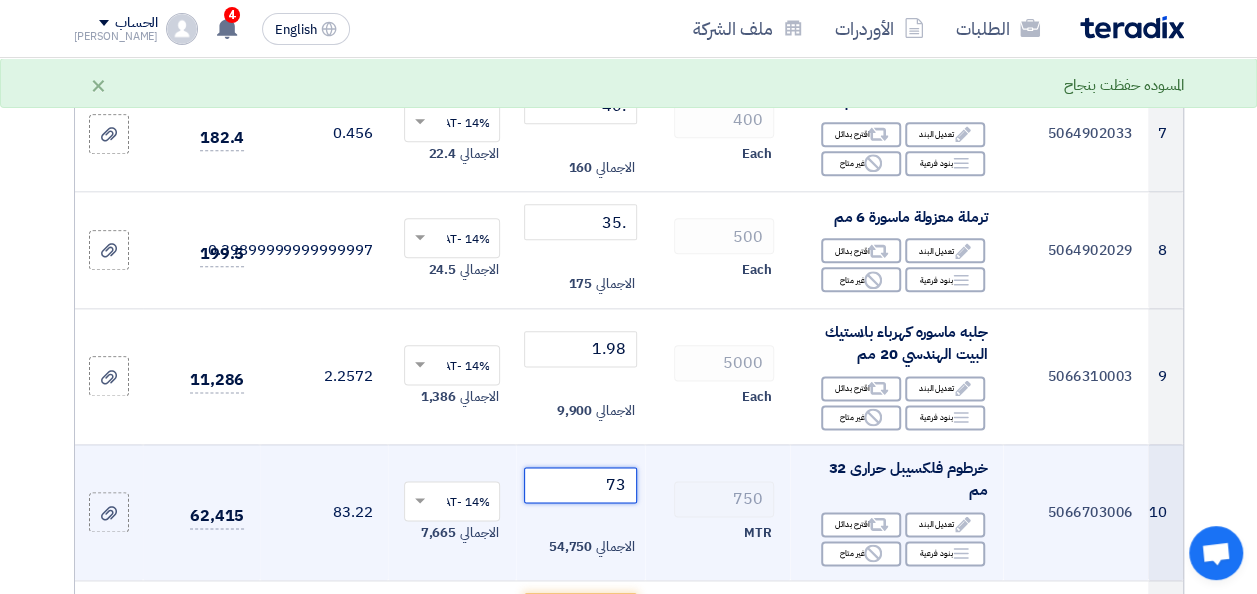 scroll, scrollTop: 1100, scrollLeft: 0, axis: vertical 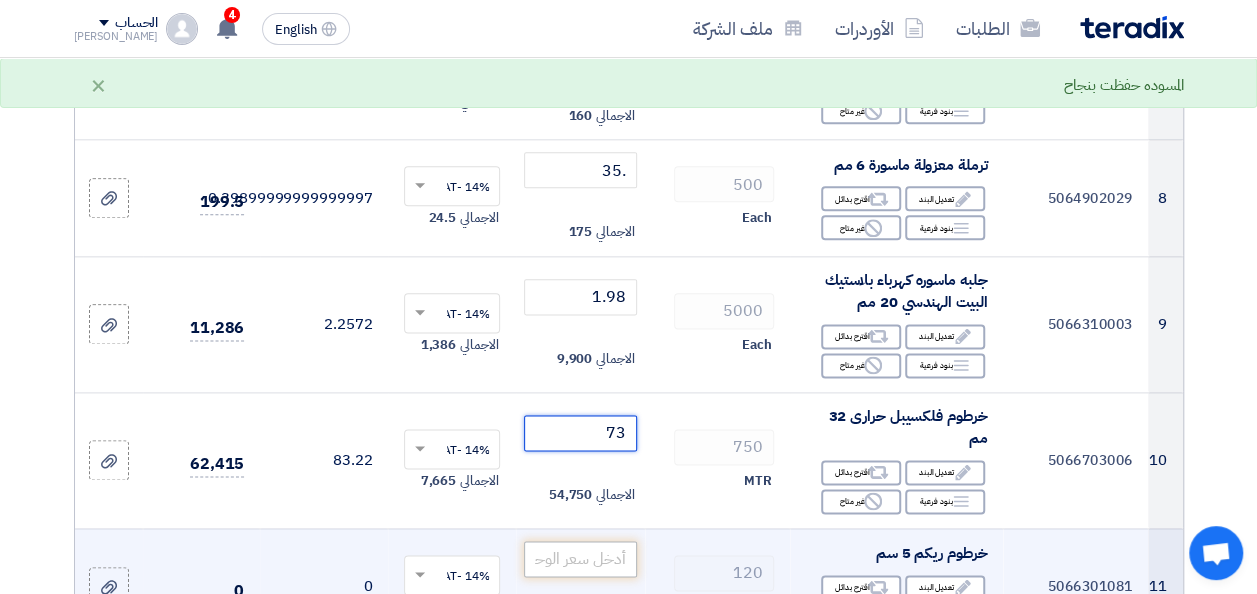 type on "73" 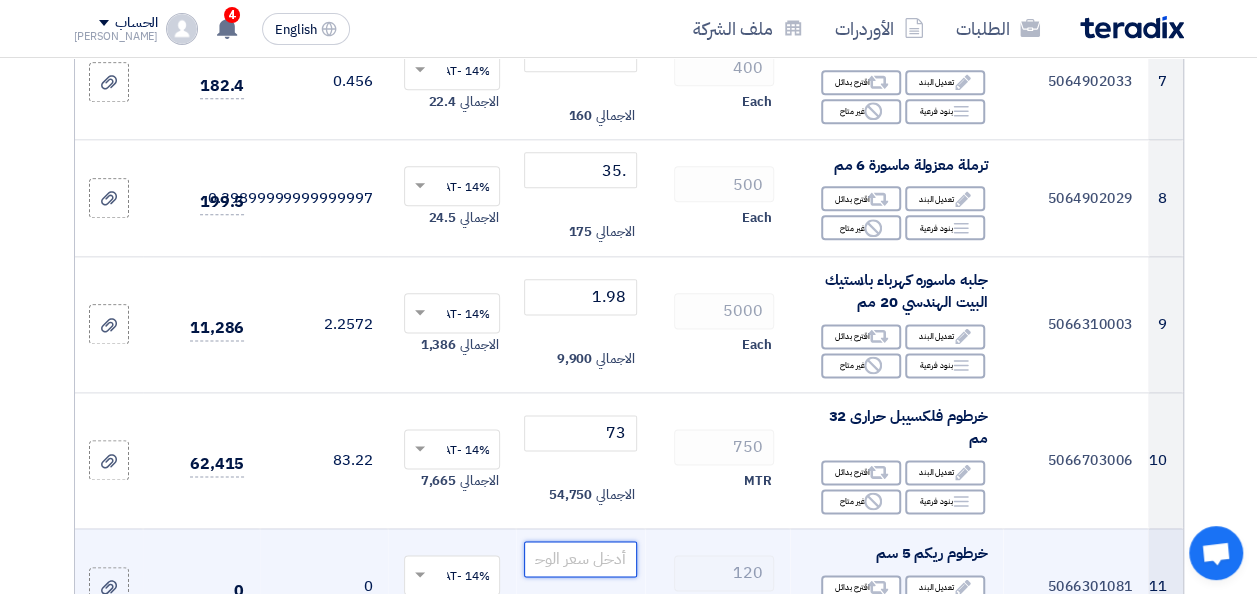 click 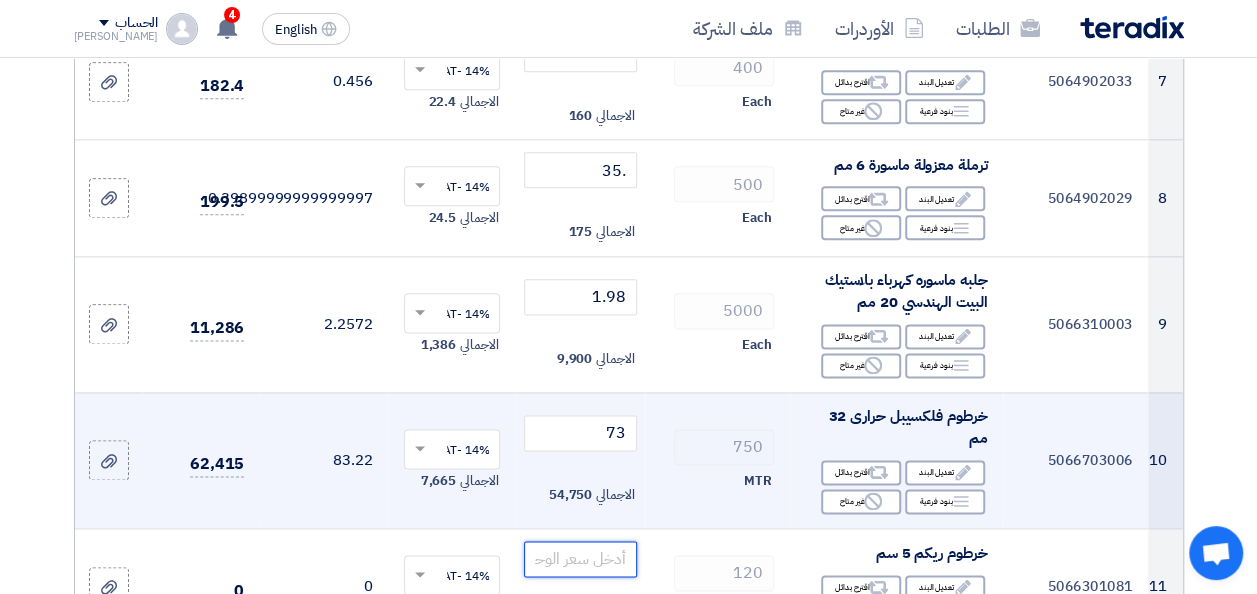 scroll, scrollTop: 1400, scrollLeft: 0, axis: vertical 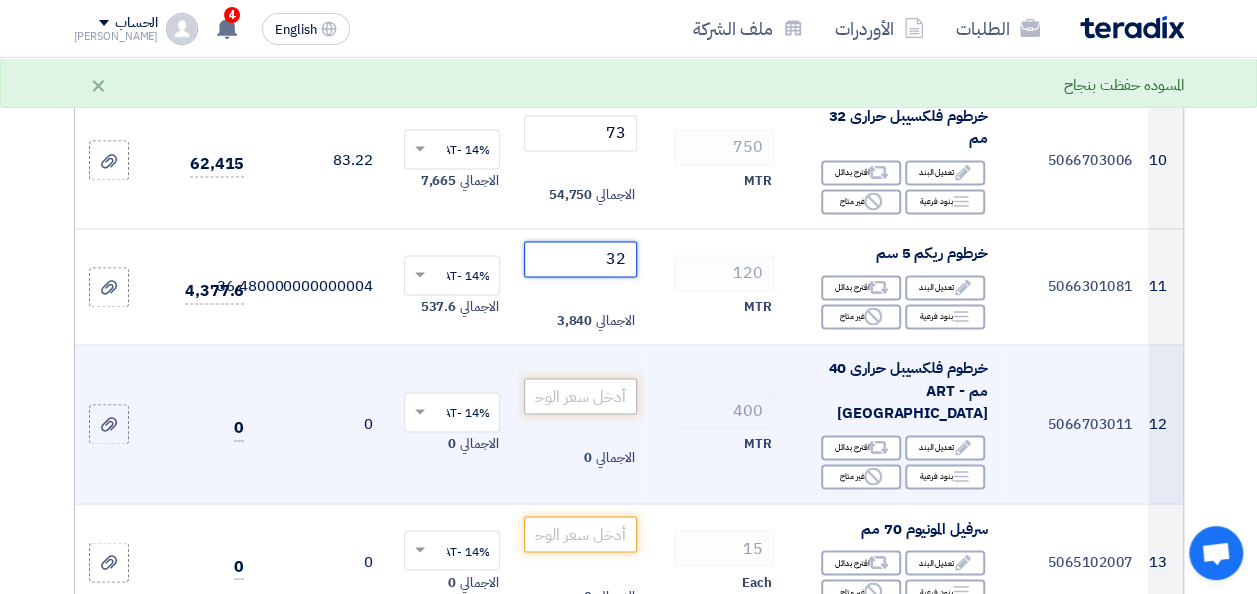 type on "32" 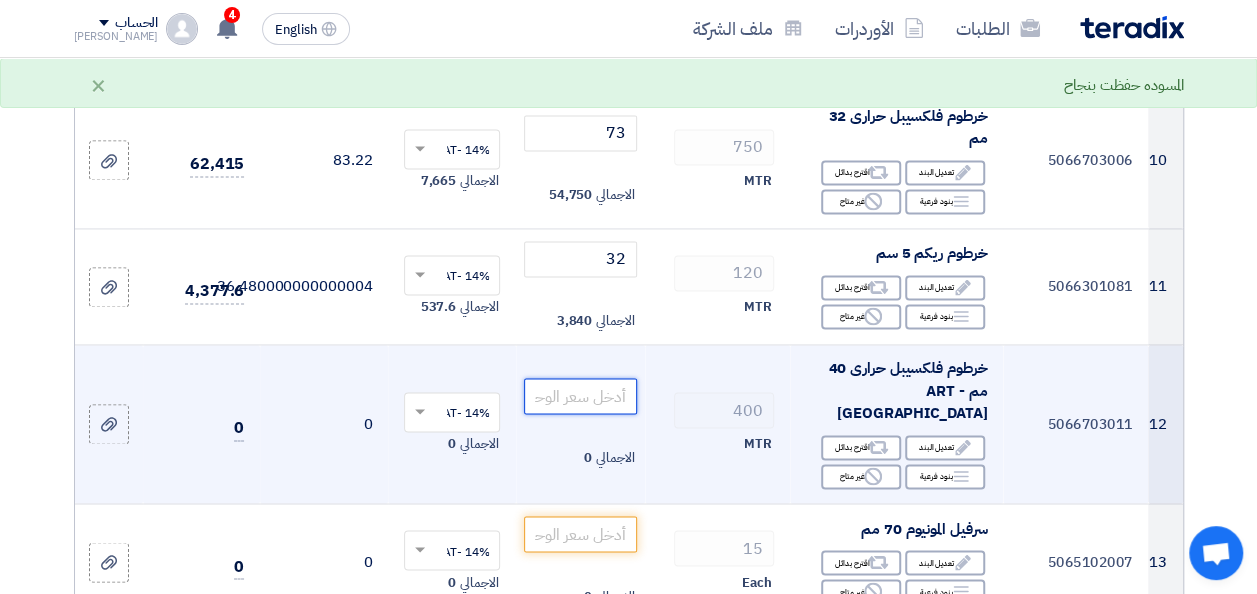 click 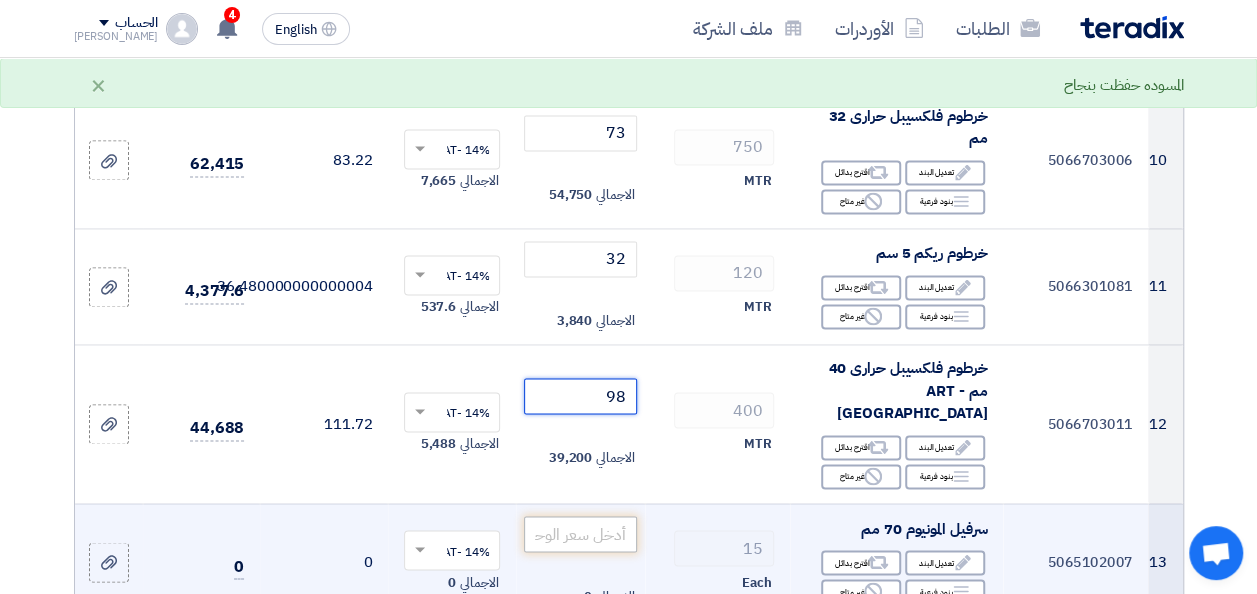type on "98" 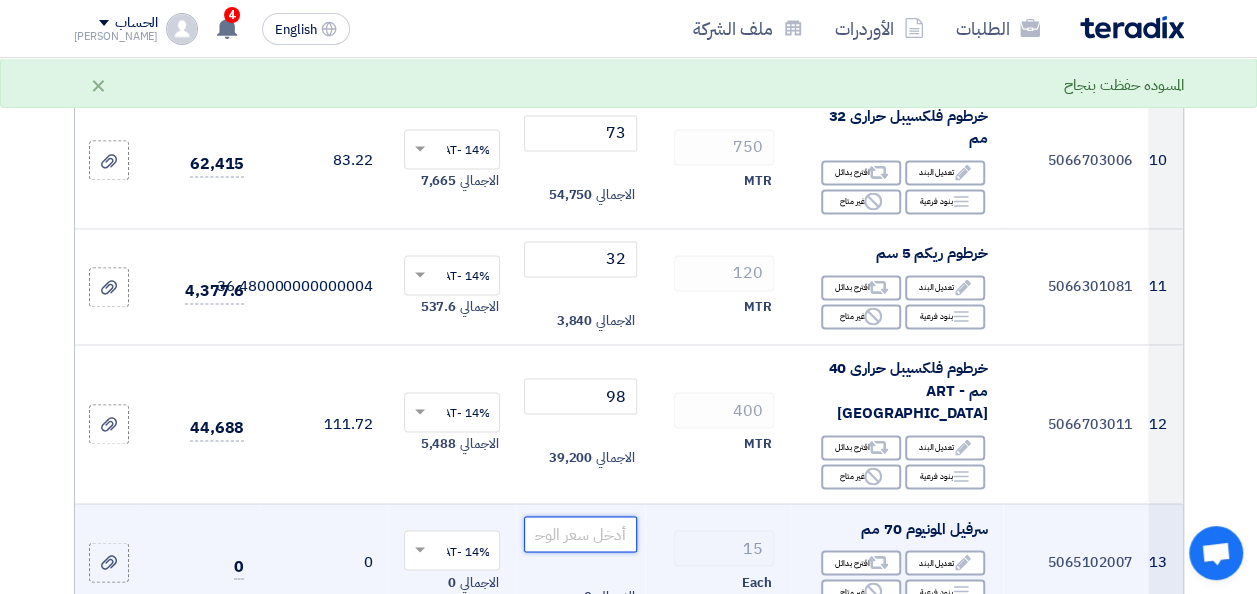 click 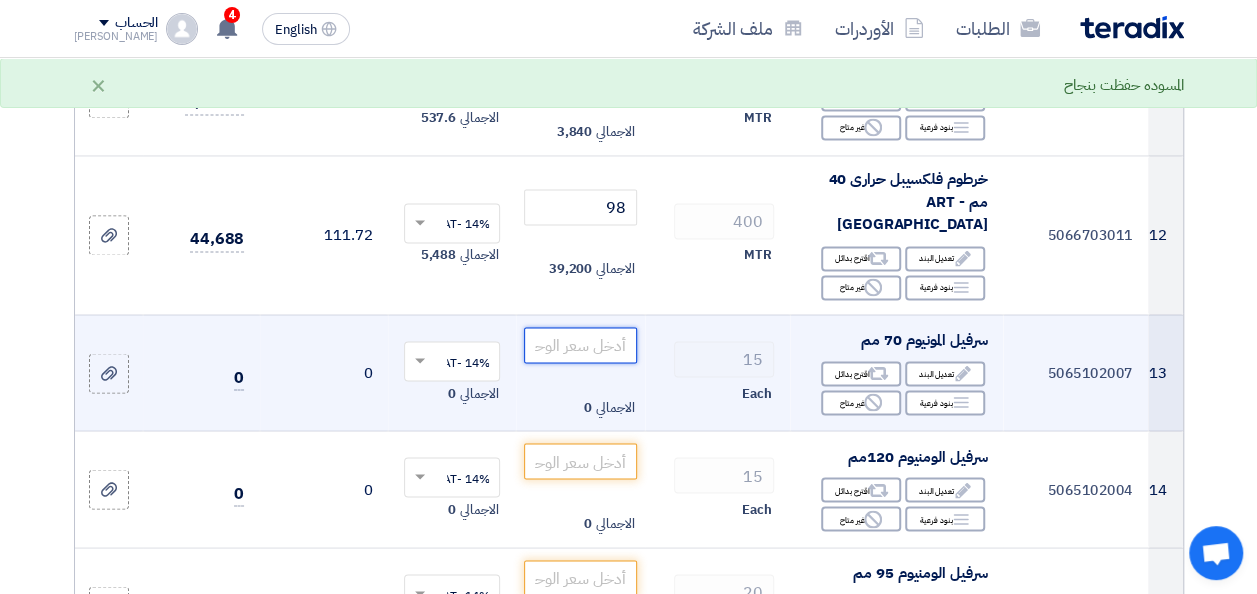 scroll, scrollTop: 1600, scrollLeft: 0, axis: vertical 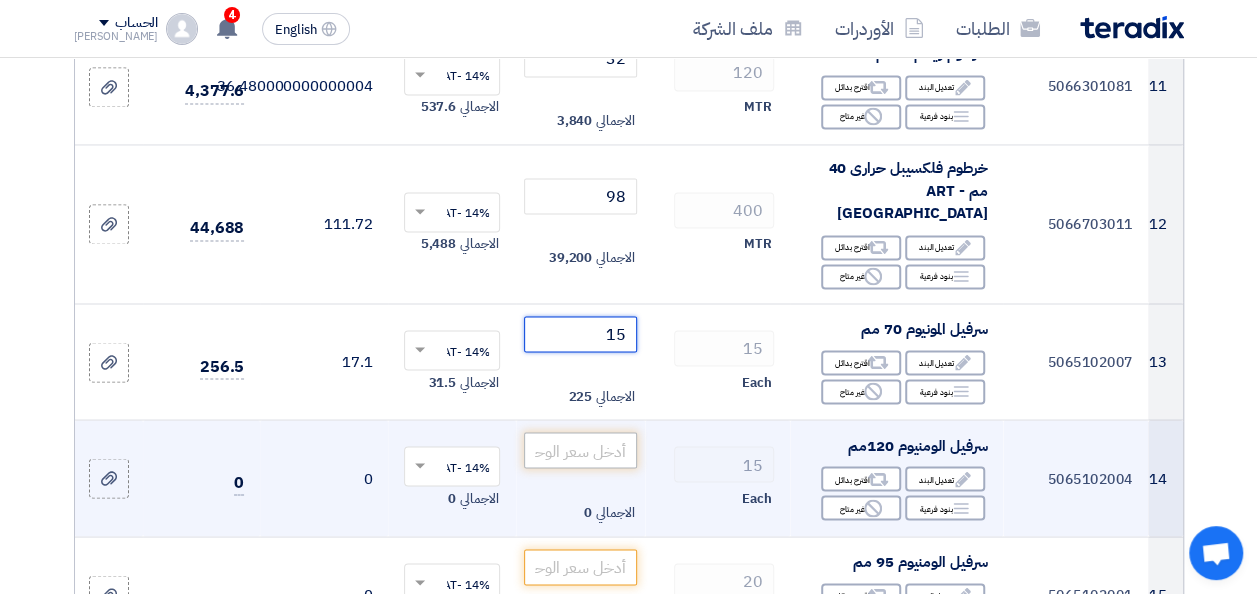 type on "15" 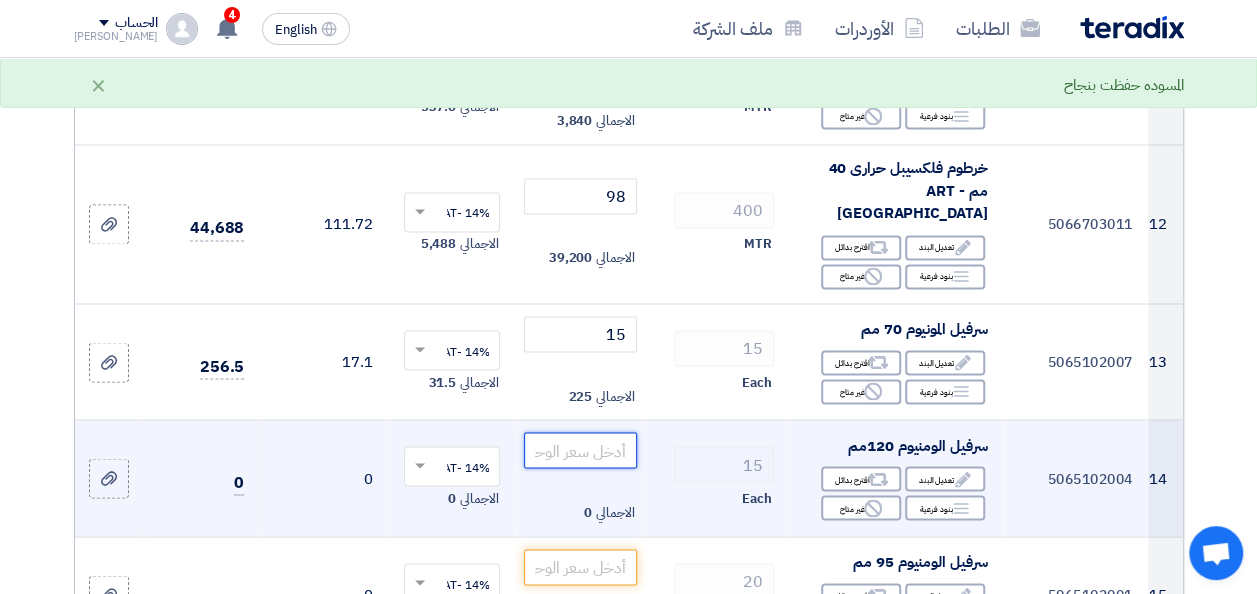 click 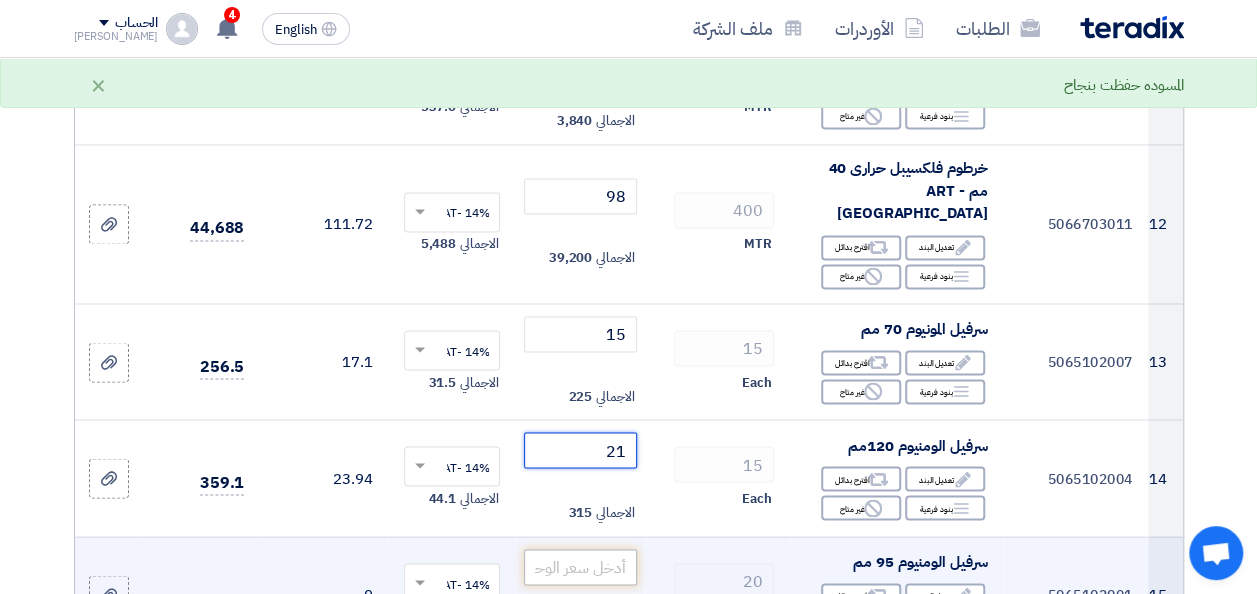 type on "21" 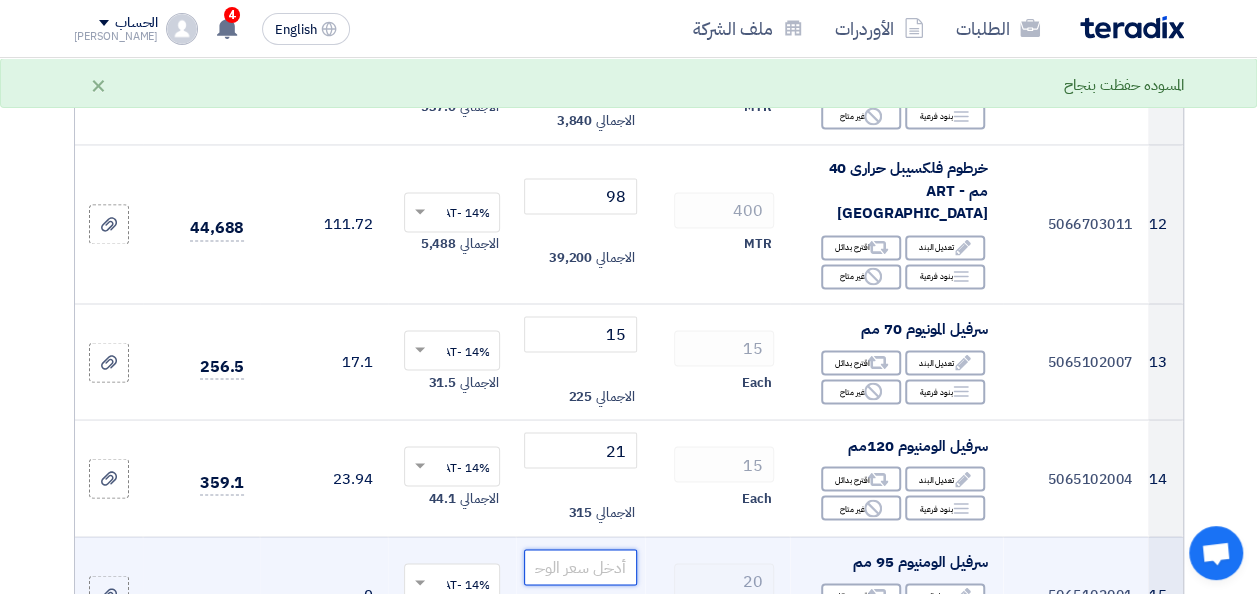 click 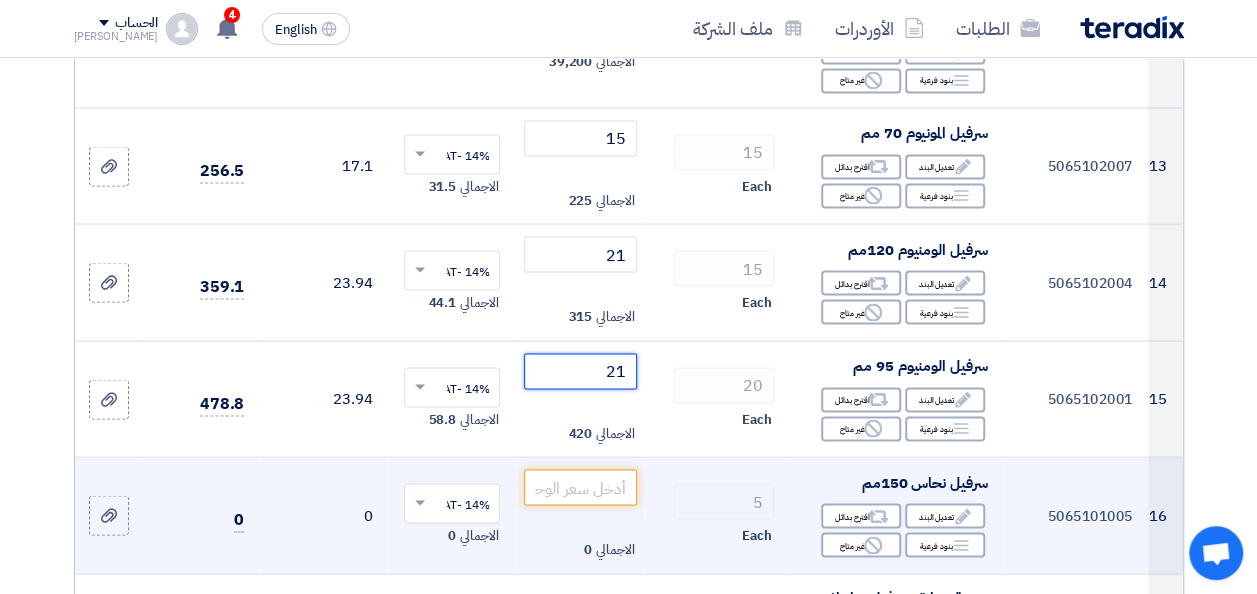 scroll, scrollTop: 1800, scrollLeft: 0, axis: vertical 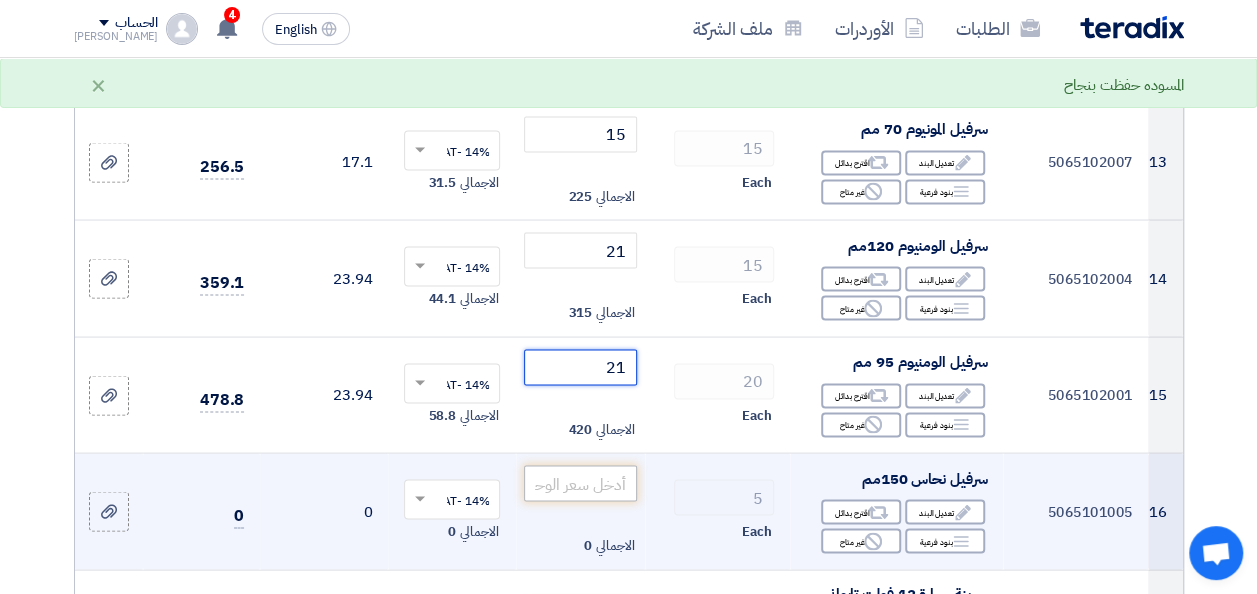 type on "21" 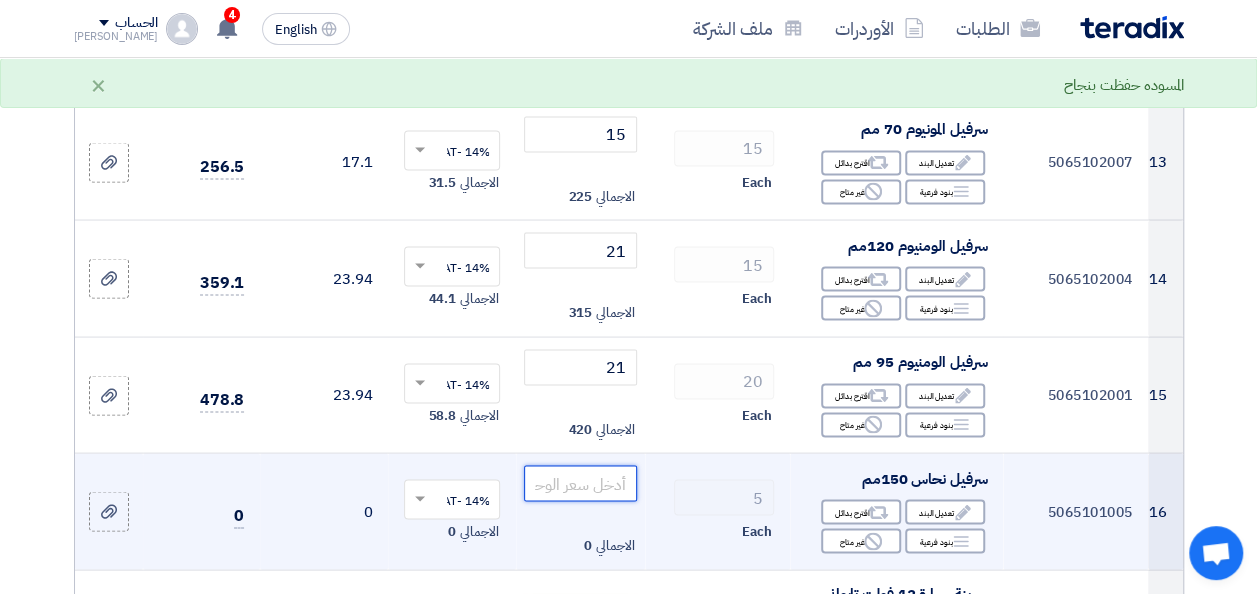click 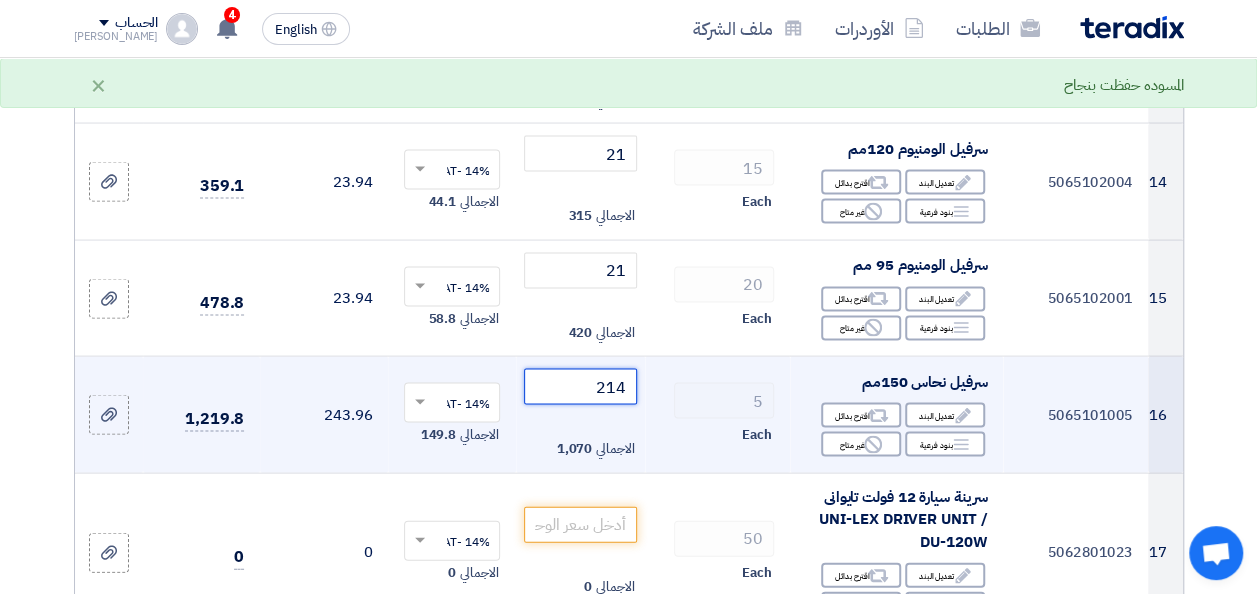 scroll, scrollTop: 1900, scrollLeft: 0, axis: vertical 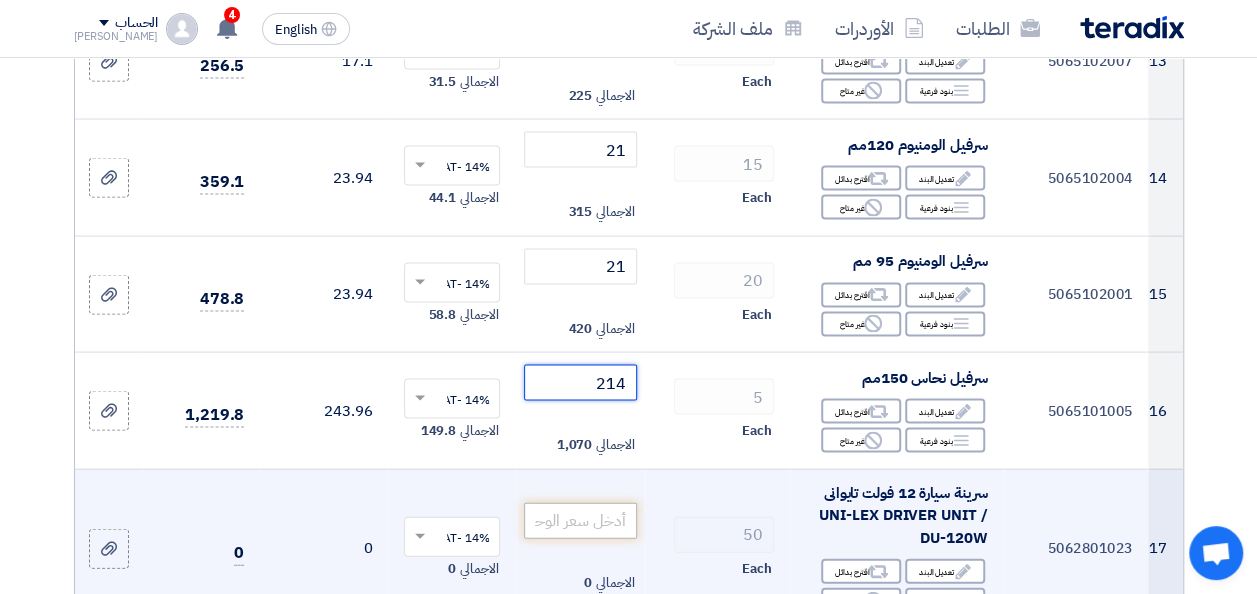 type on "214" 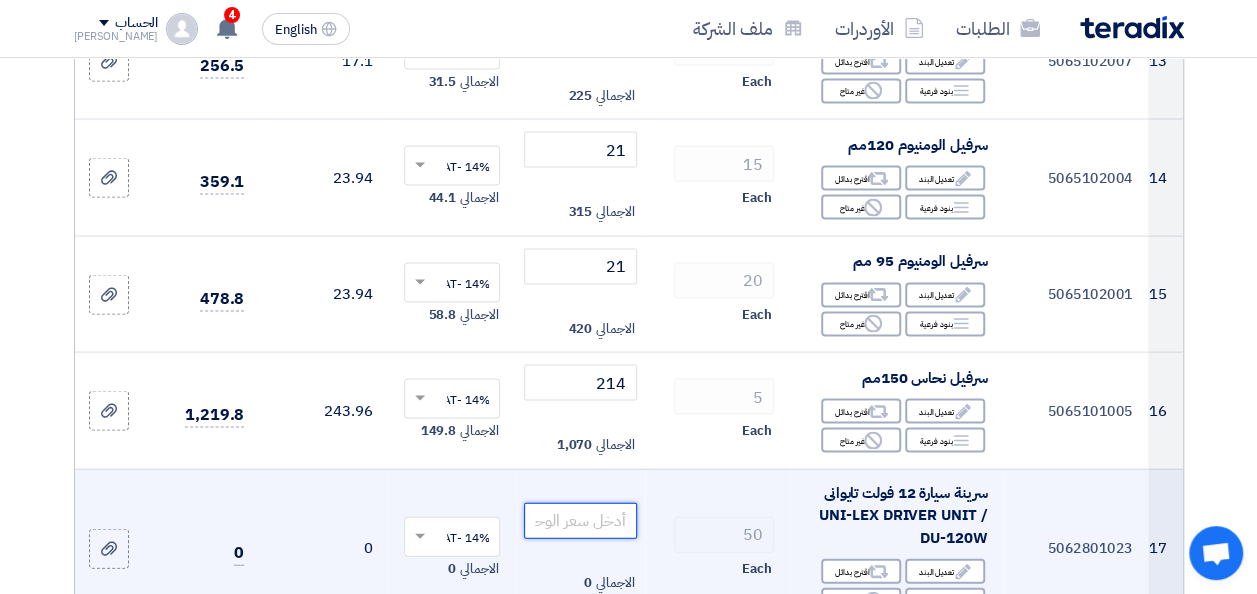 click 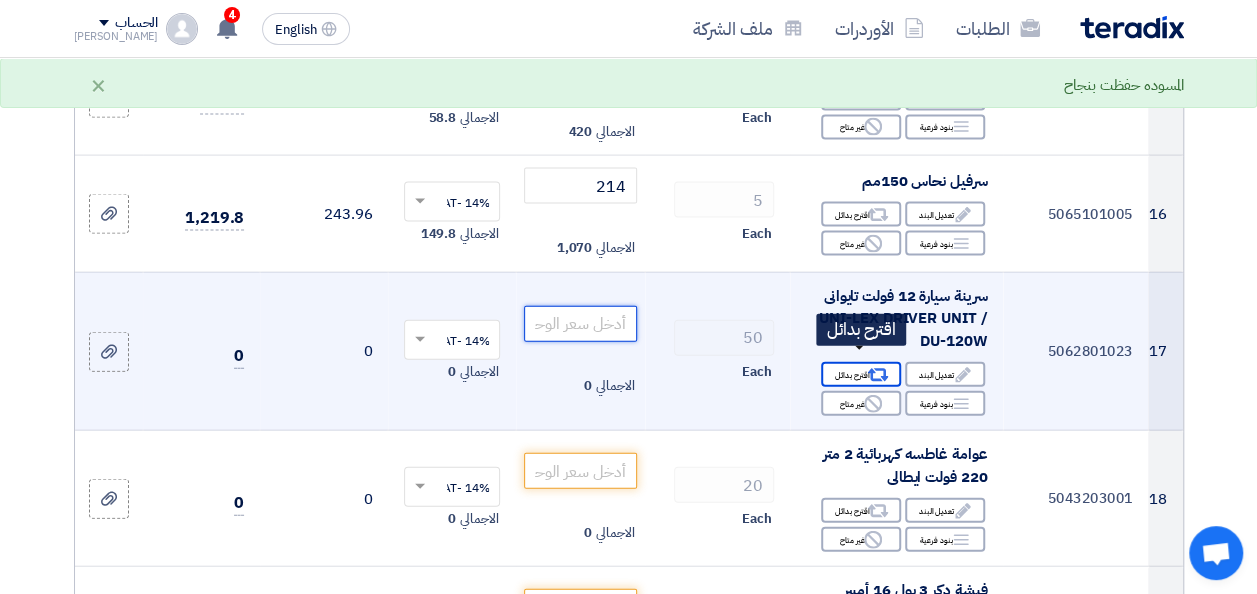 scroll, scrollTop: 2100, scrollLeft: 0, axis: vertical 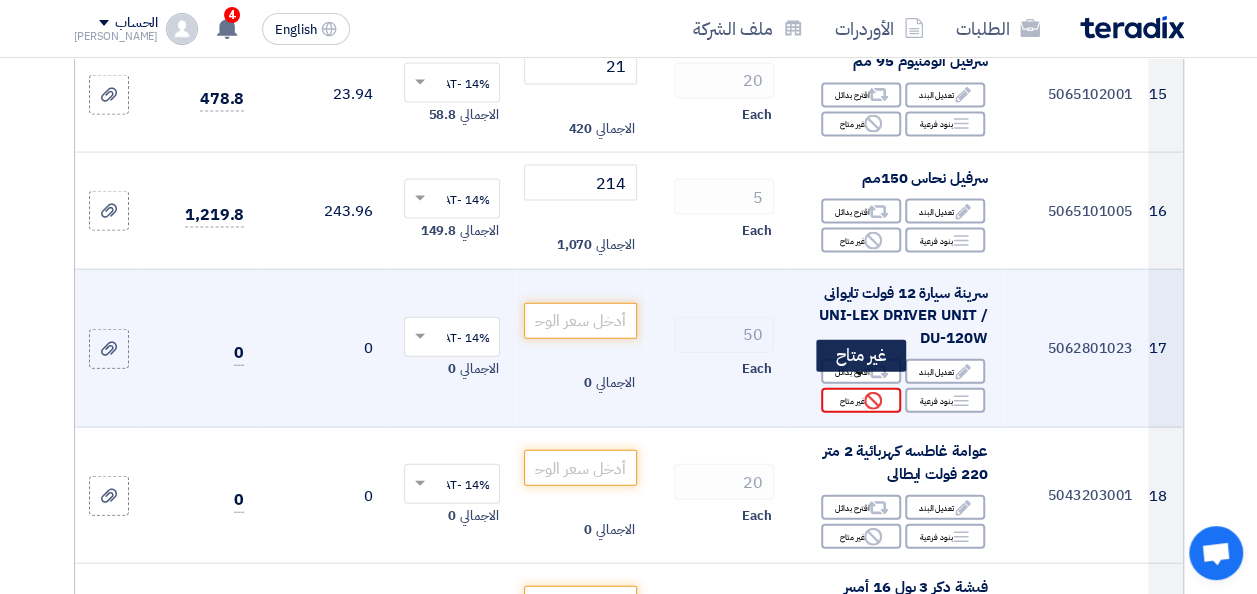 click on "Reject
غير متاح" 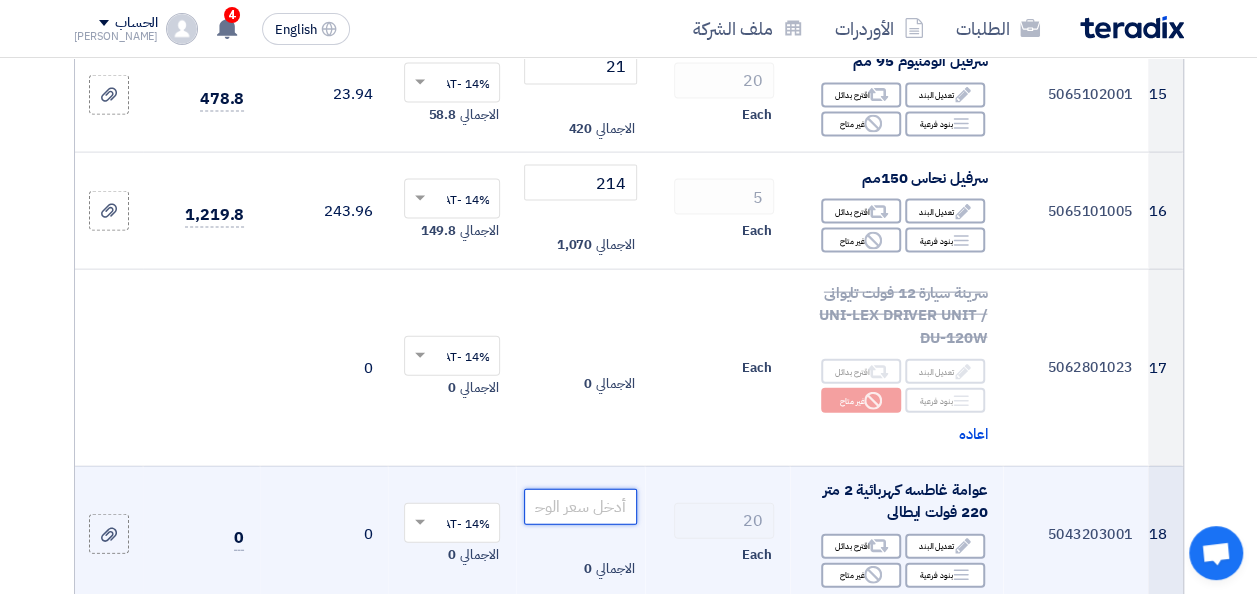 click 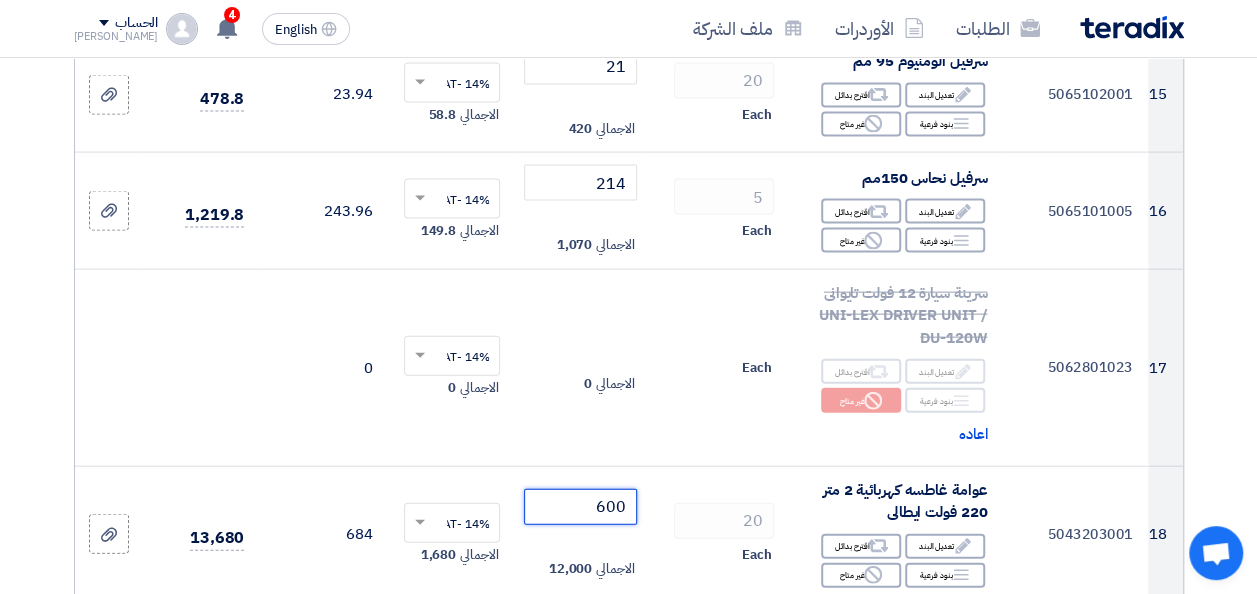 scroll, scrollTop: 2500, scrollLeft: 0, axis: vertical 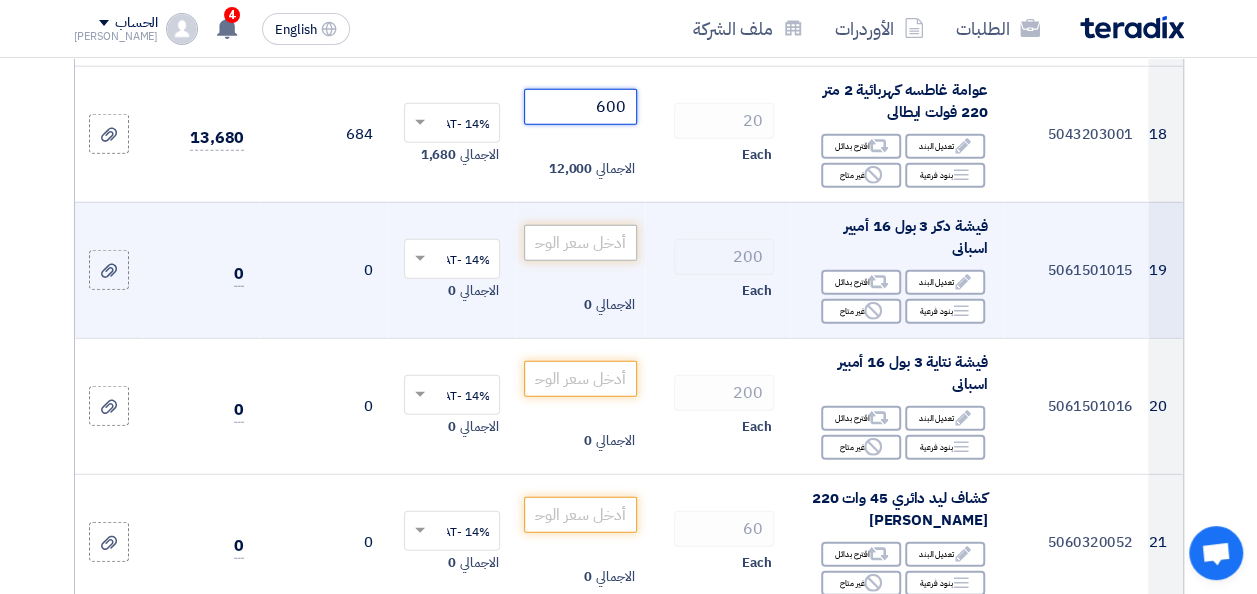 type on "600" 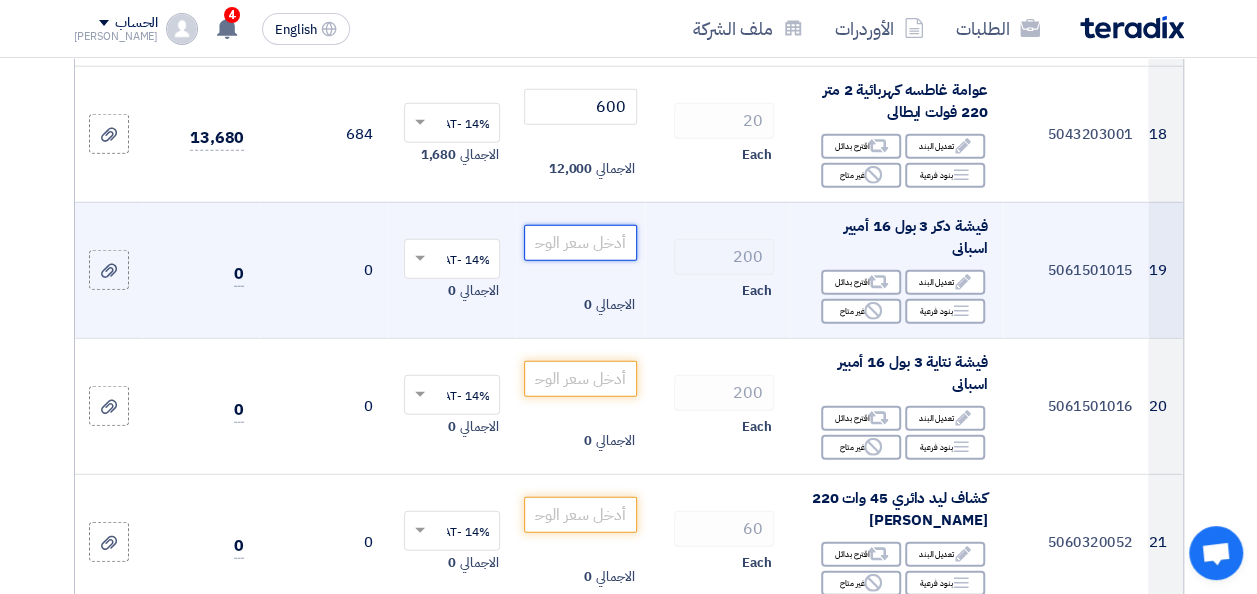 click 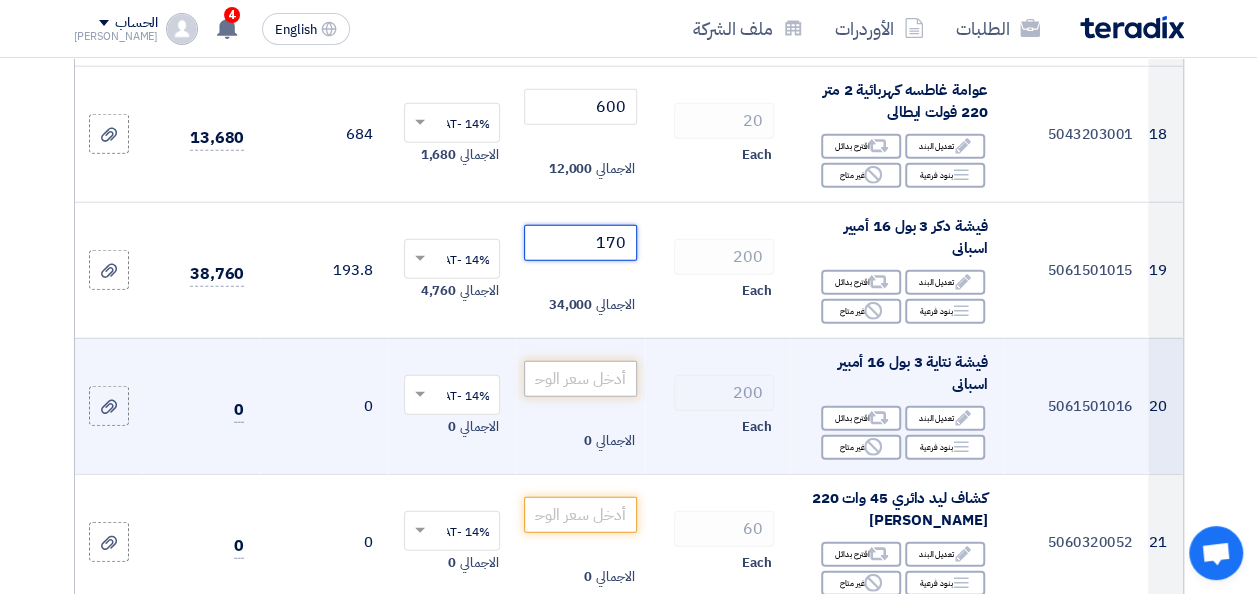 type on "170" 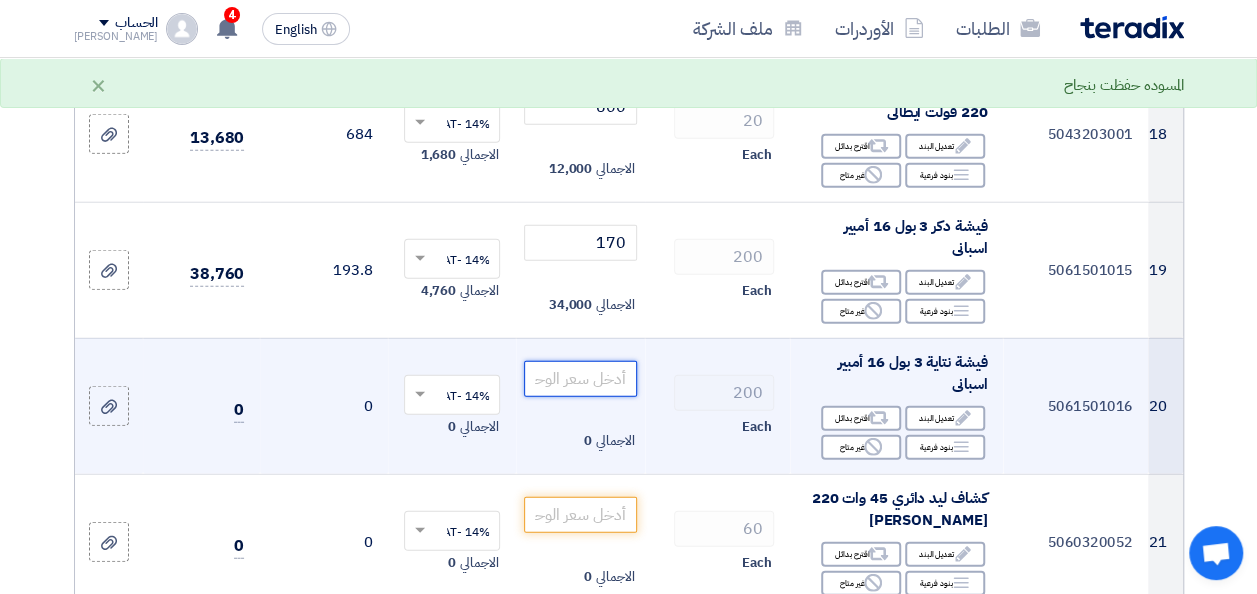click 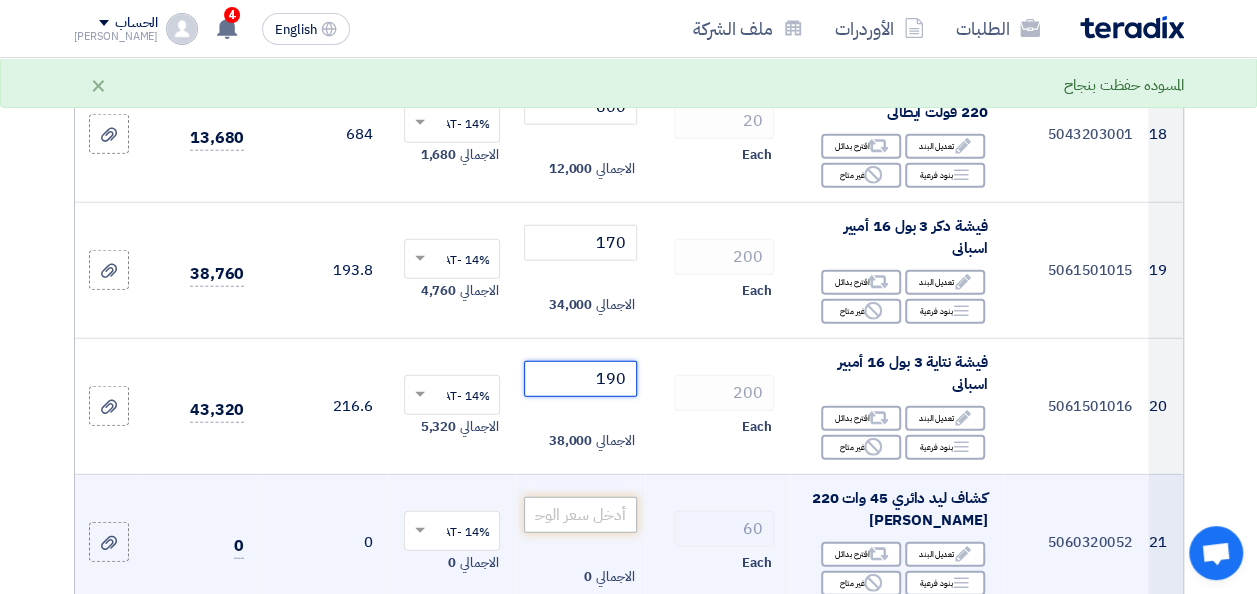 type on "190" 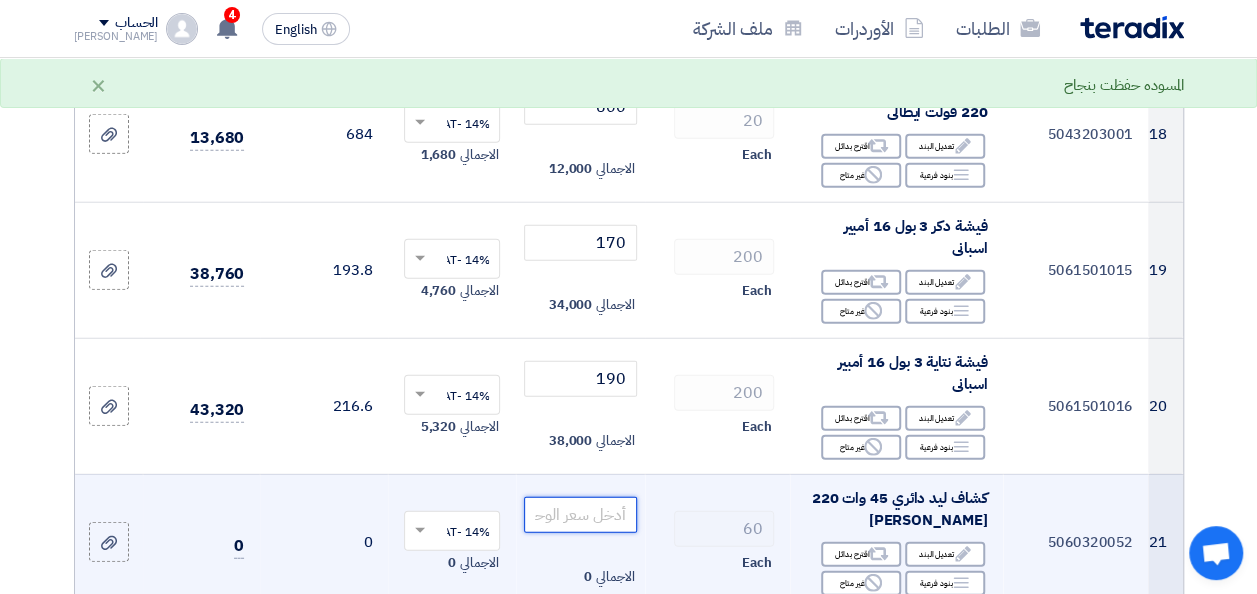 click 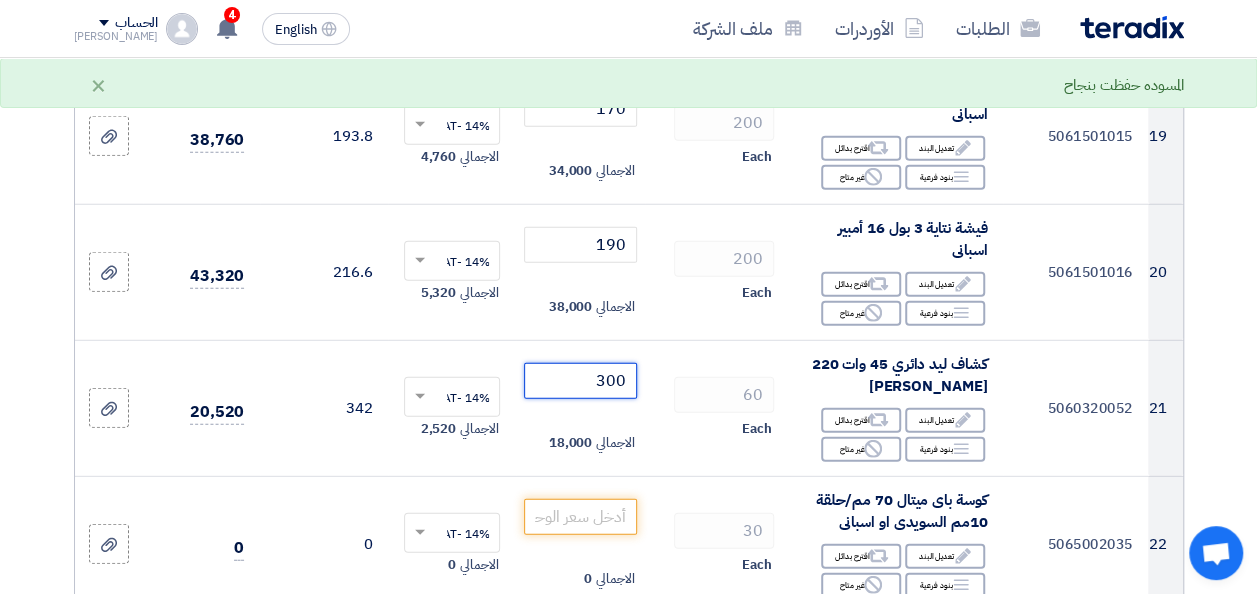 scroll, scrollTop: 2800, scrollLeft: 0, axis: vertical 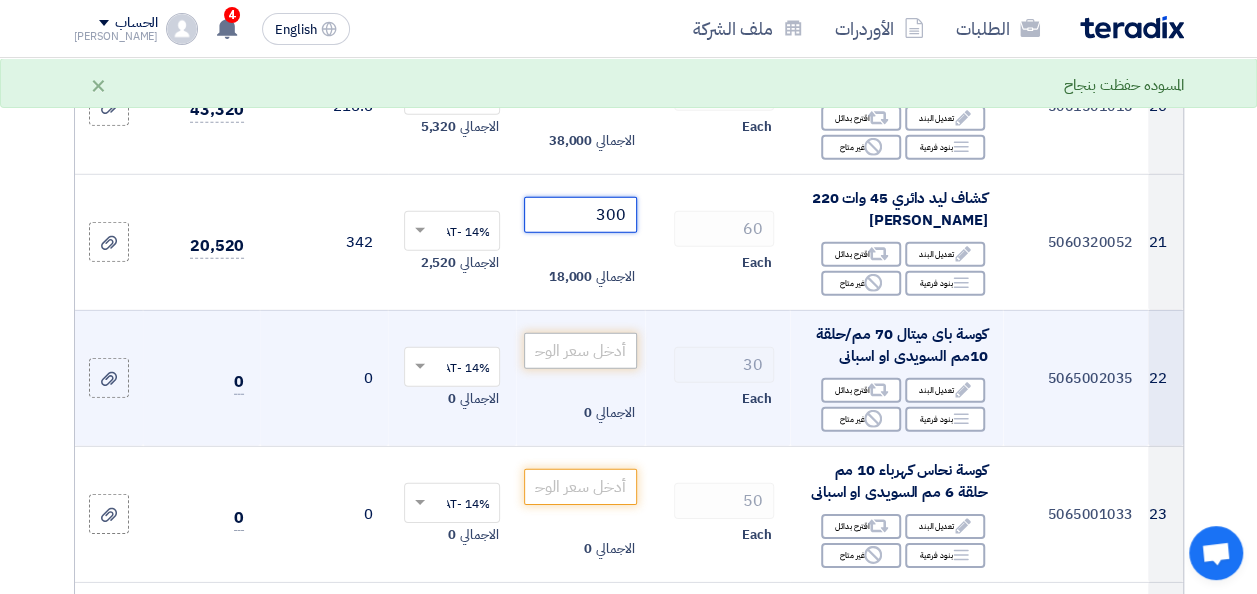 type on "300" 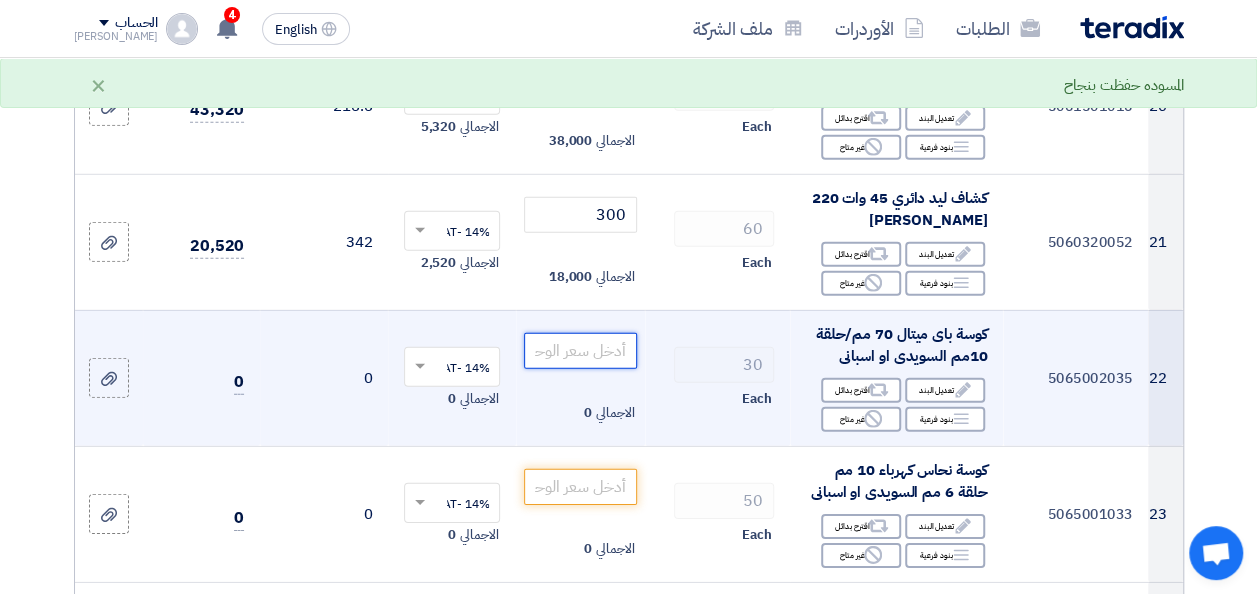 click 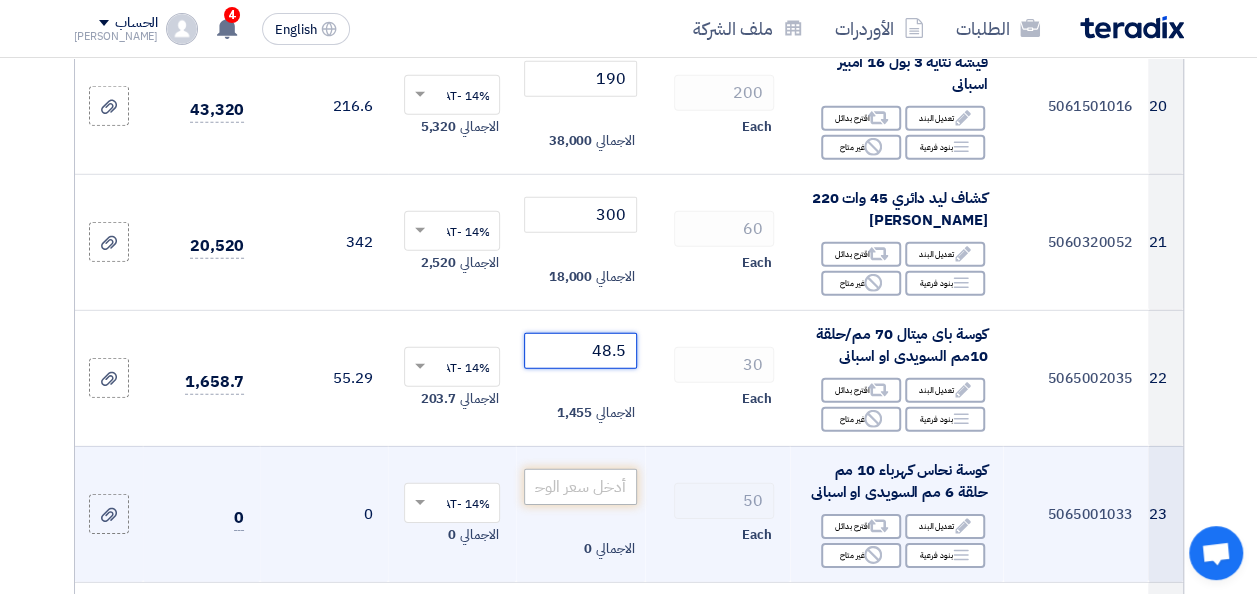 type on "48.5" 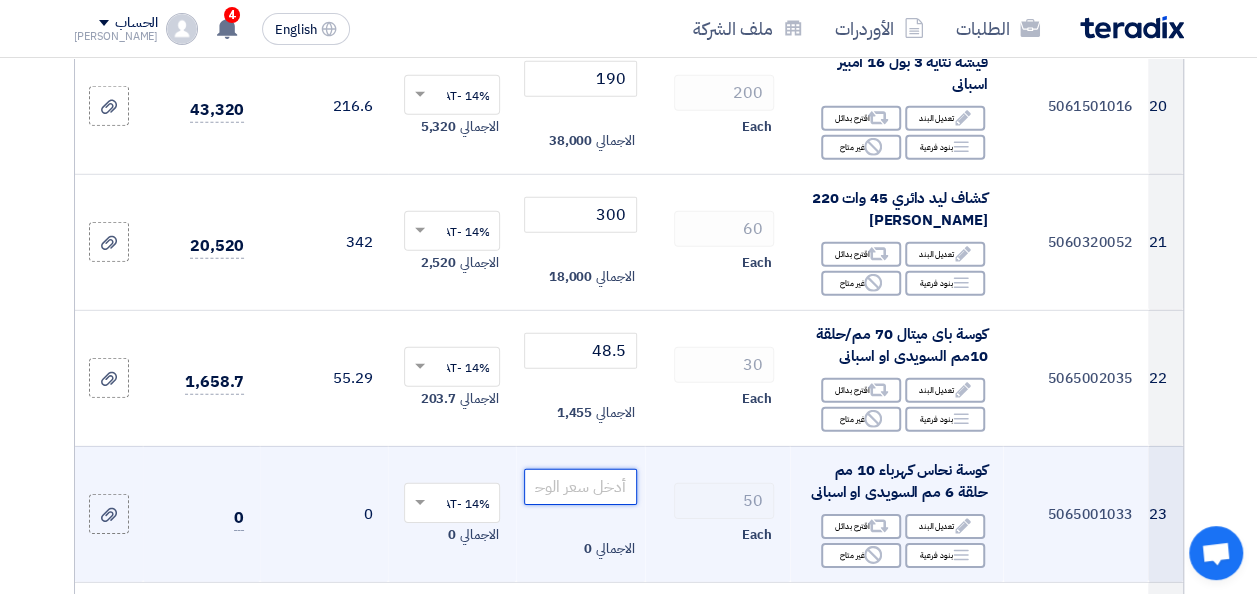drag, startPoint x: 604, startPoint y: 478, endPoint x: 613, endPoint y: 466, distance: 15 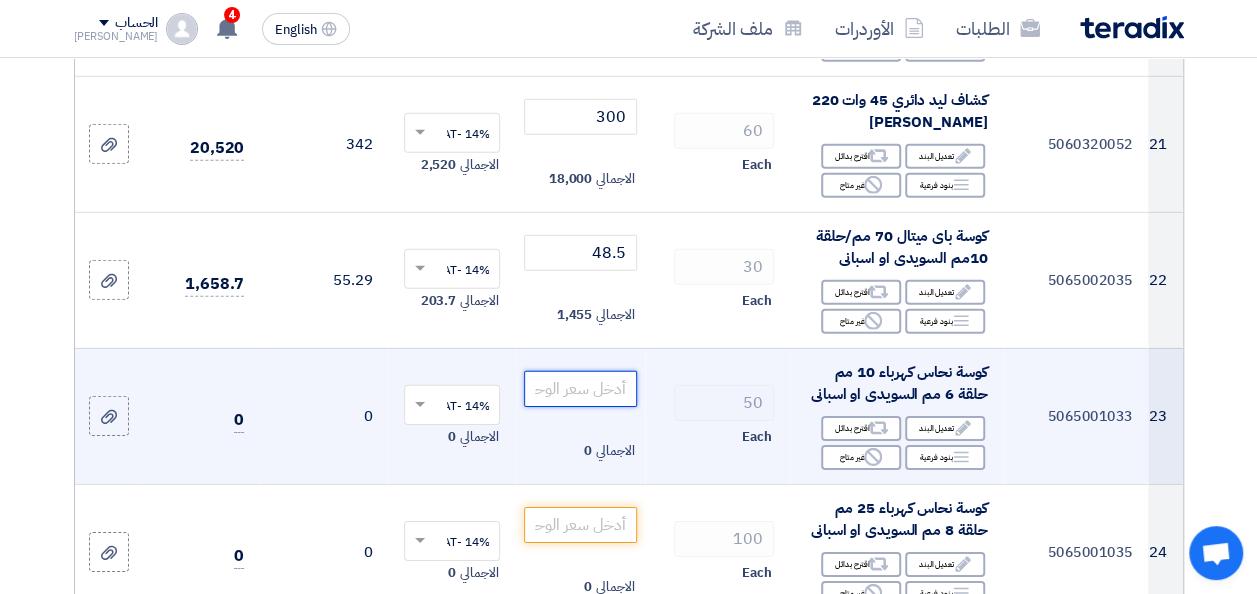 scroll, scrollTop: 2900, scrollLeft: 0, axis: vertical 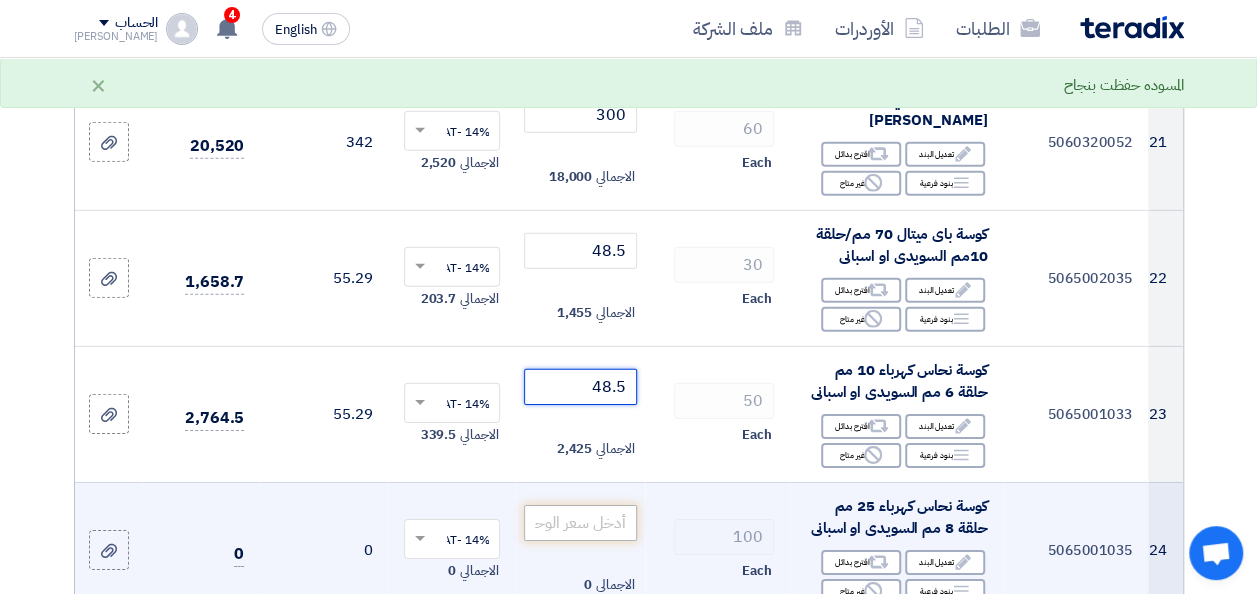 type on "48.5" 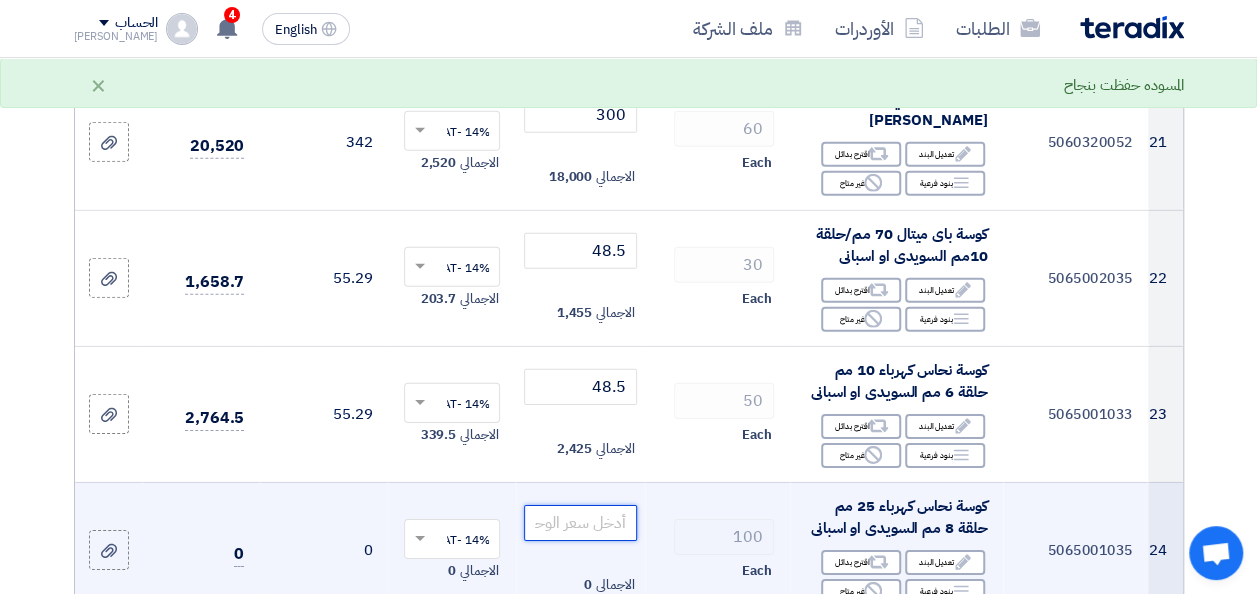 click 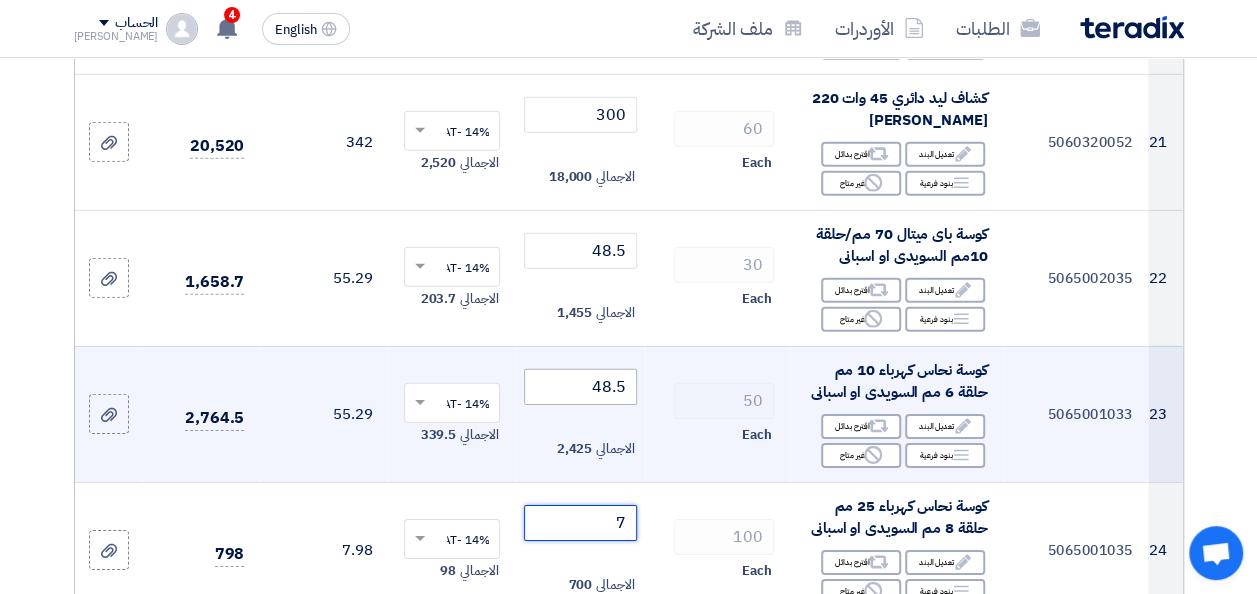 type on "7" 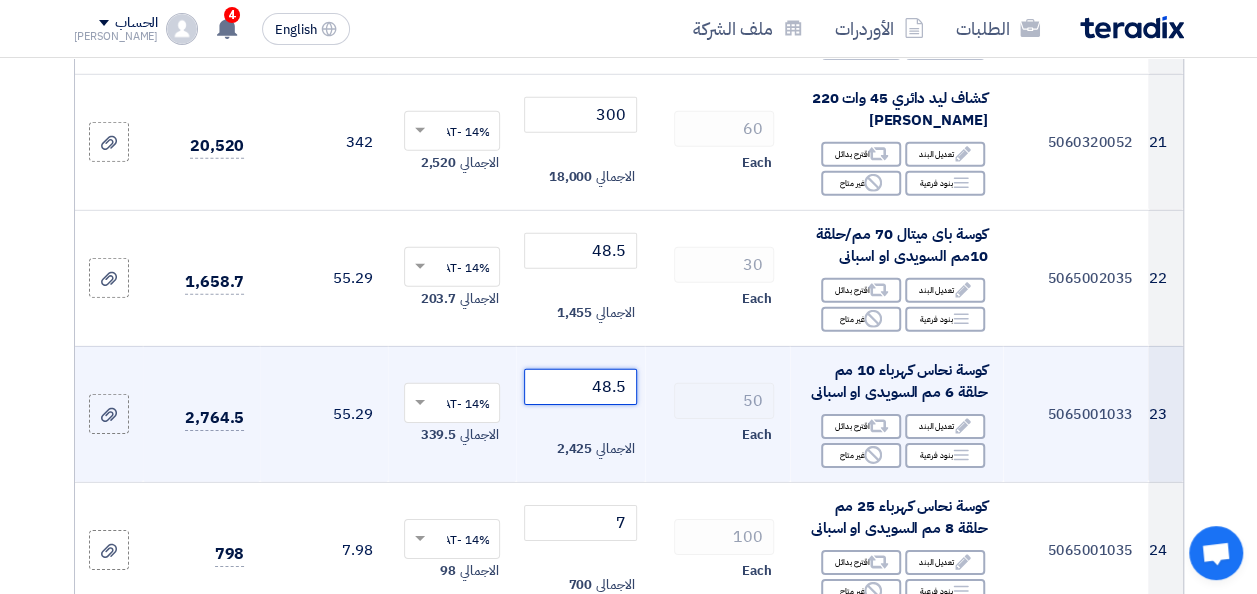 click on "48.5" 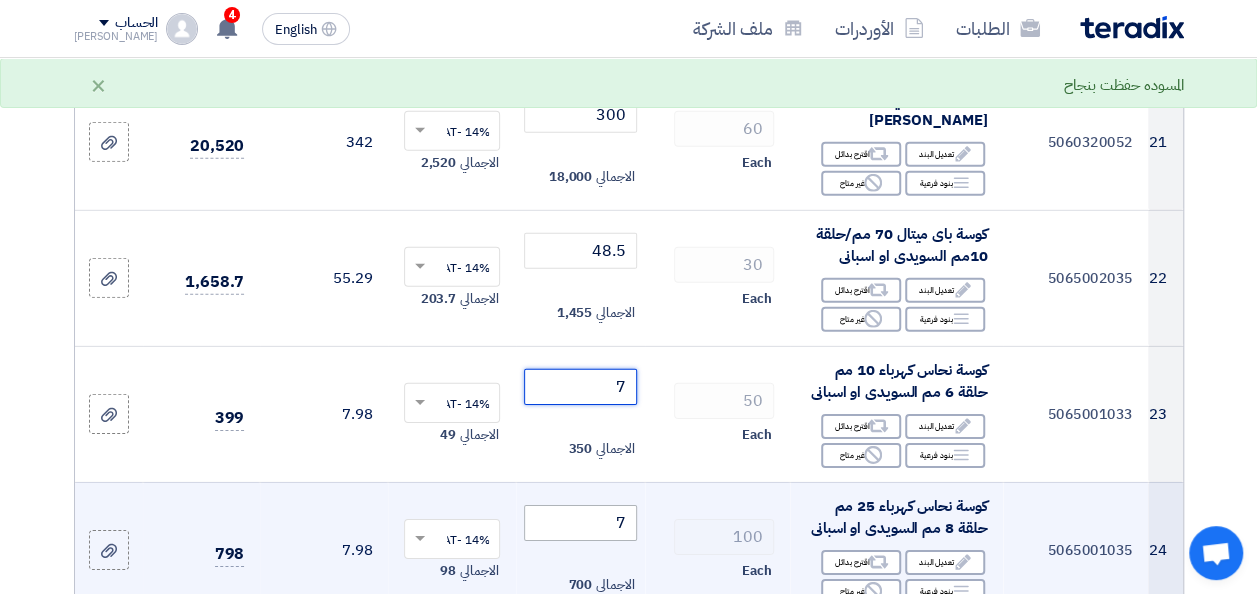 type on "7" 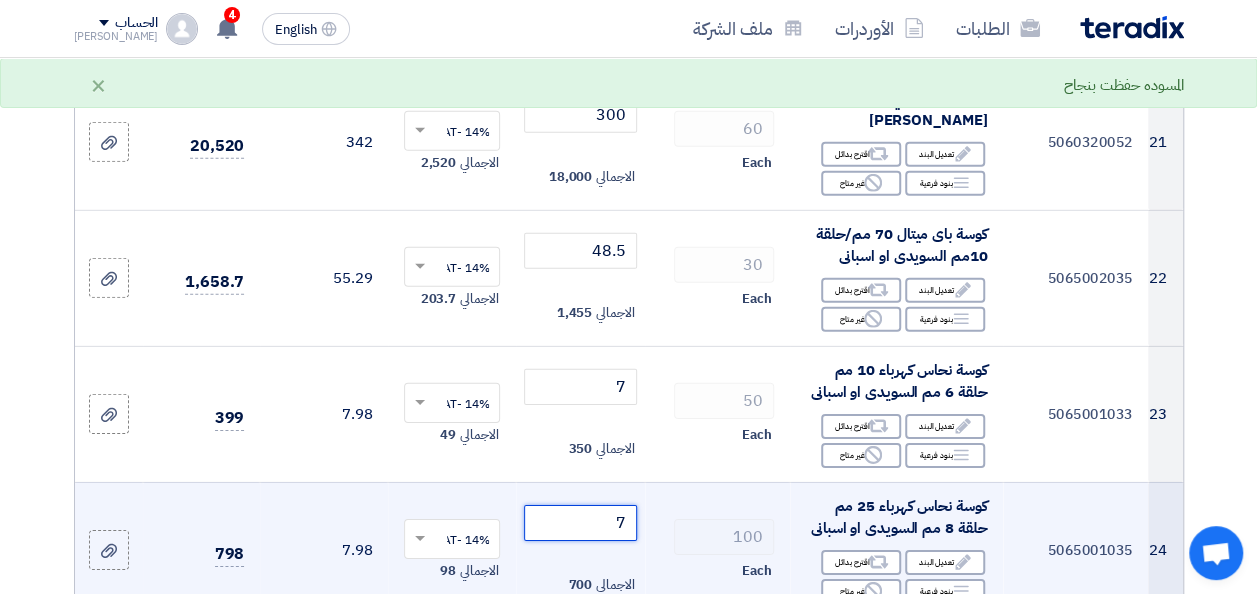 click on "7" 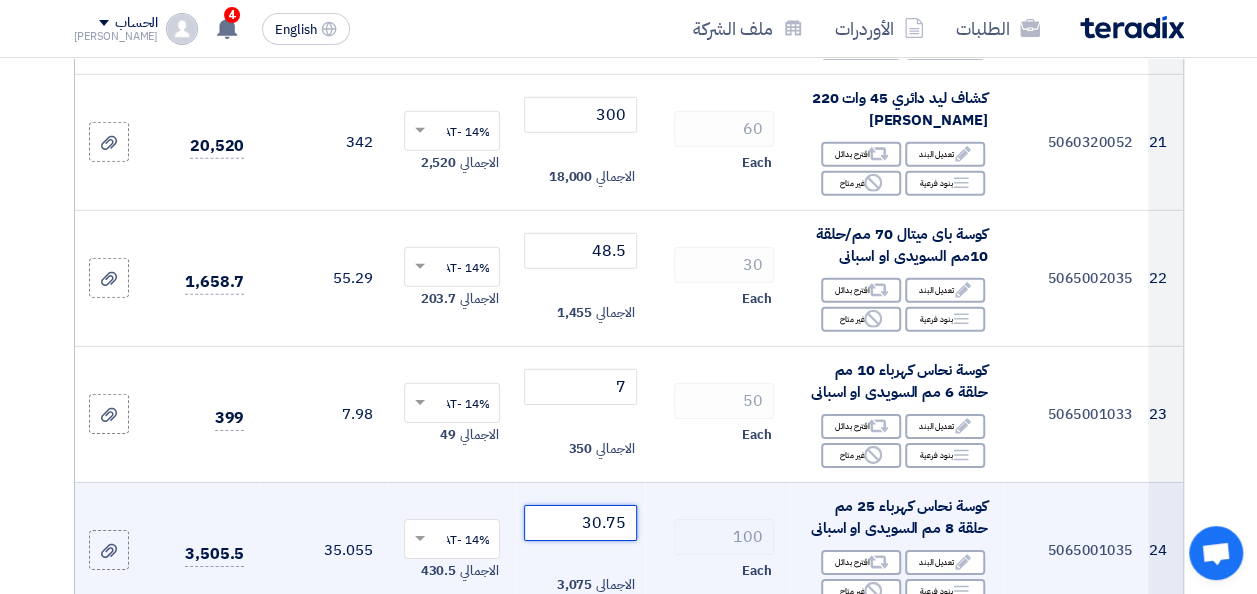 scroll, scrollTop: 3200, scrollLeft: 0, axis: vertical 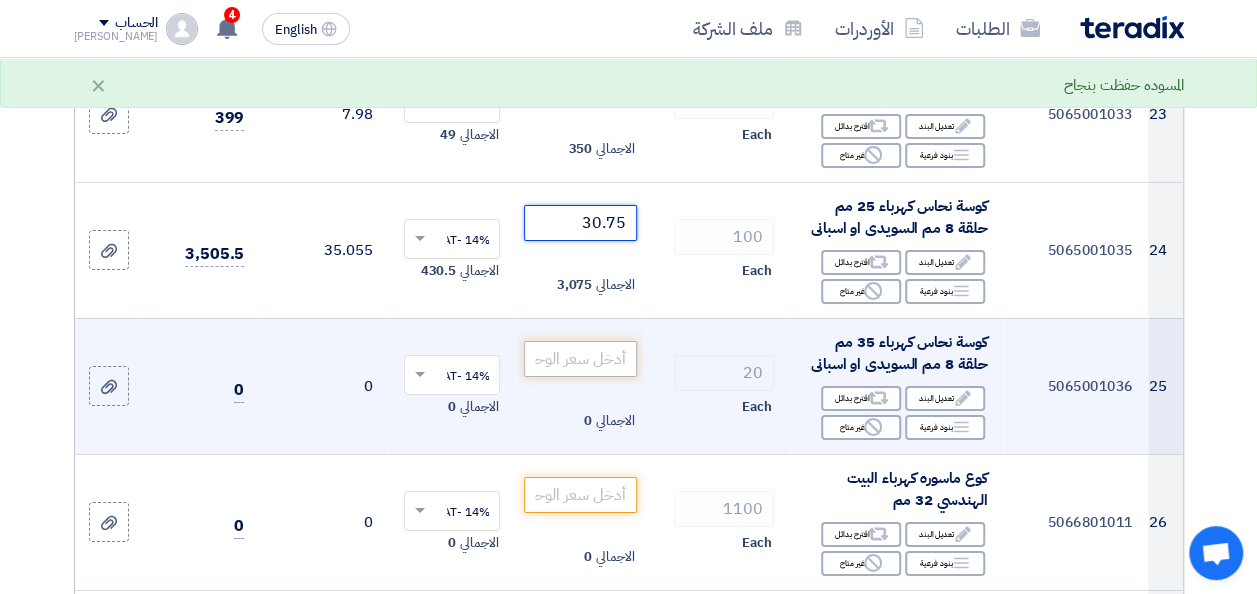 type on "30.75" 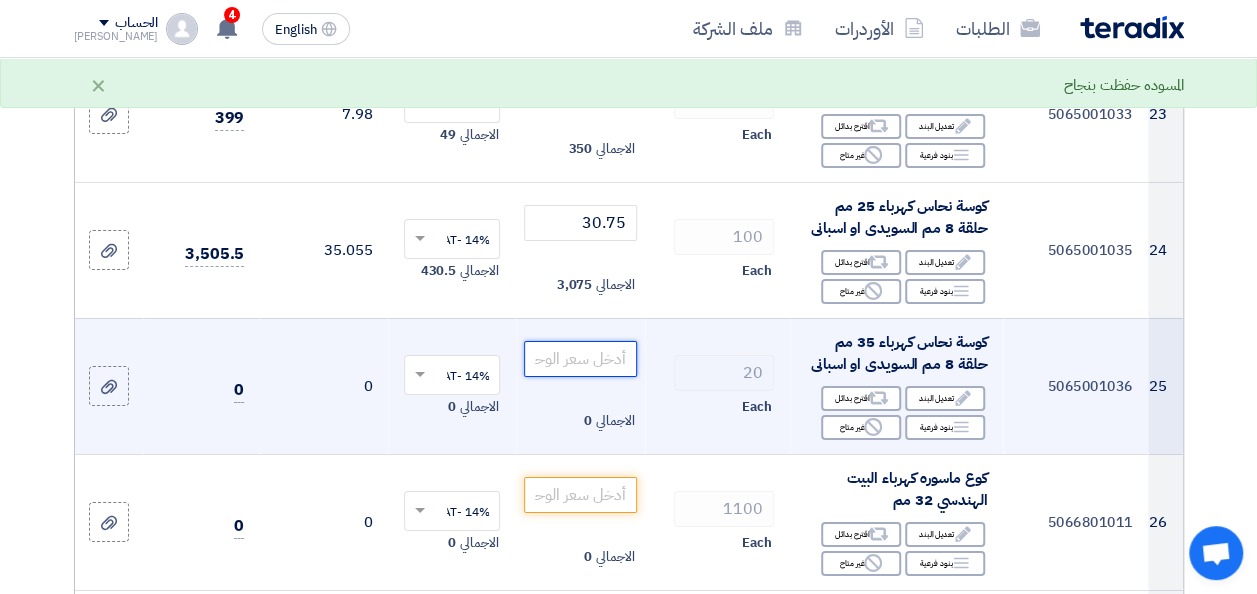 click 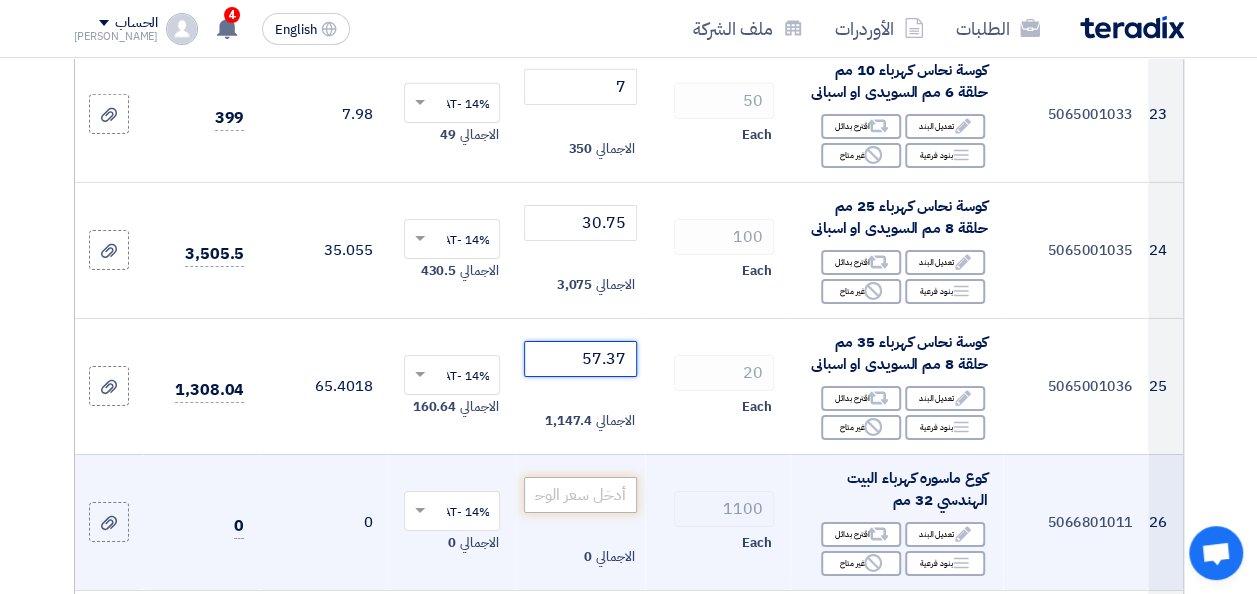 type on "57.37" 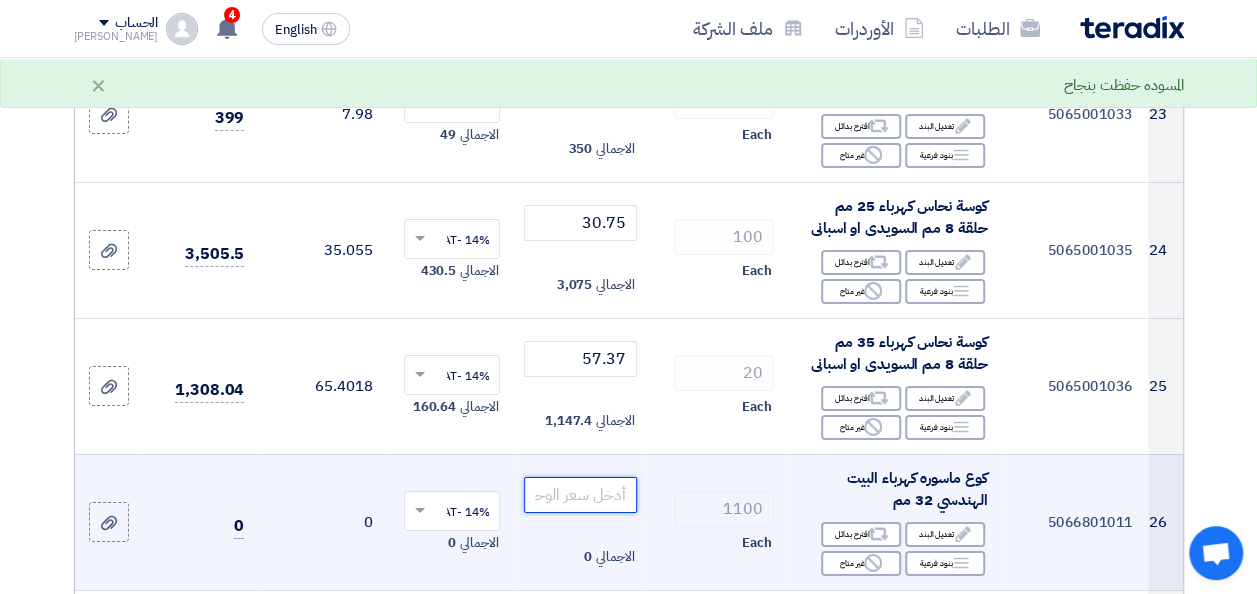 click 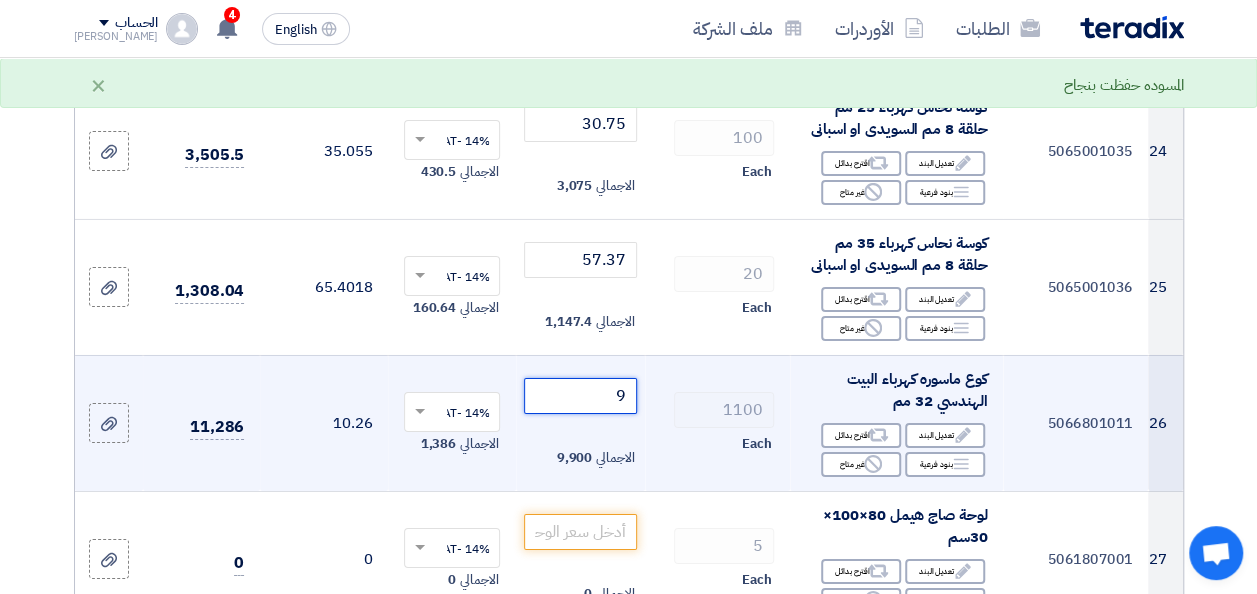 scroll, scrollTop: 3300, scrollLeft: 0, axis: vertical 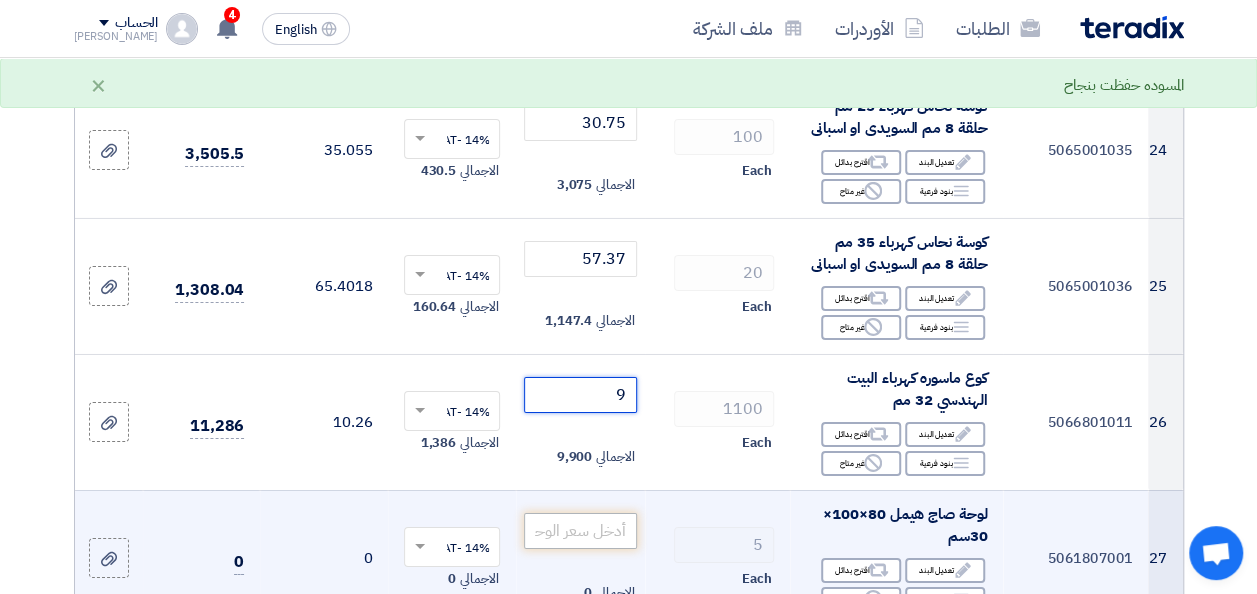 type on "9" 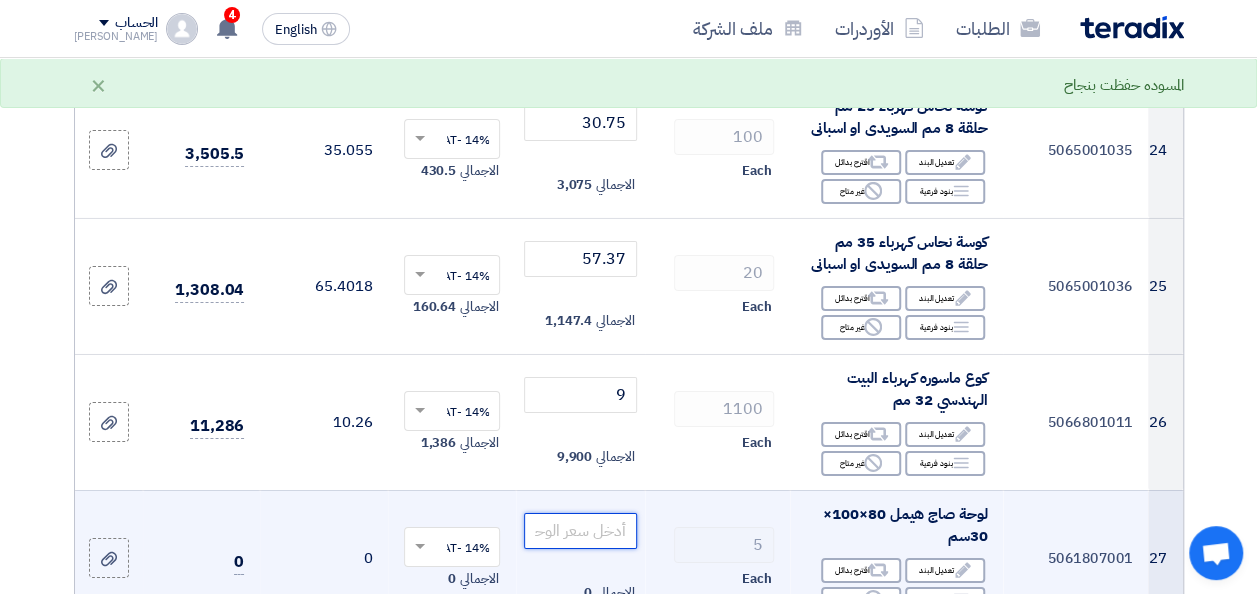 click 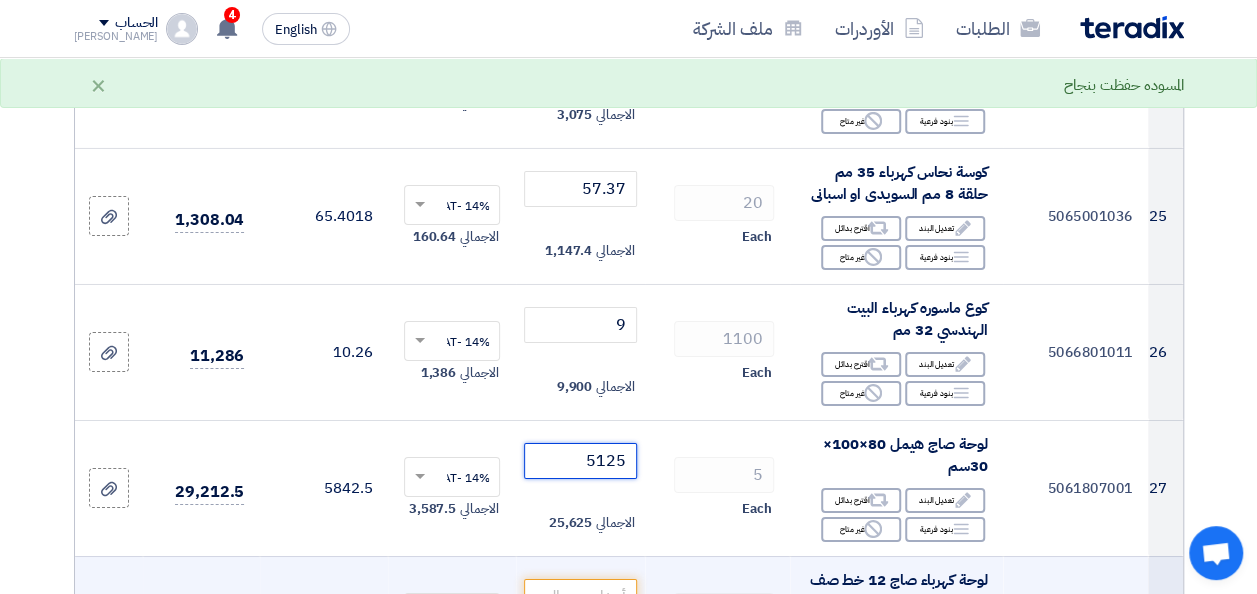 scroll, scrollTop: 3500, scrollLeft: 0, axis: vertical 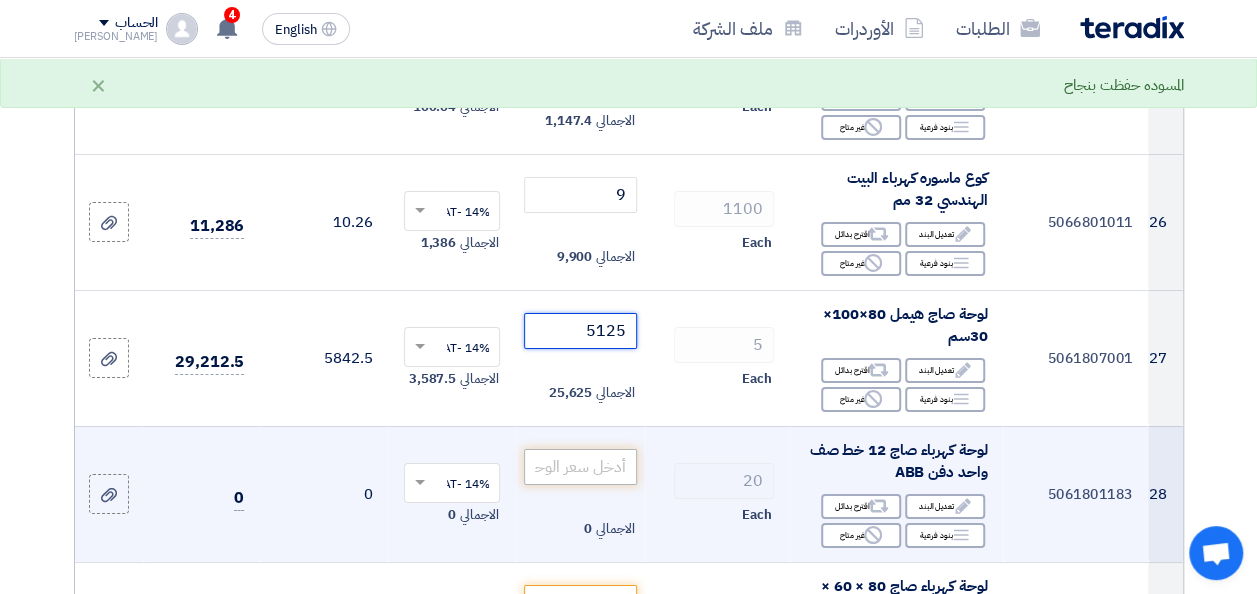 type on "5125" 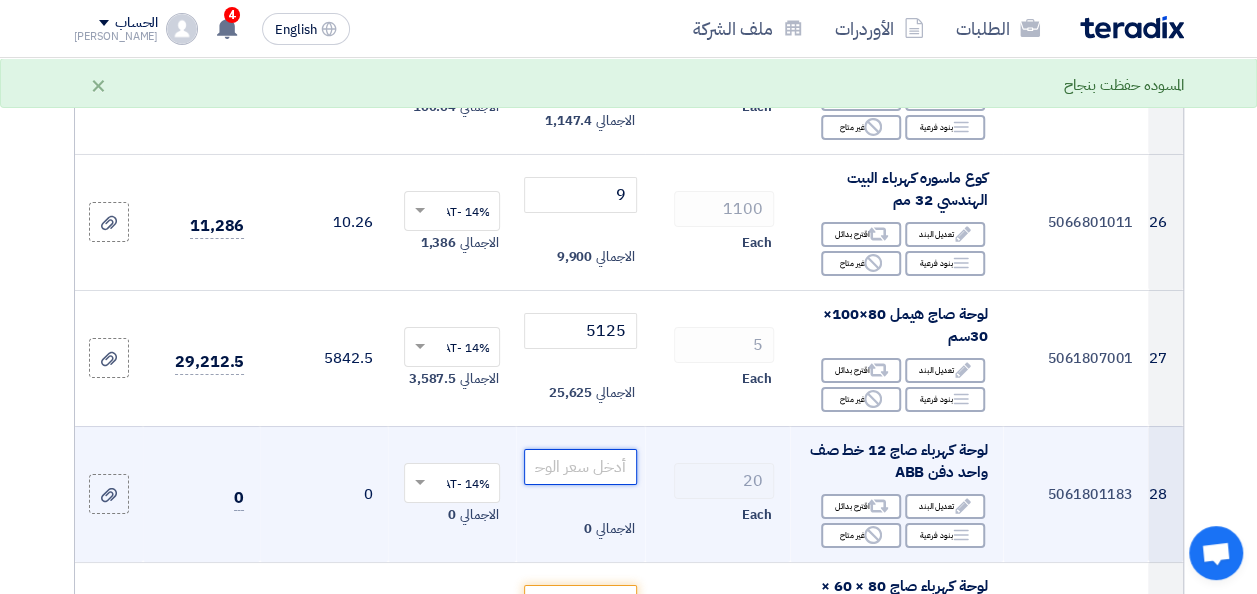 click 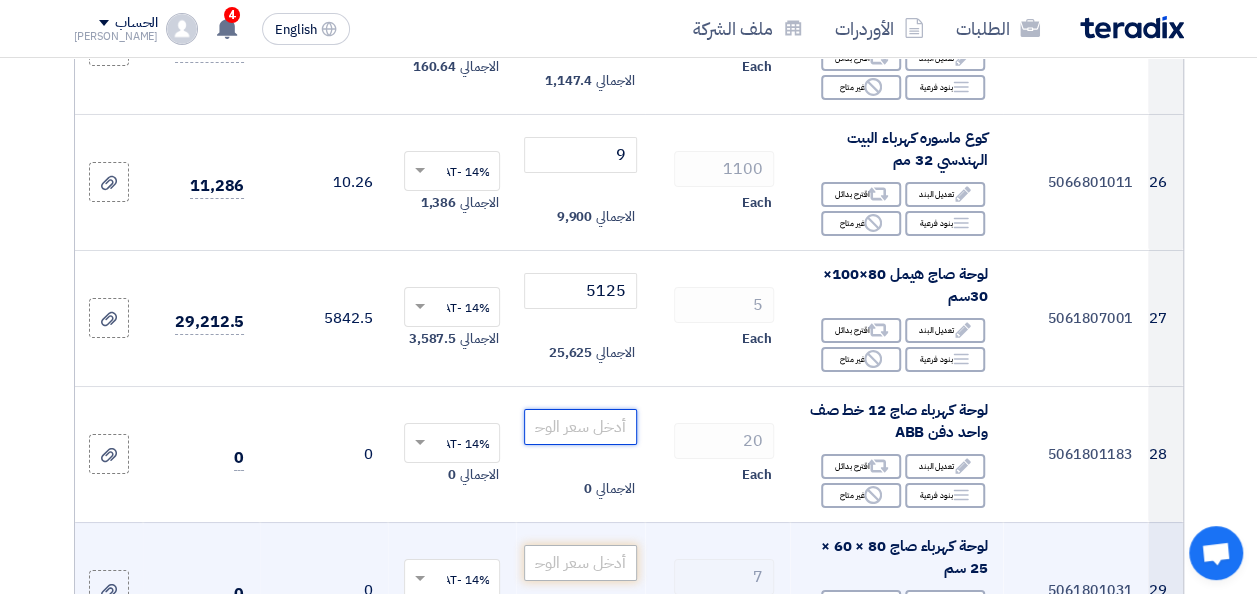 scroll, scrollTop: 3700, scrollLeft: 0, axis: vertical 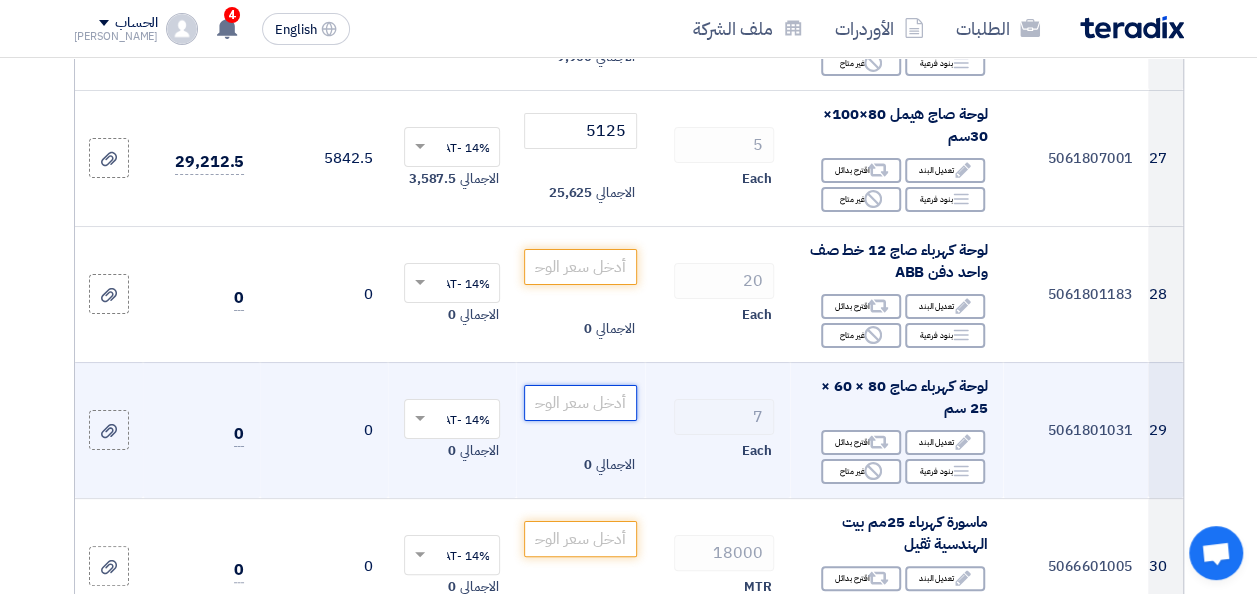 click 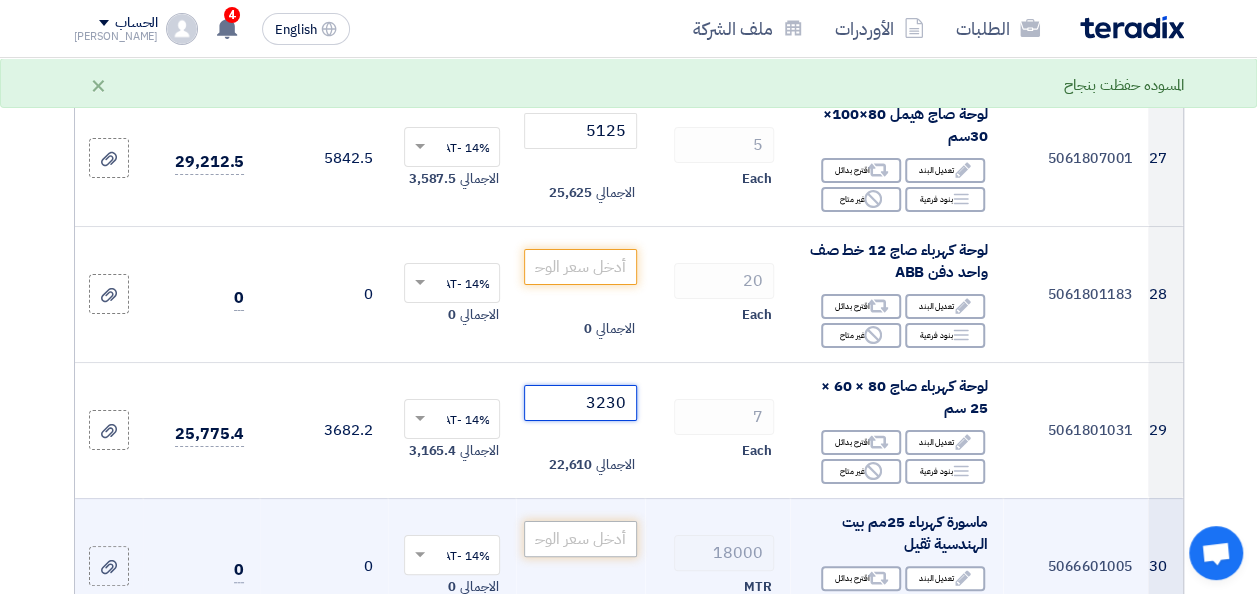 type on "3230" 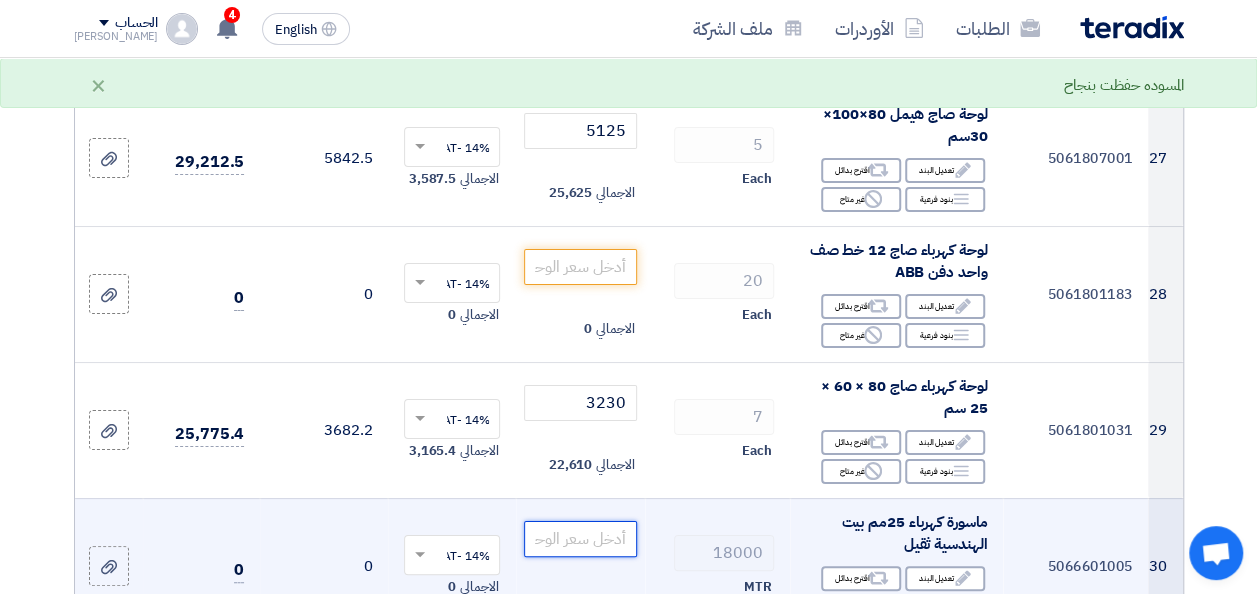click 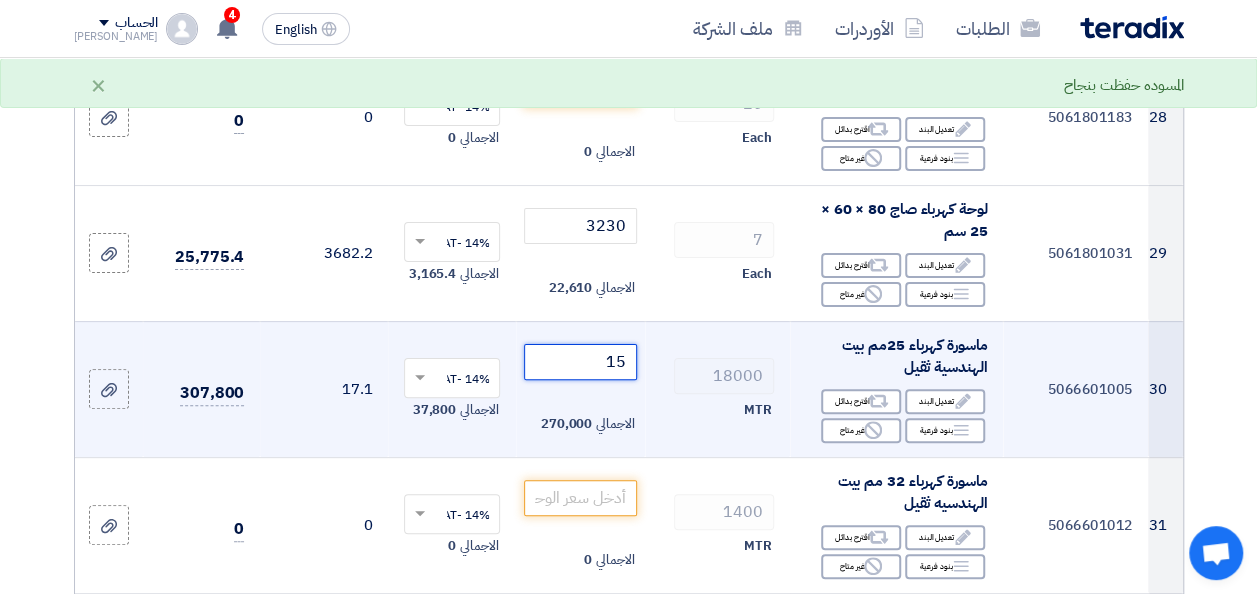 scroll, scrollTop: 3900, scrollLeft: 0, axis: vertical 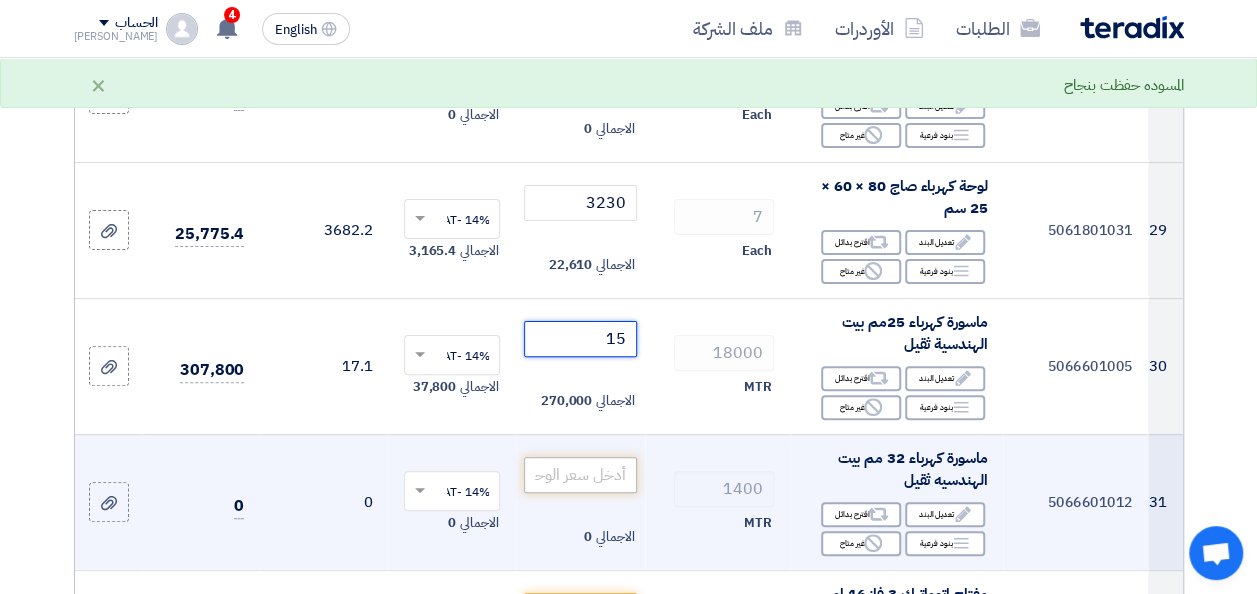 type on "15" 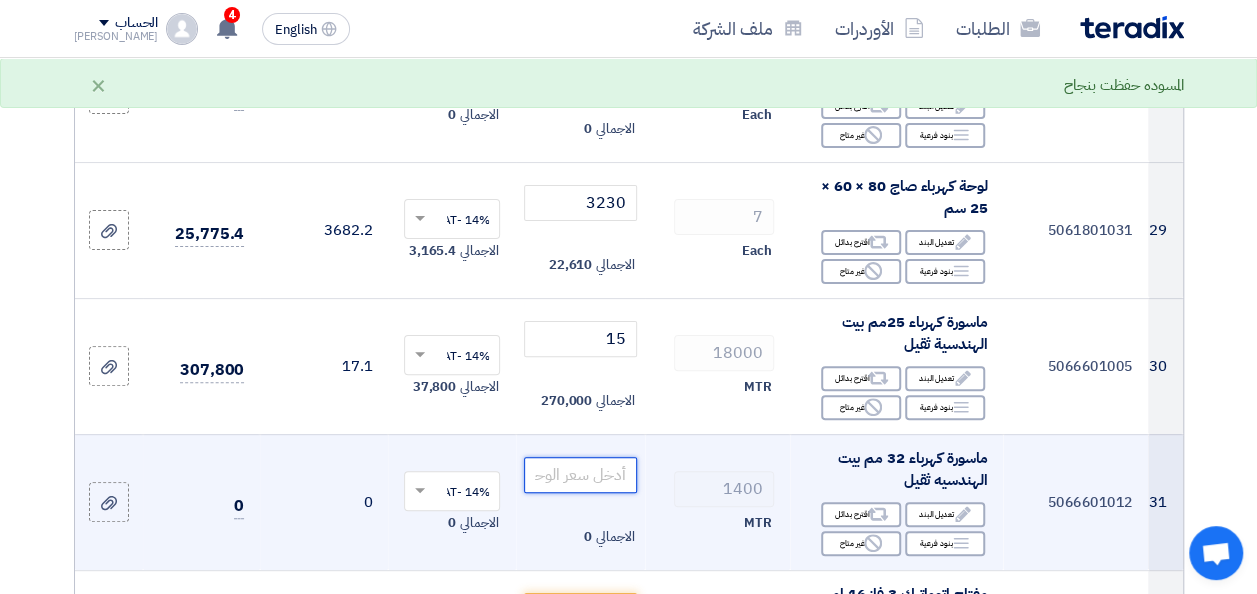 click 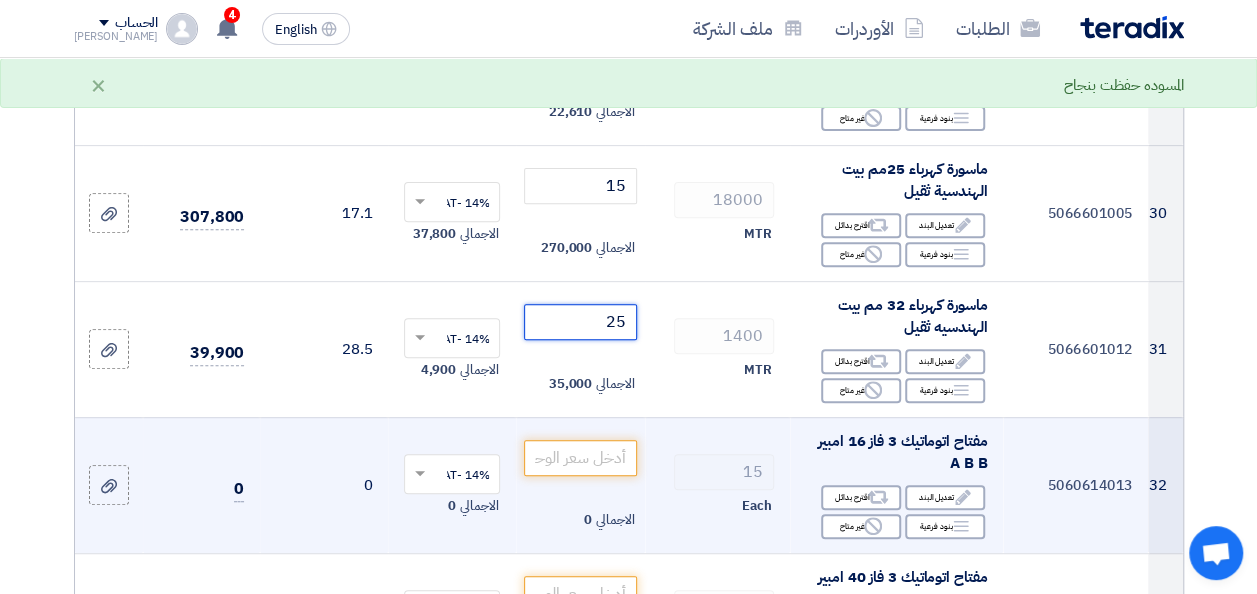 scroll, scrollTop: 4100, scrollLeft: 0, axis: vertical 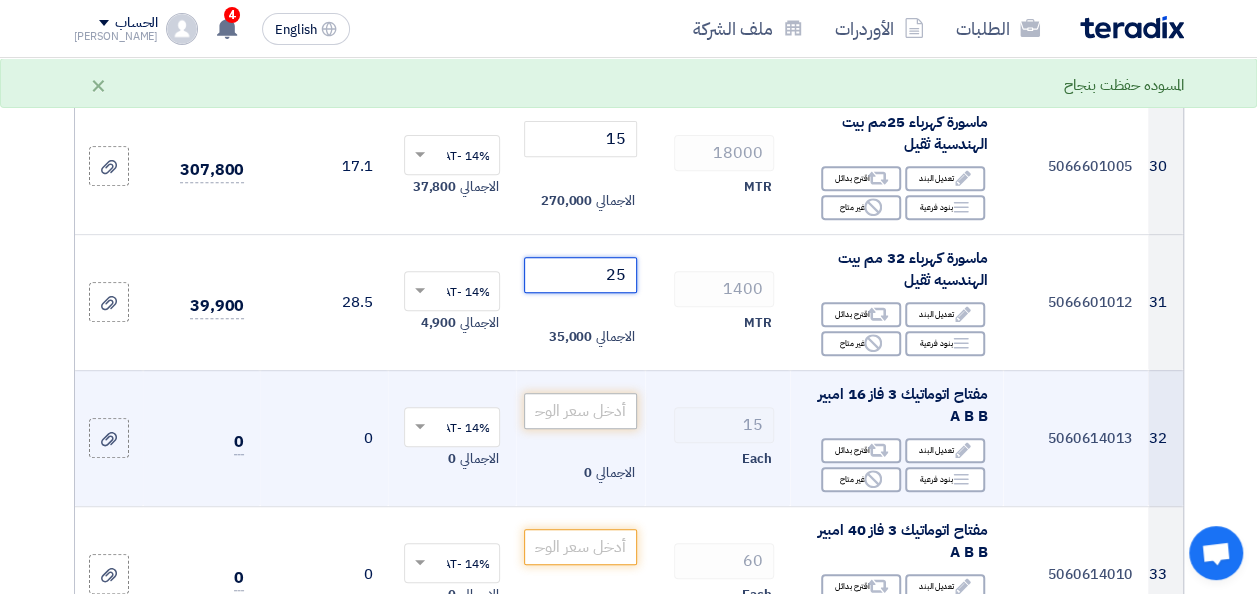 type on "25" 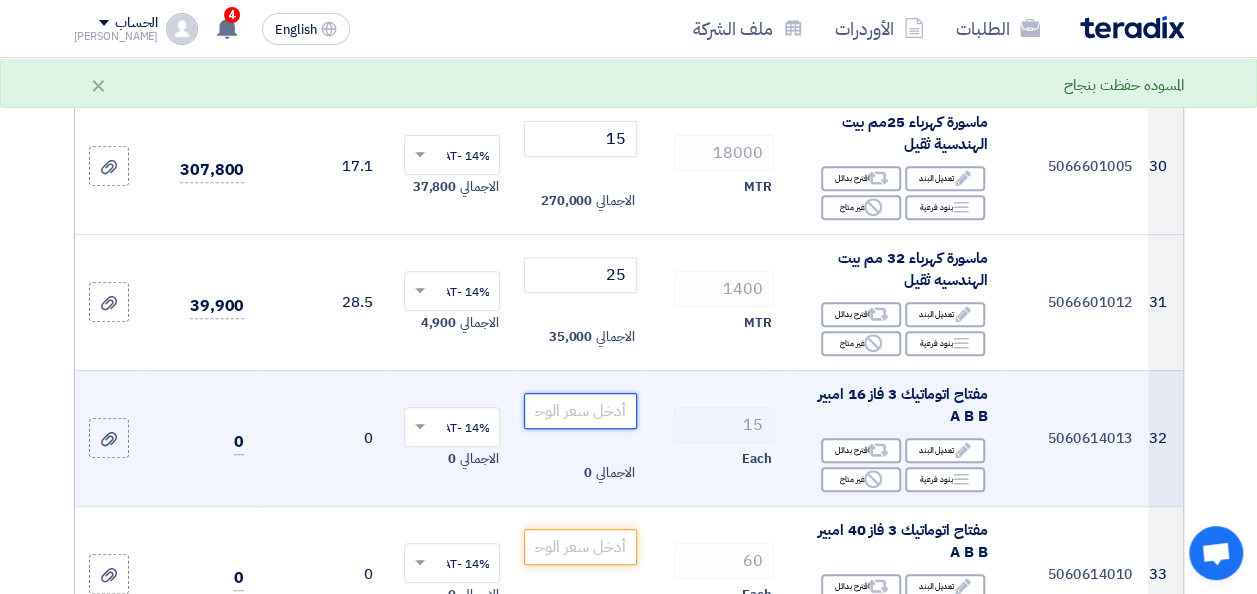 click 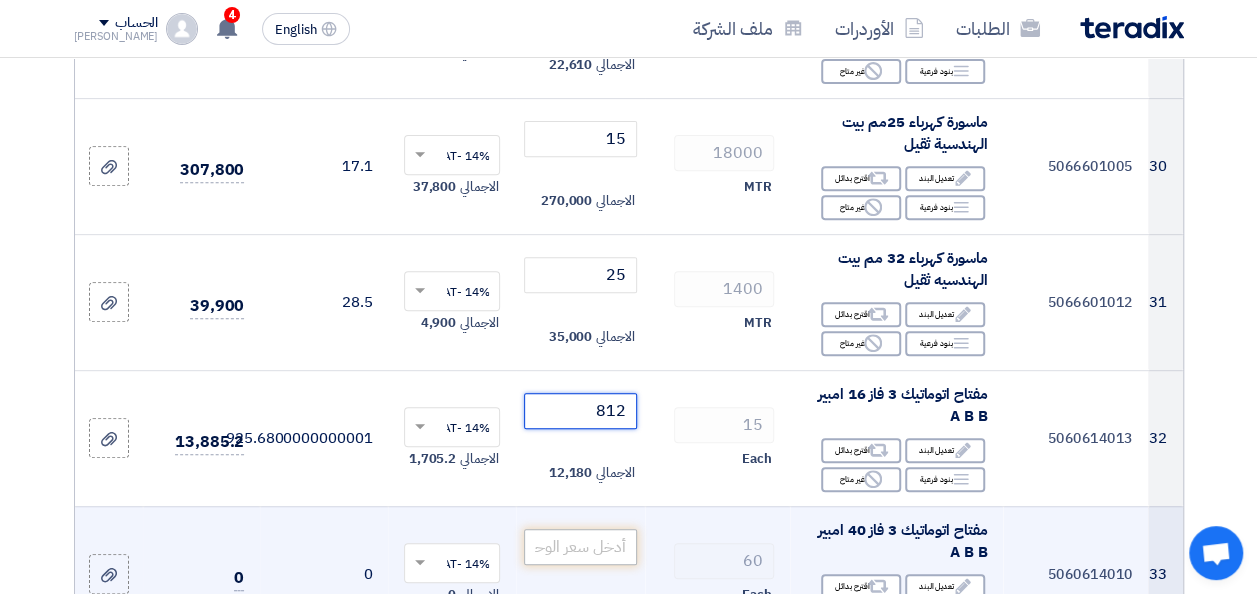type on "812" 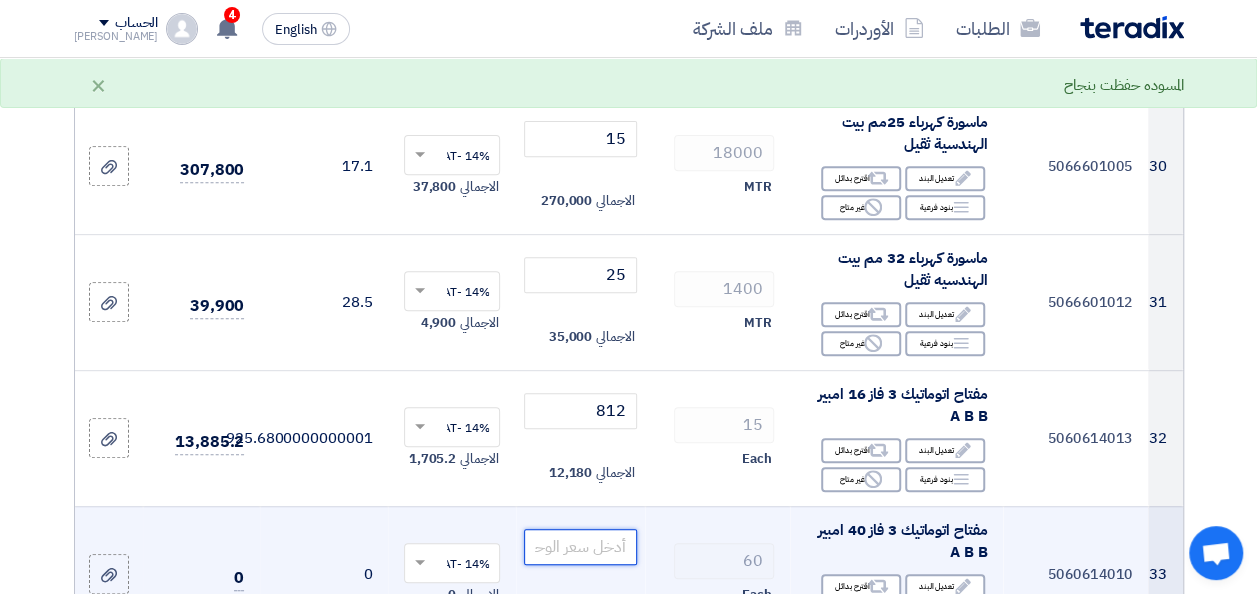 click 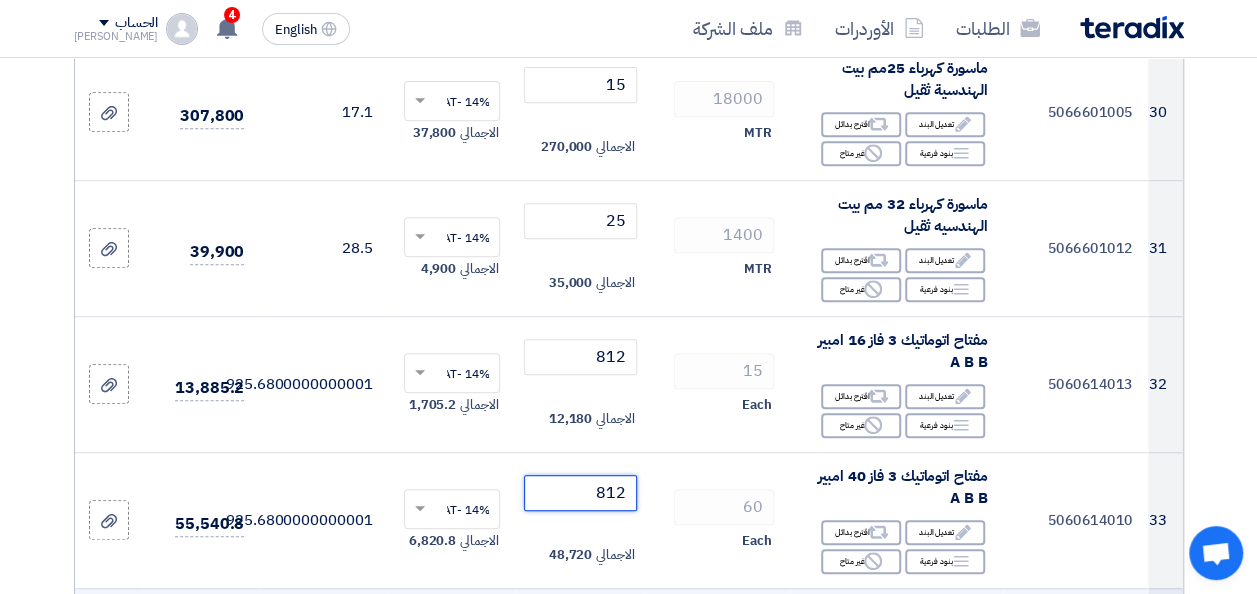 scroll, scrollTop: 4300, scrollLeft: 0, axis: vertical 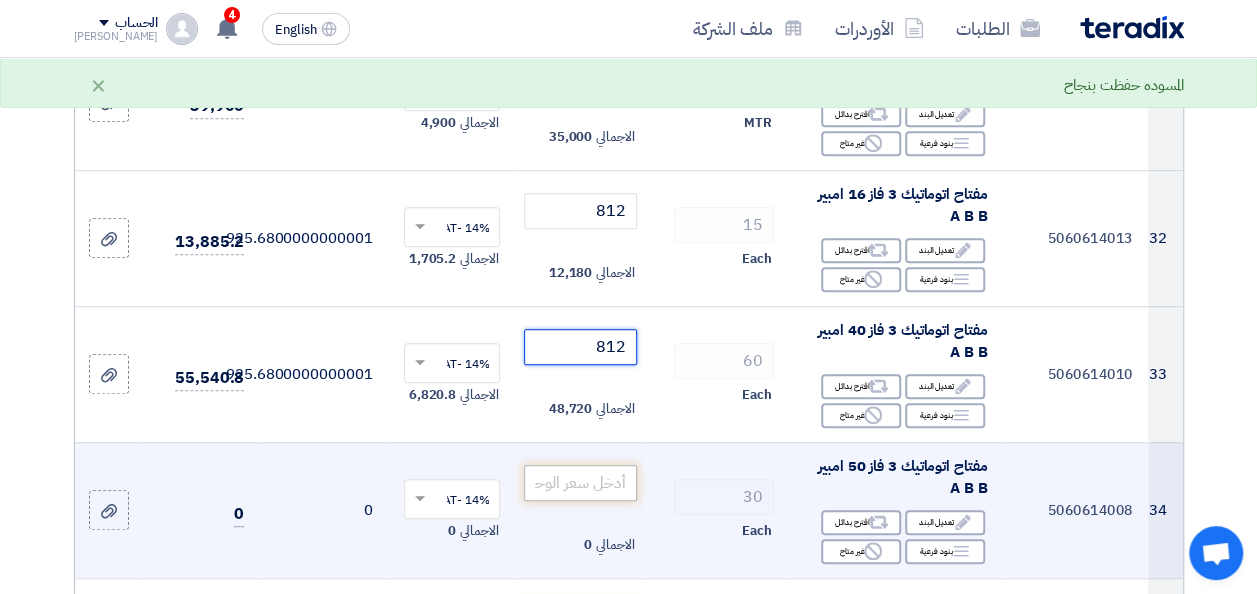type on "812" 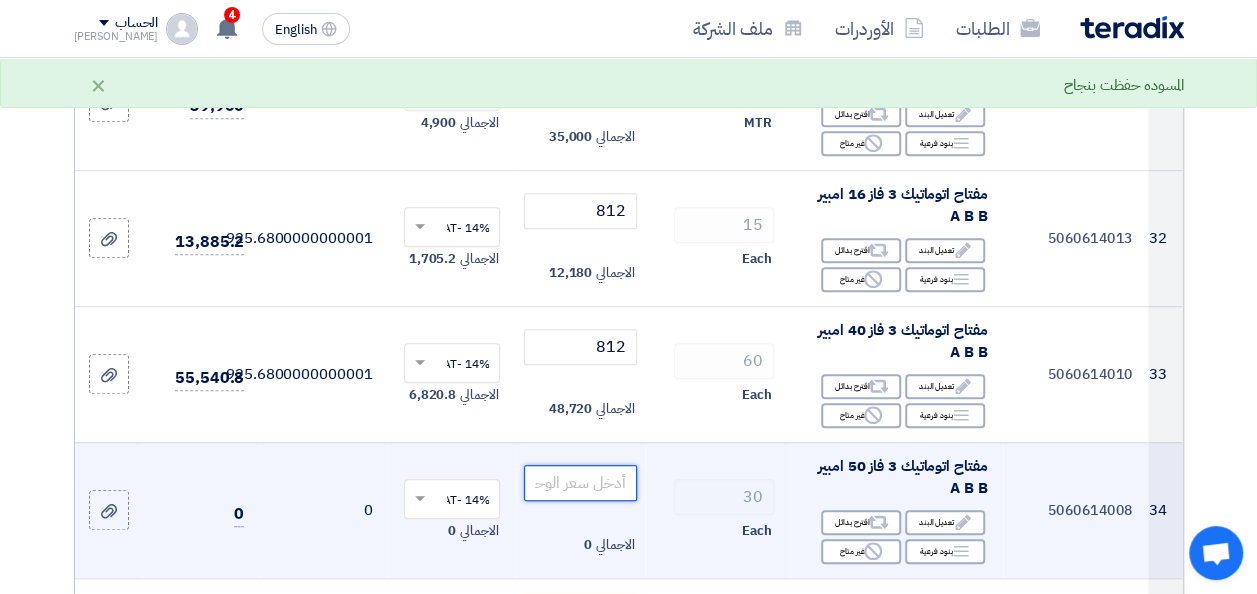 click 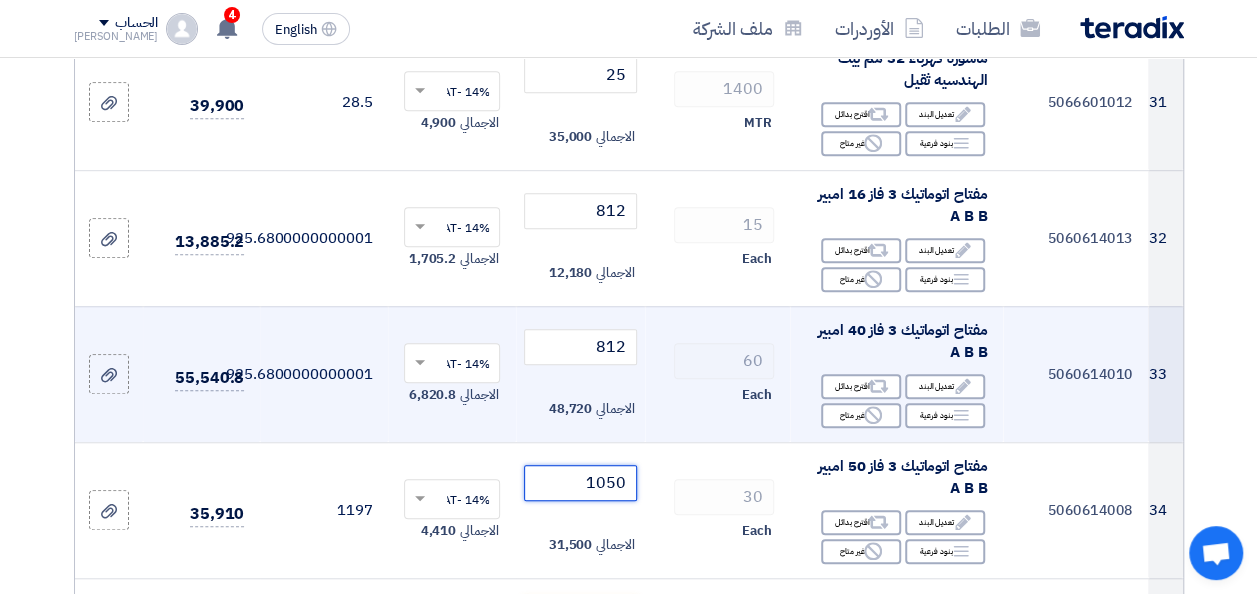 scroll, scrollTop: 4400, scrollLeft: 0, axis: vertical 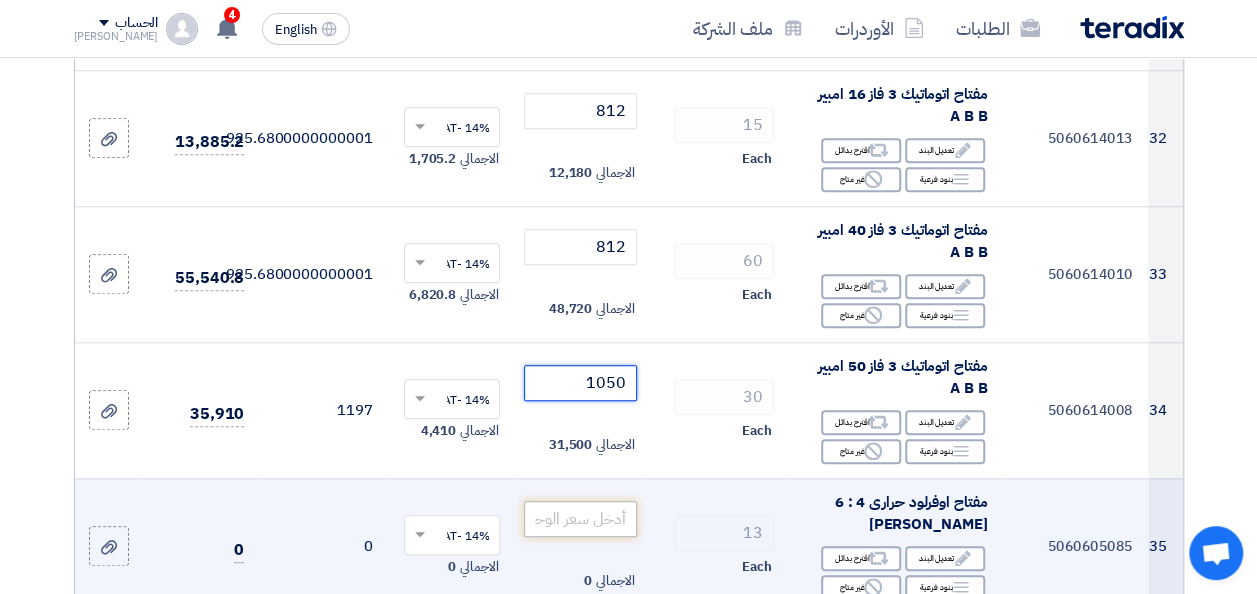 type on "1050" 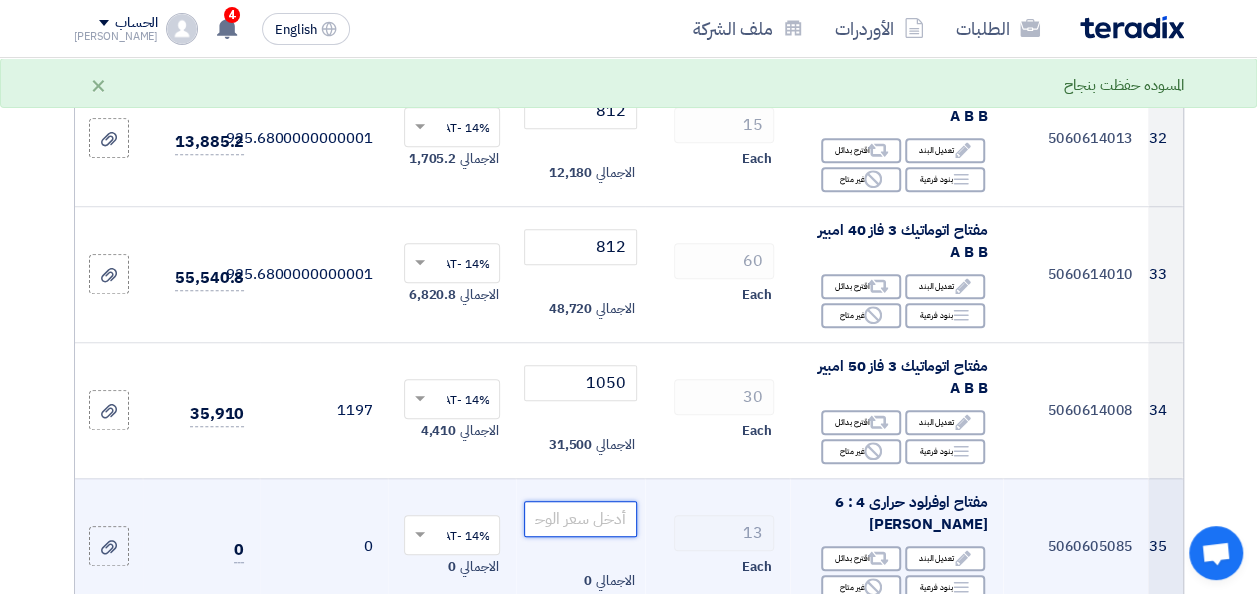 click 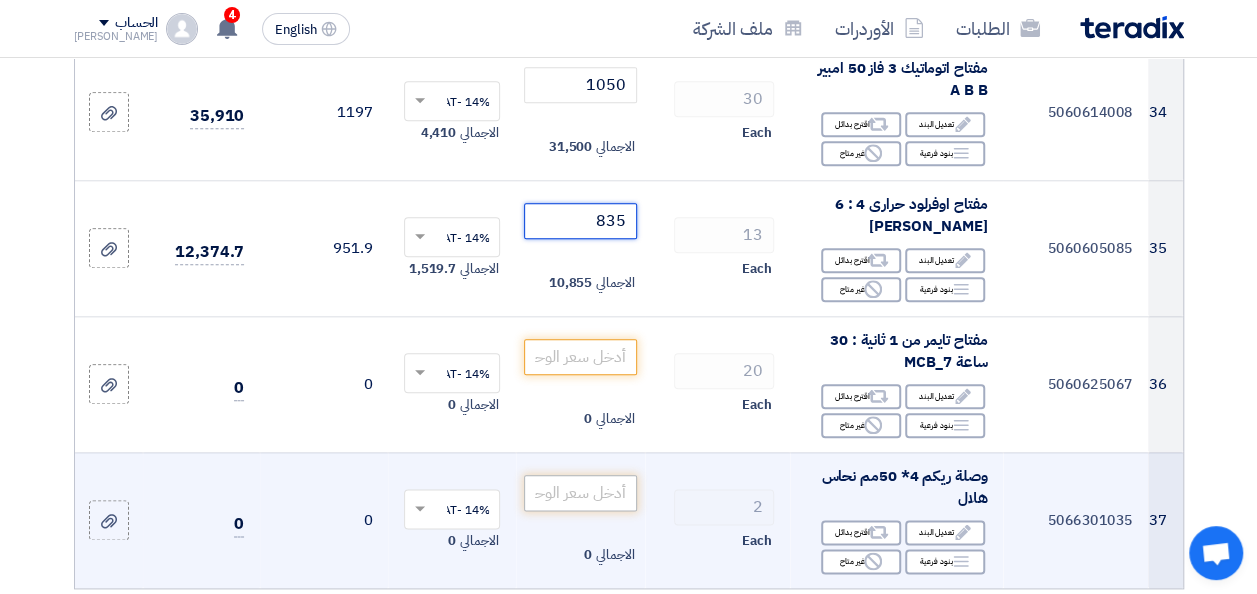 scroll, scrollTop: 4700, scrollLeft: 0, axis: vertical 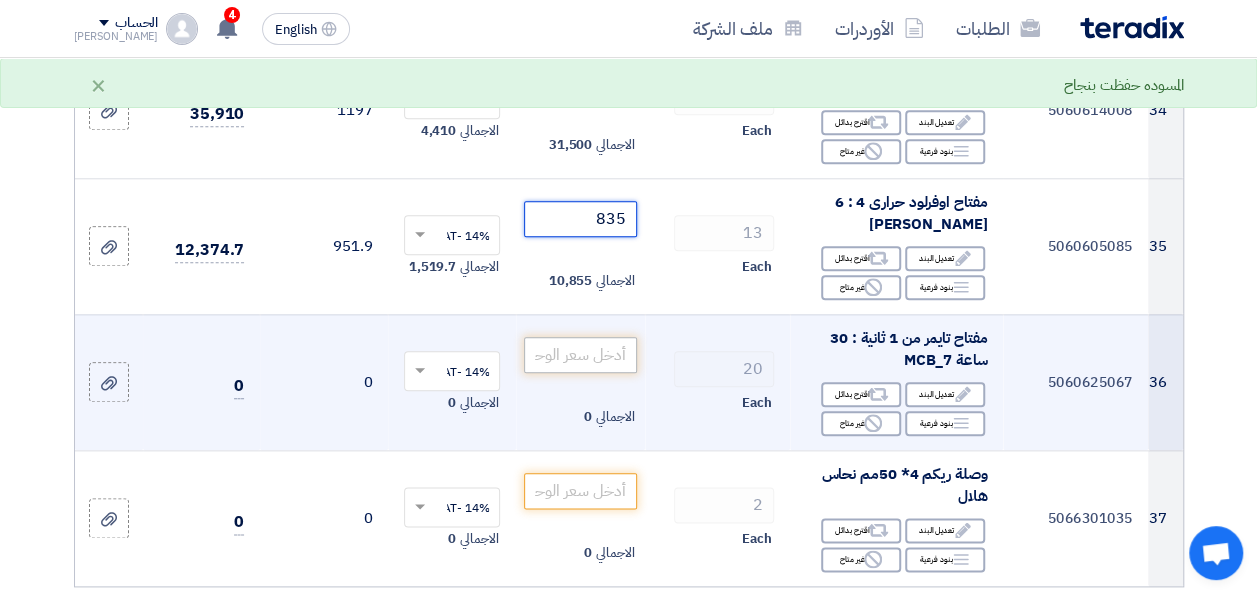 type on "835" 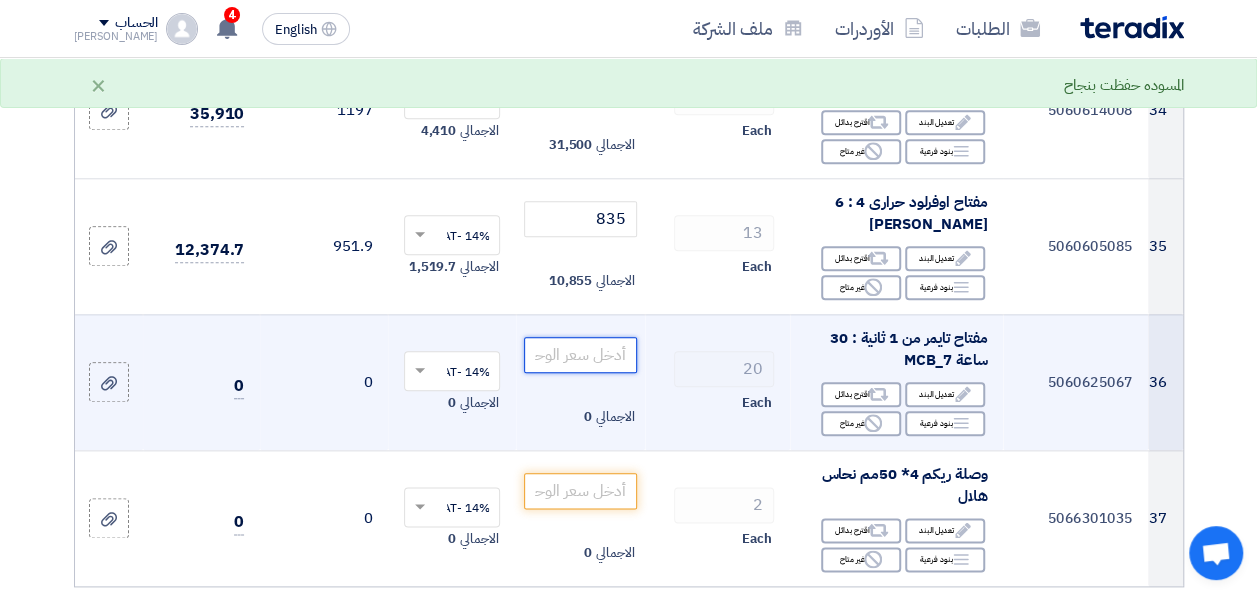 click 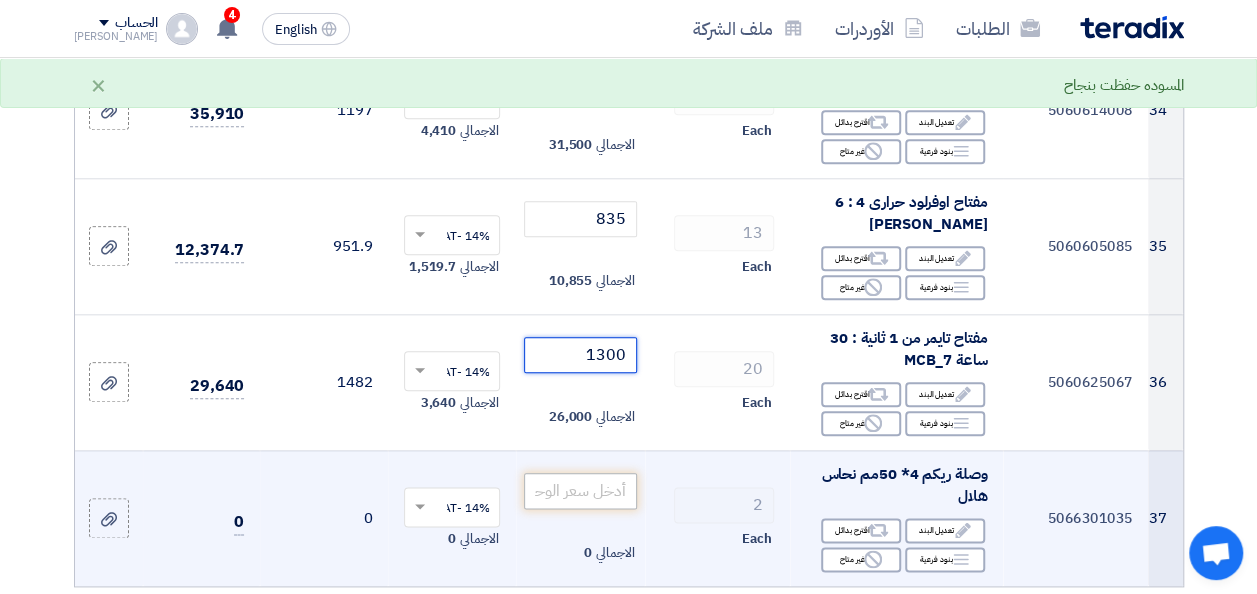 type on "1300" 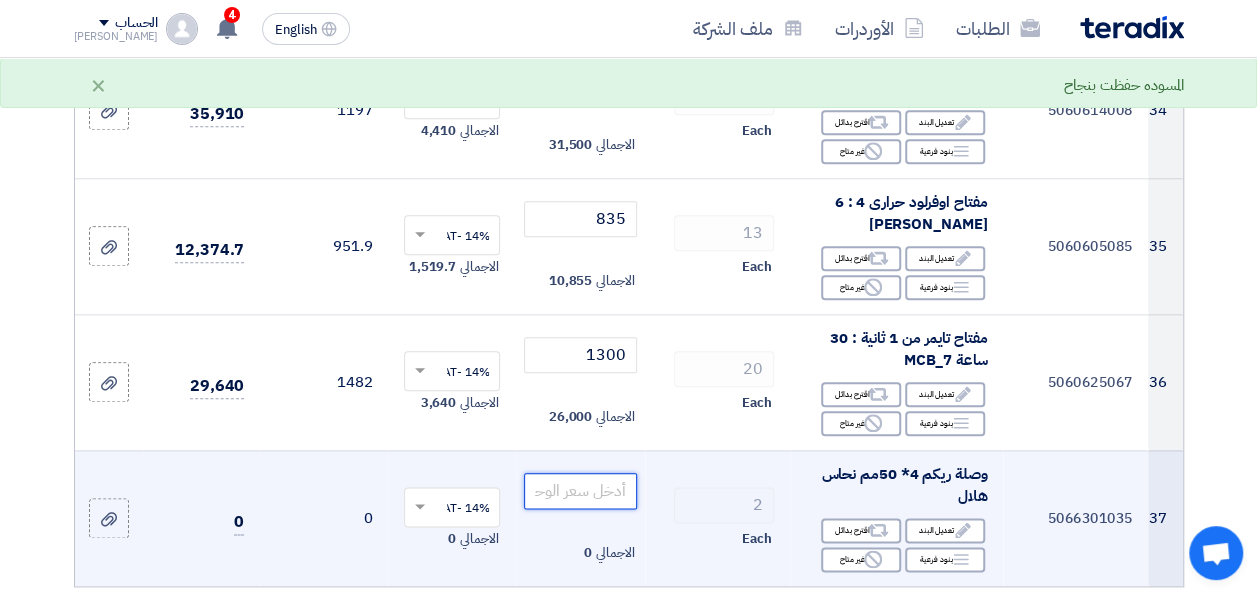 click 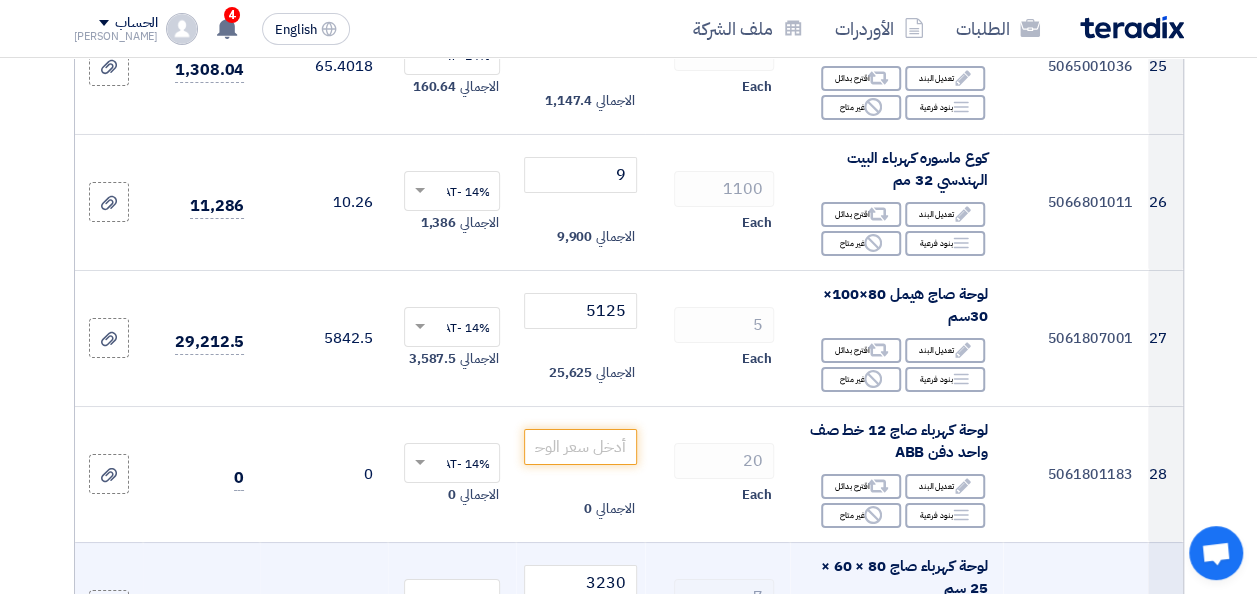 scroll, scrollTop: 3500, scrollLeft: 0, axis: vertical 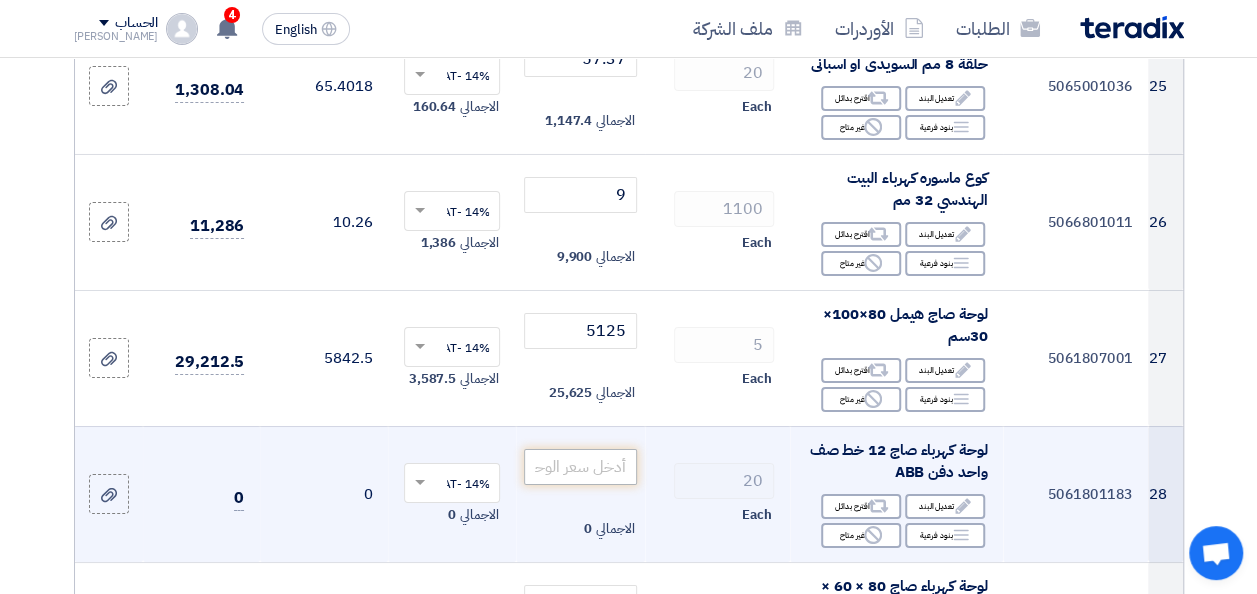 type on "910" 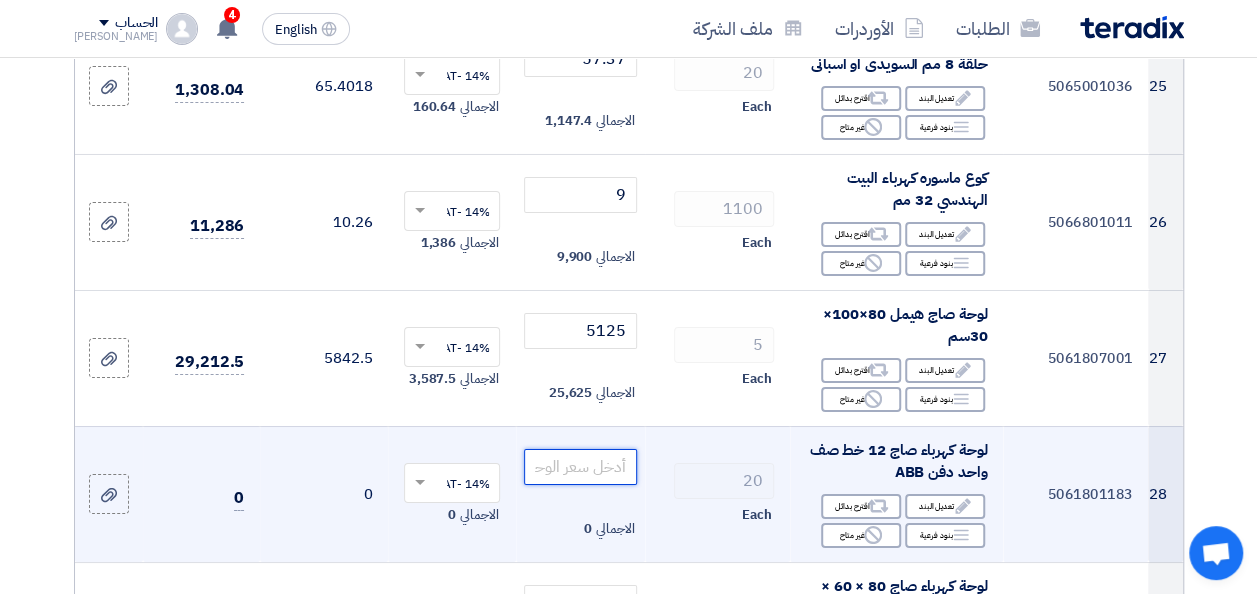 click 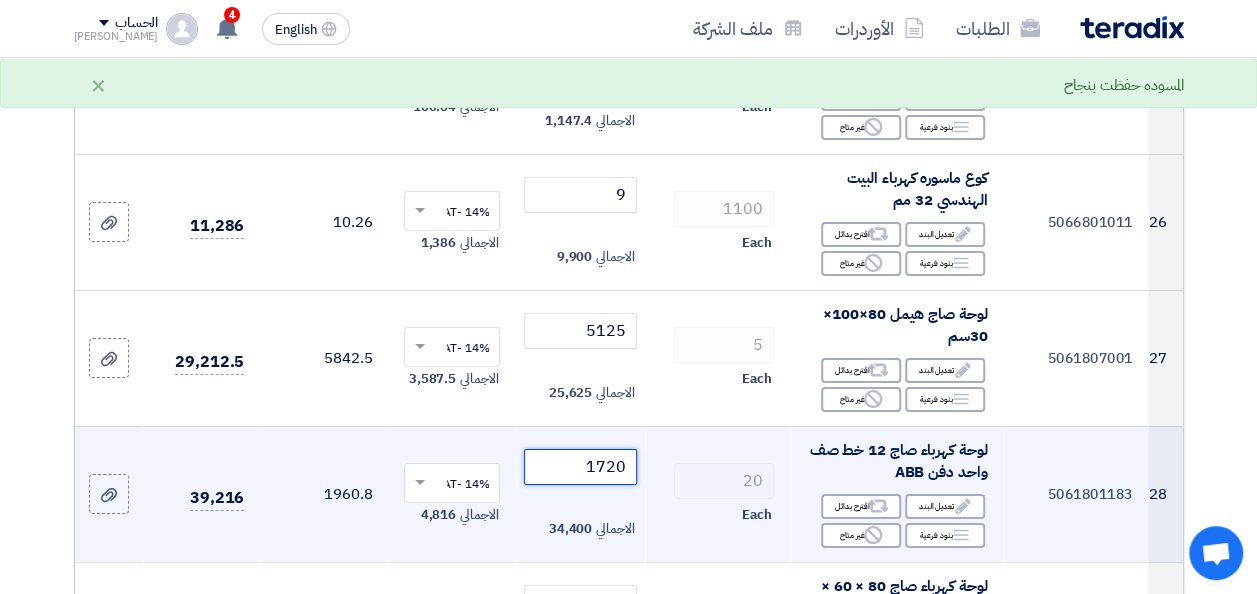 type on "1720" 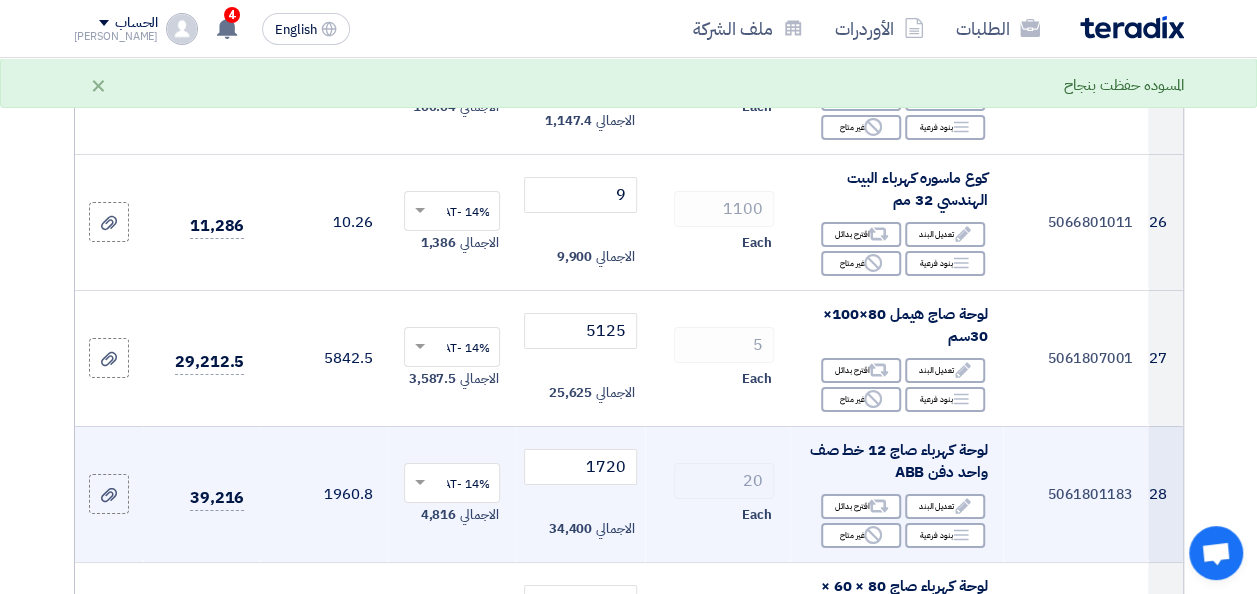 click on "20
Each" 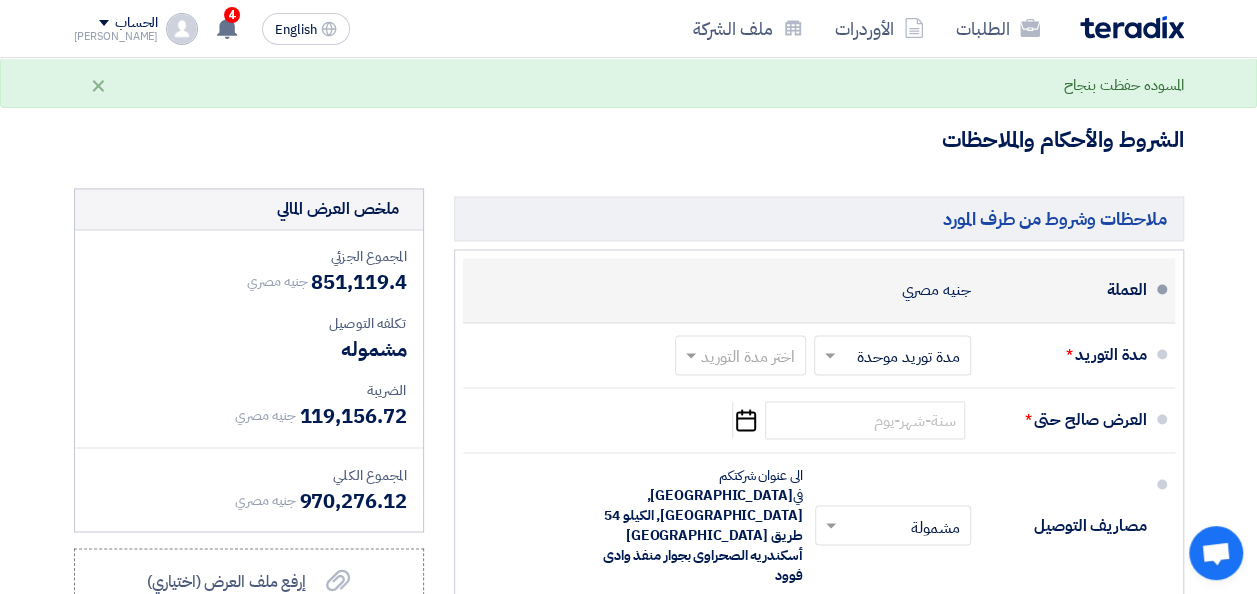 scroll, scrollTop: 5200, scrollLeft: 0, axis: vertical 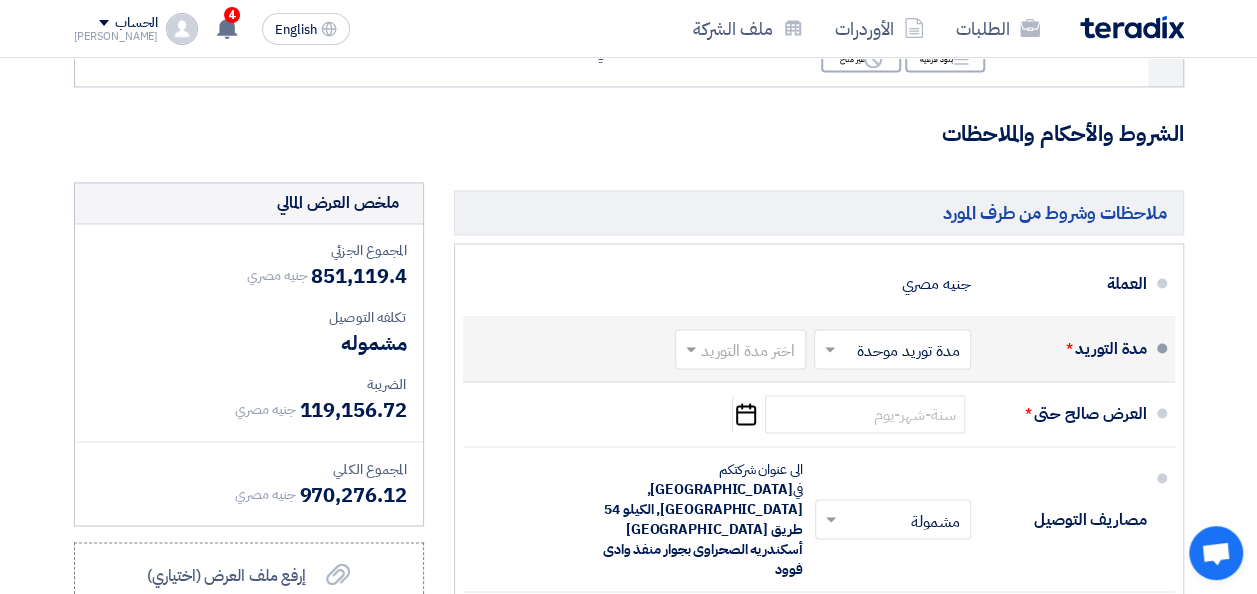 click 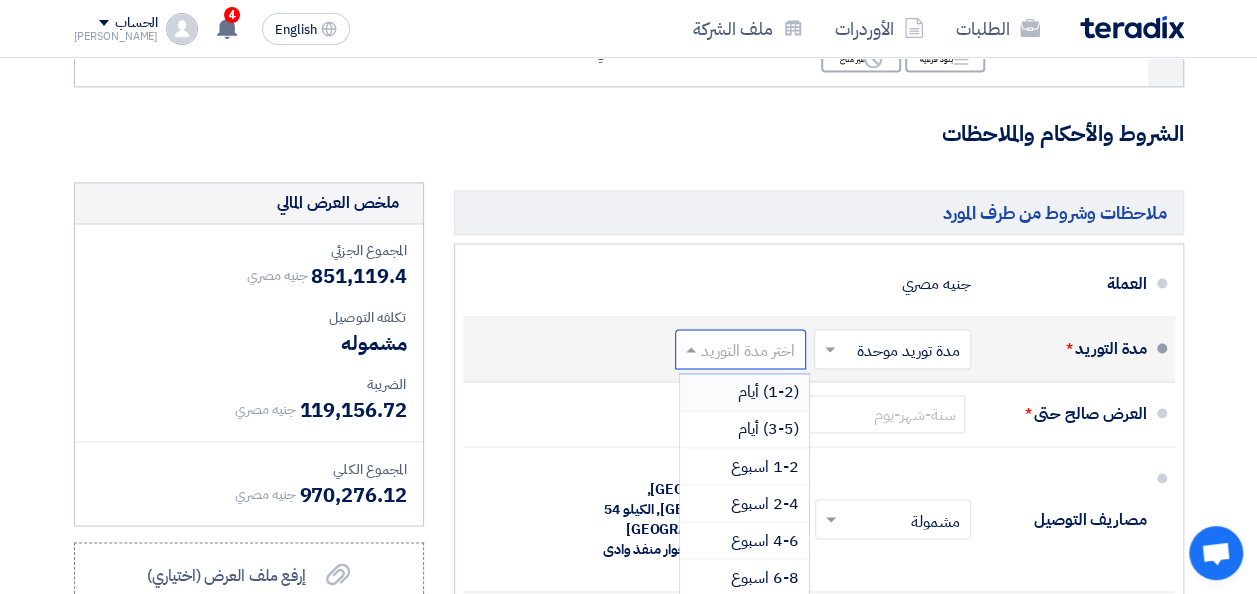 click on "(1-2) أيام" at bounding box center (744, 392) 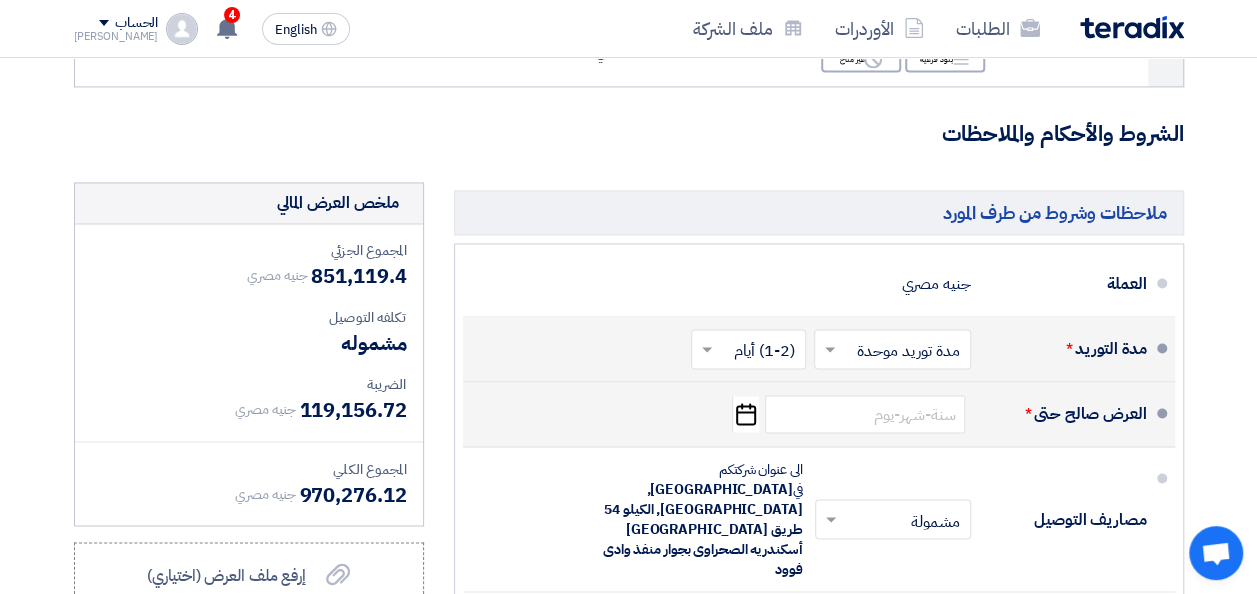 drag, startPoint x: 741, startPoint y: 398, endPoint x: 755, endPoint y: 398, distance: 14 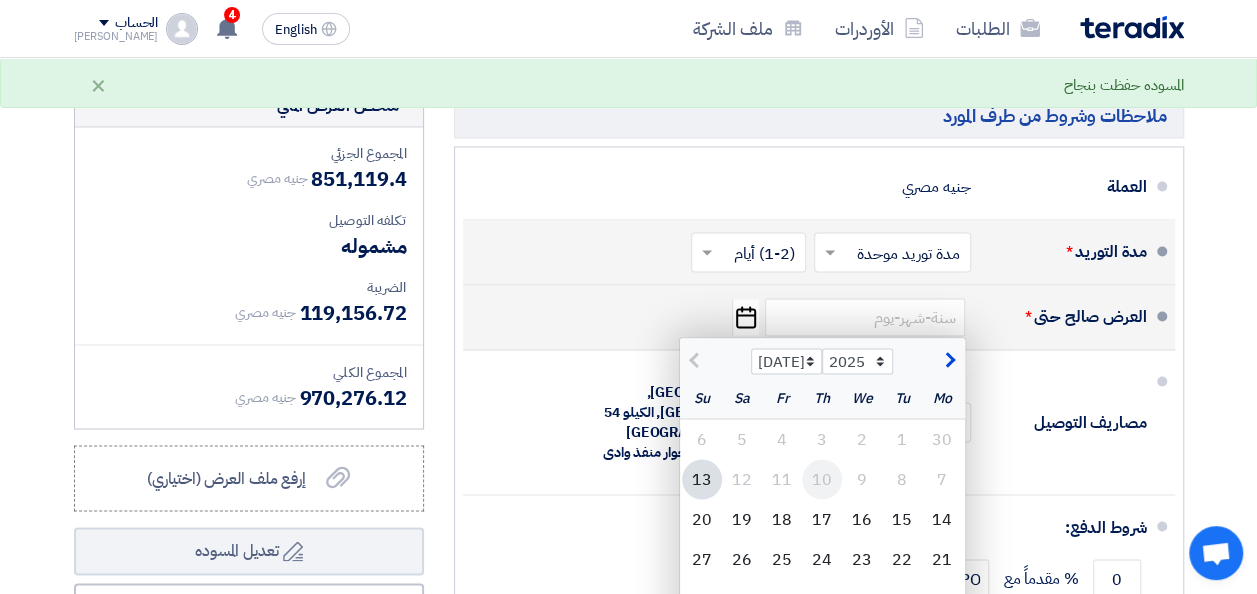 scroll, scrollTop: 5300, scrollLeft: 0, axis: vertical 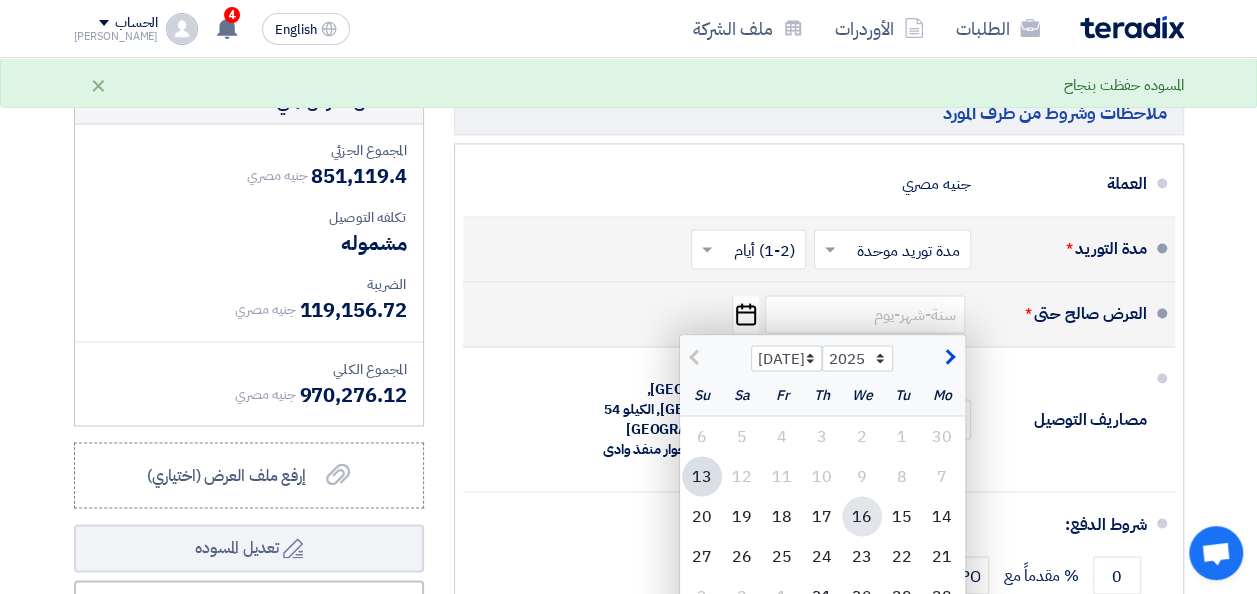 click on "16" 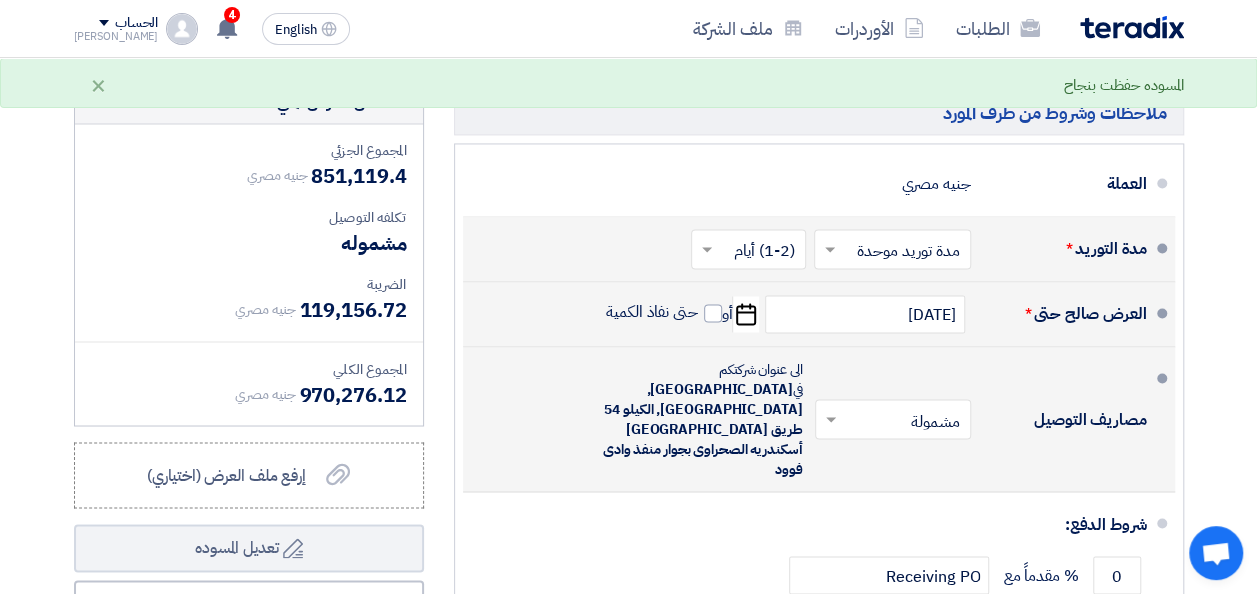 click on "حتى نفاذ الكمية" 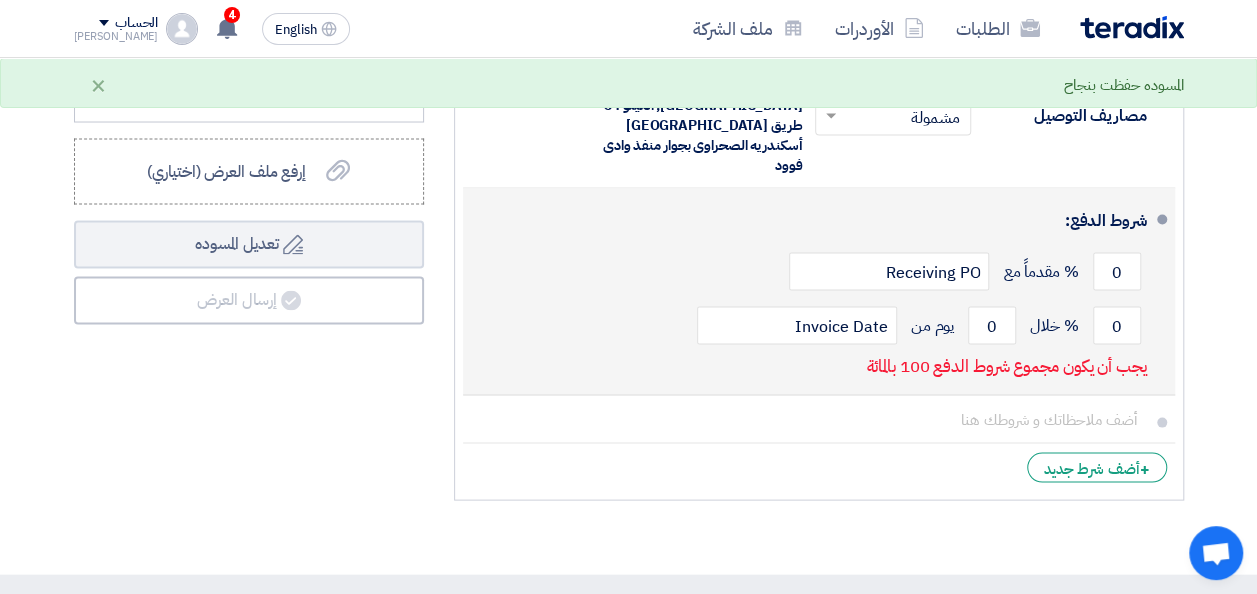 scroll, scrollTop: 5600, scrollLeft: 0, axis: vertical 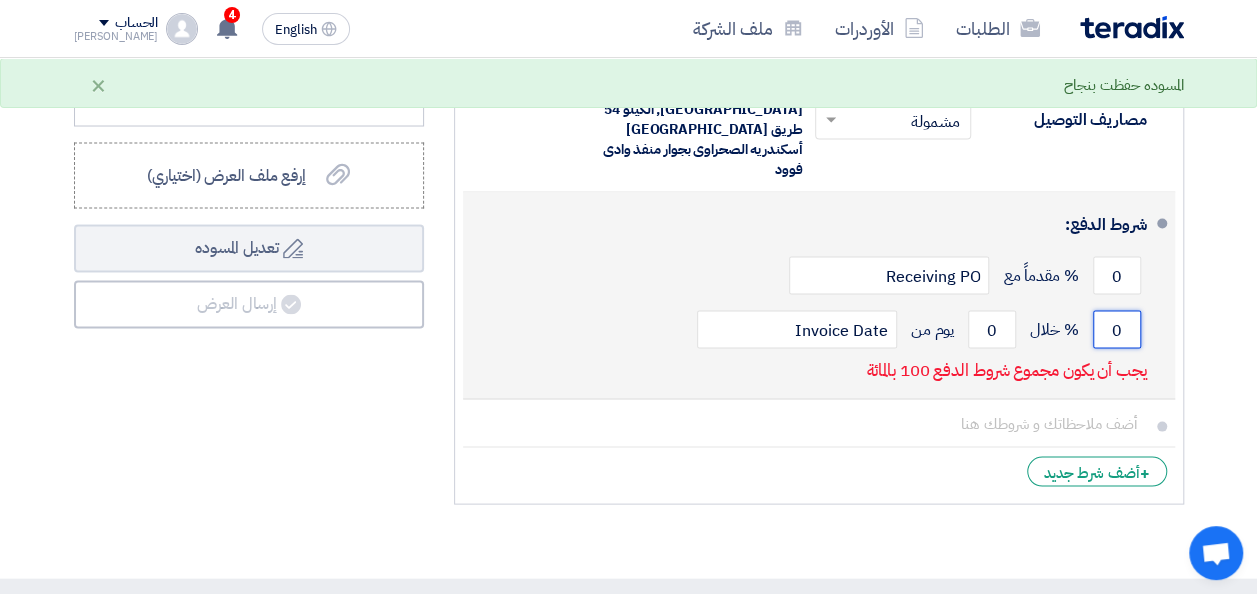 click on "0" 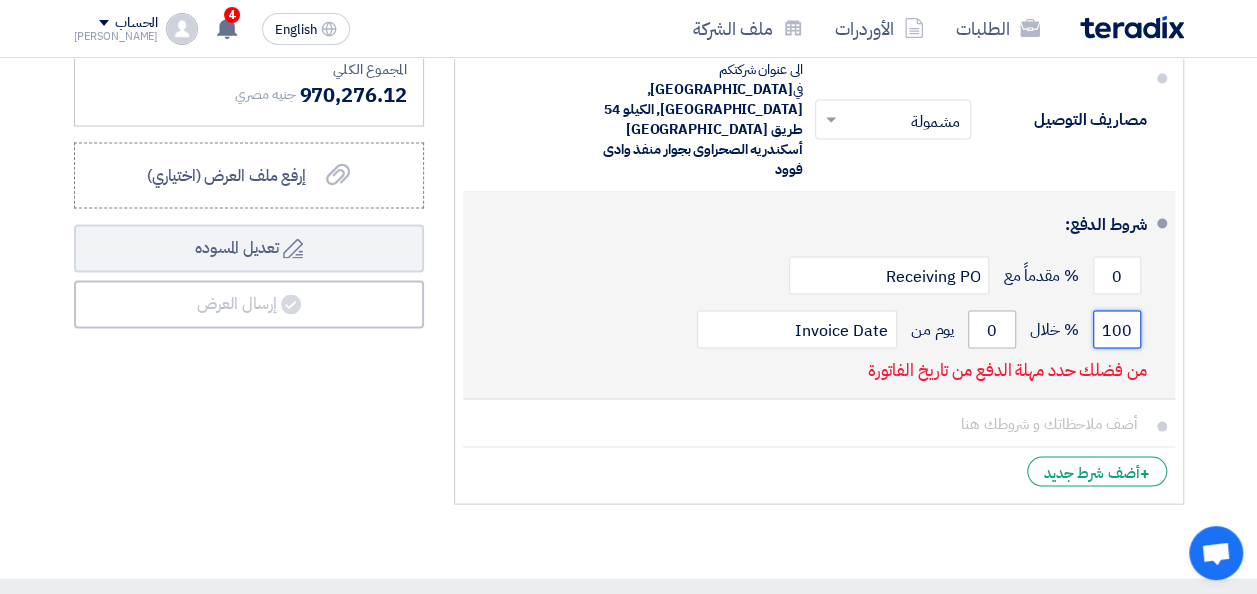 type on "100" 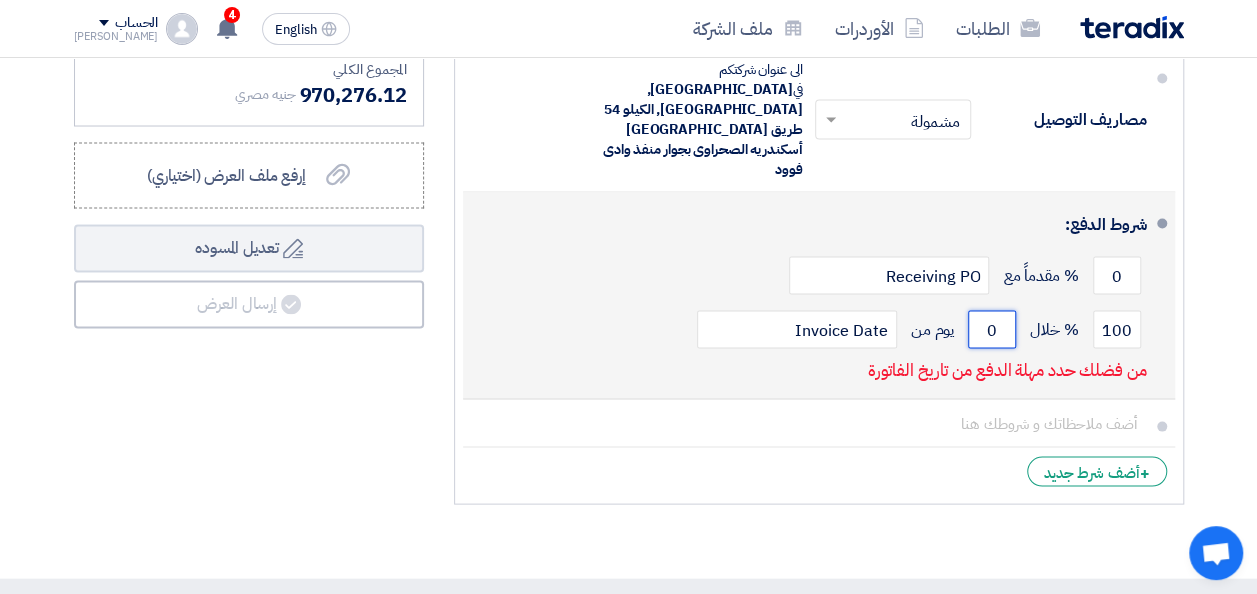 click on "0" 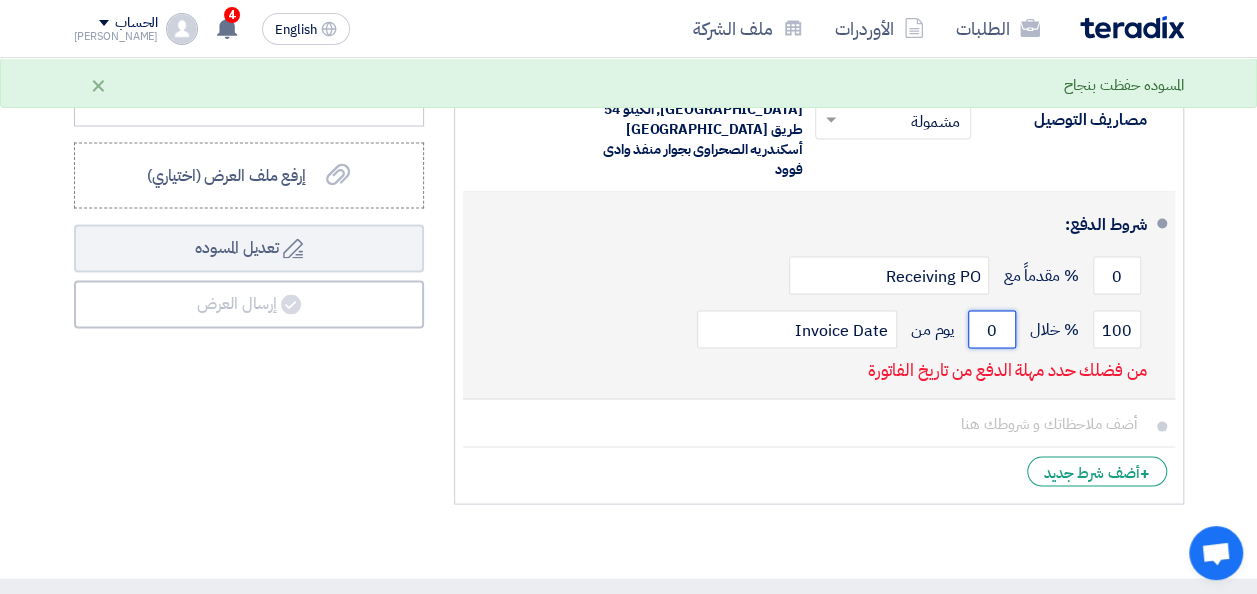 click on "0" 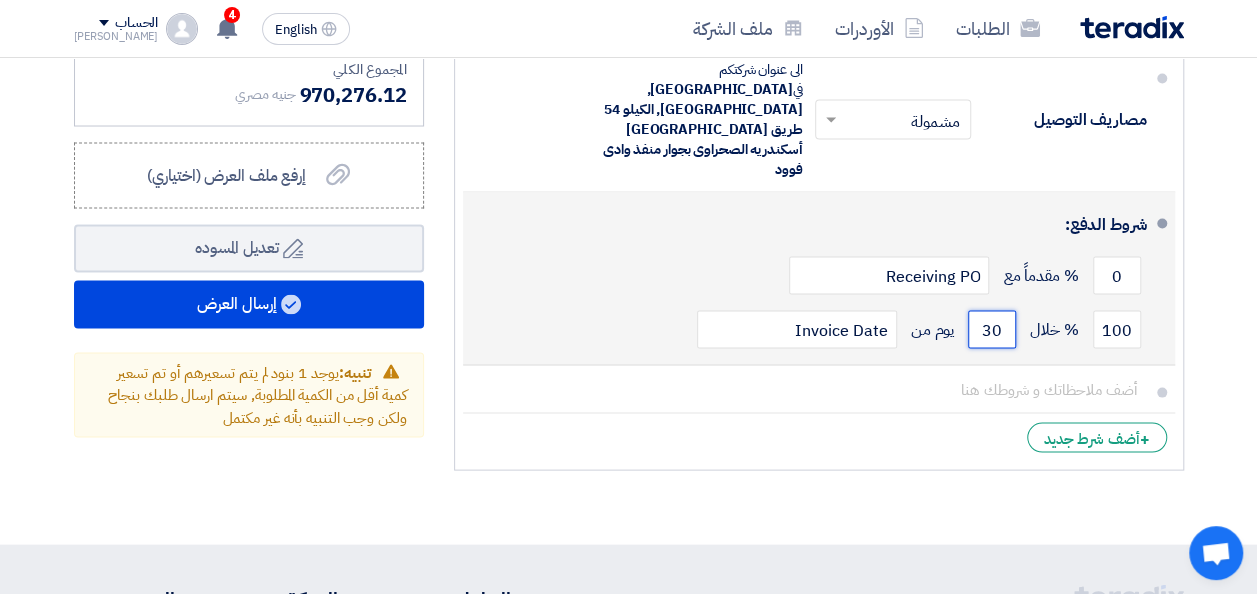 type on "30" 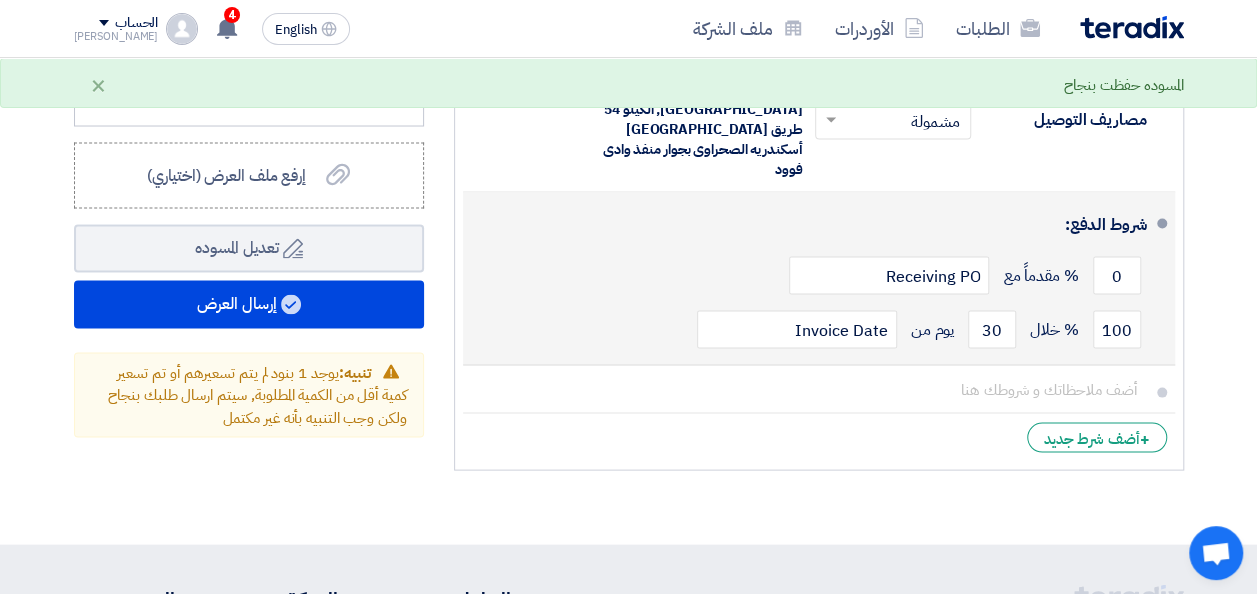 click on "0
% مقدماً مع
Receiving PO" 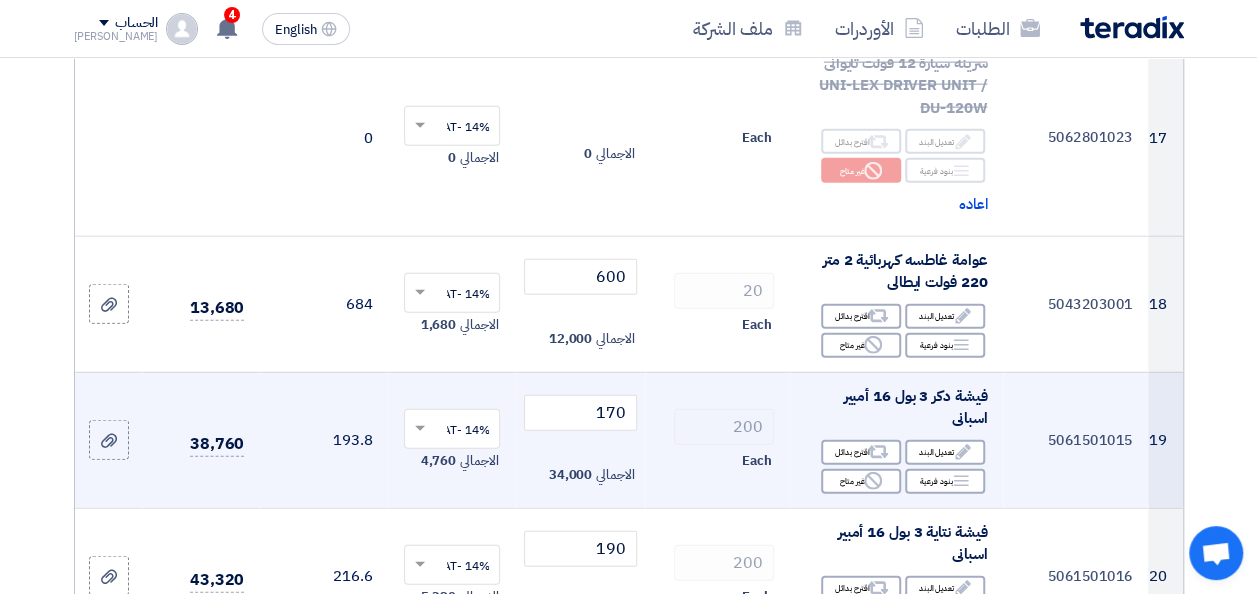 scroll, scrollTop: 2300, scrollLeft: 0, axis: vertical 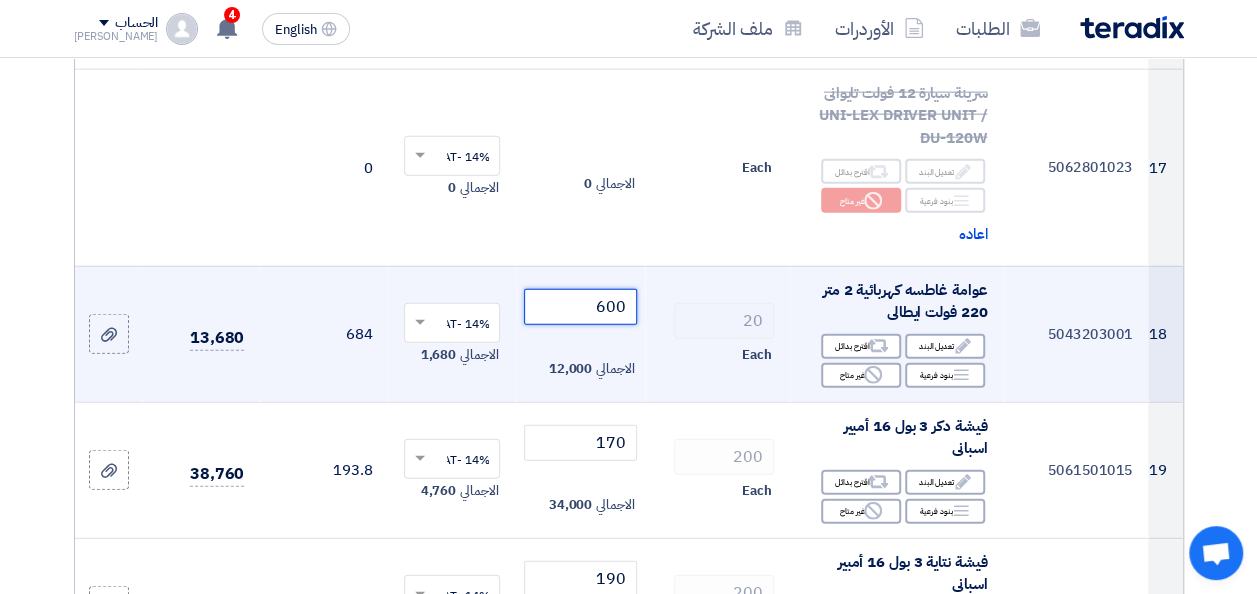 click on "600" 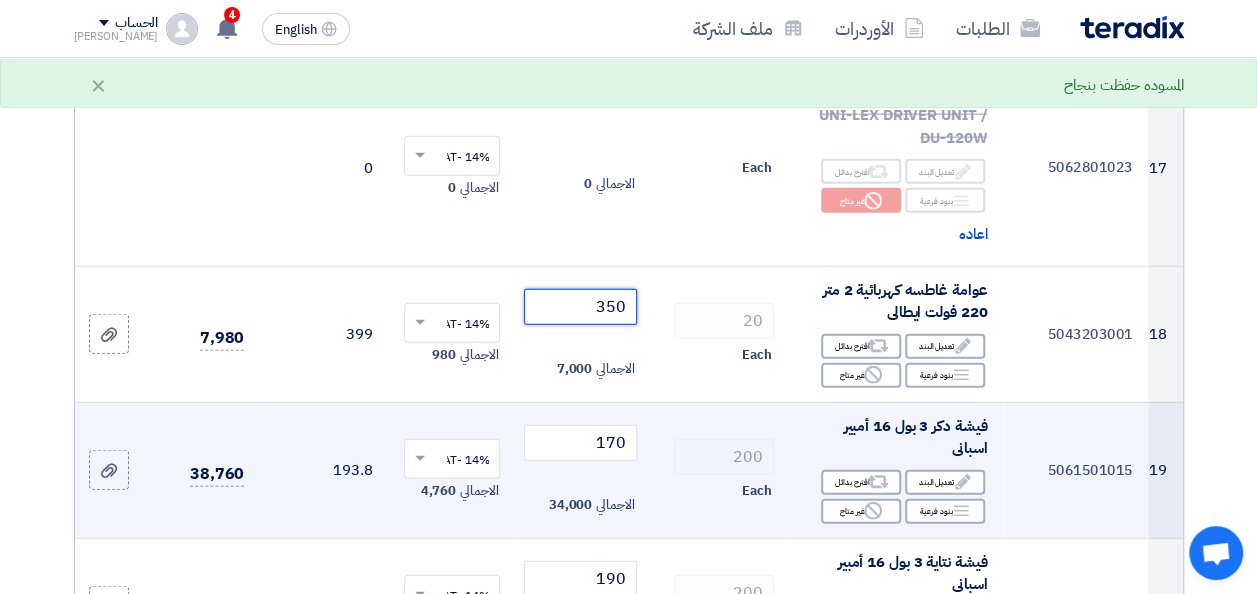 type on "350" 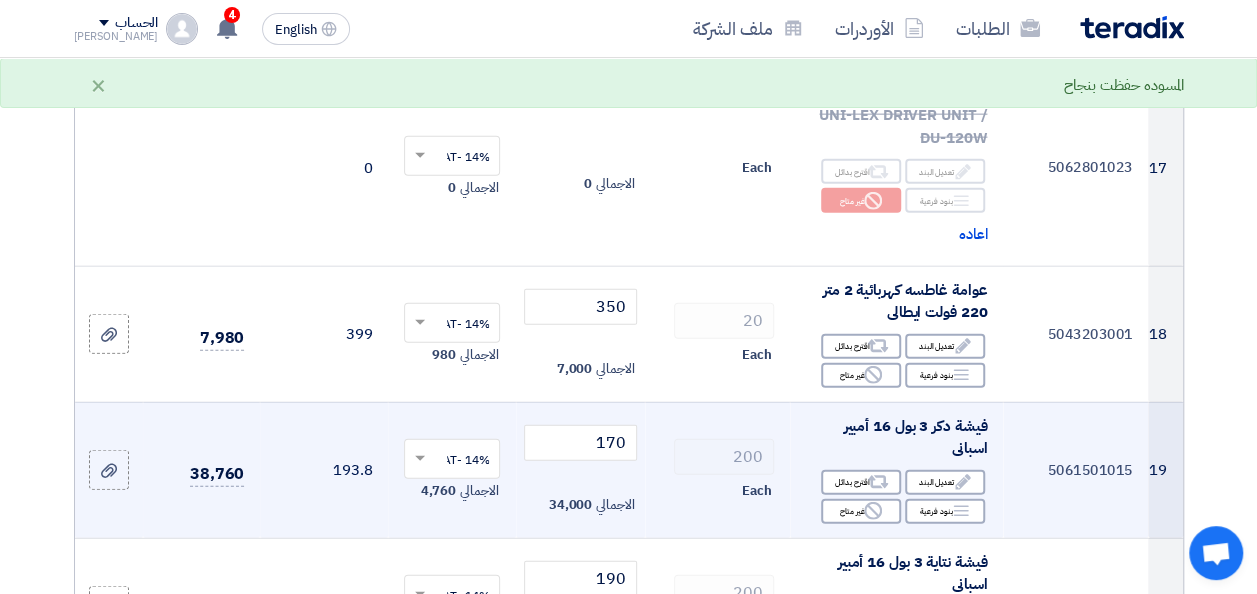 click on "200
Each" 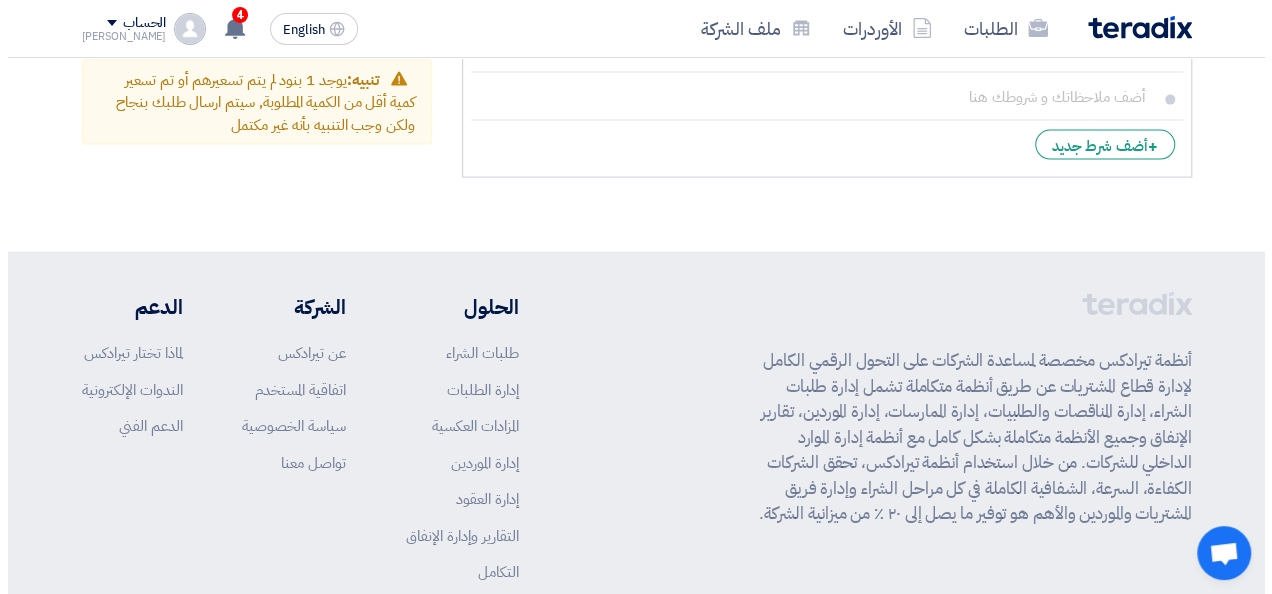scroll, scrollTop: 5644, scrollLeft: 0, axis: vertical 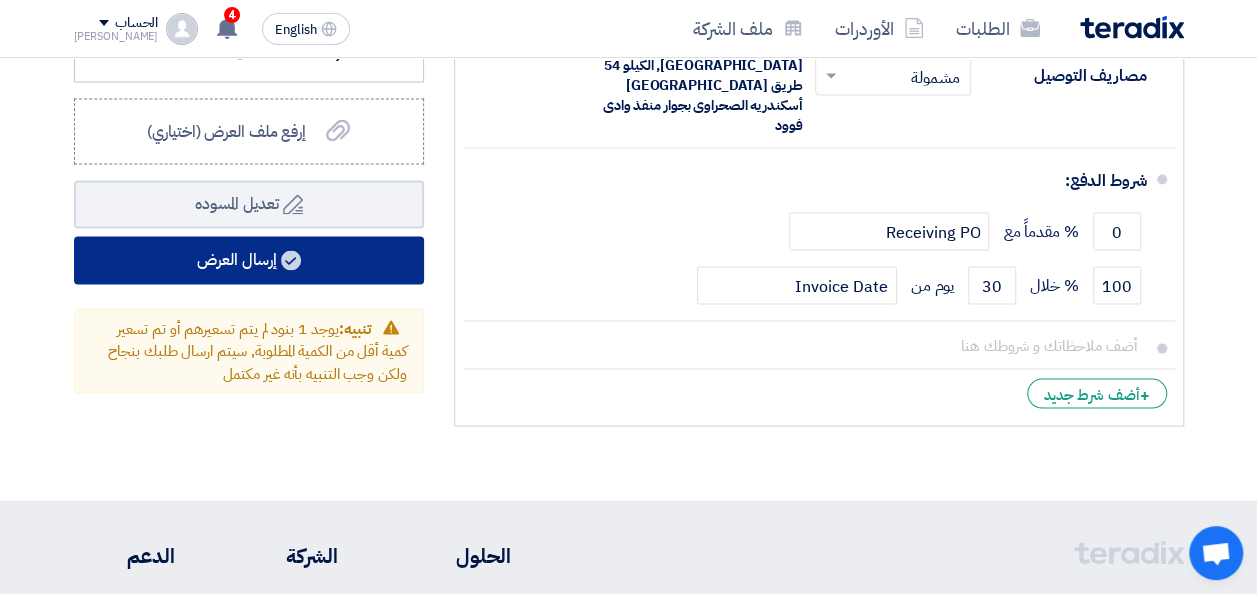 click on "إرسال العرض" 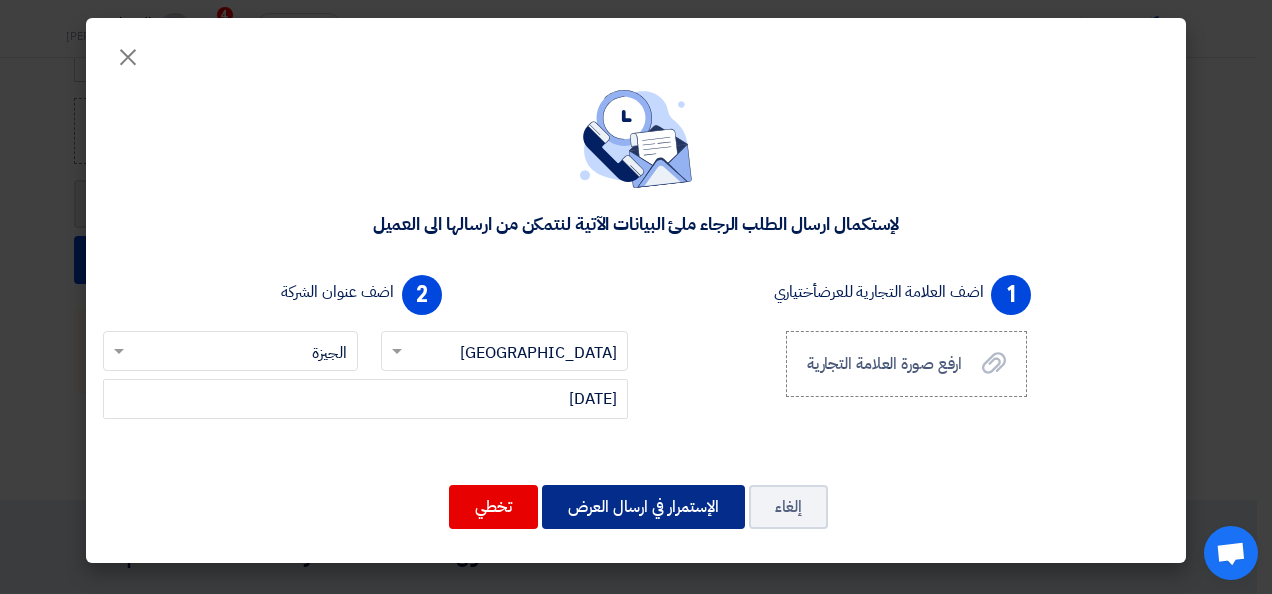 click on "الإستمرار في ارسال العرض" 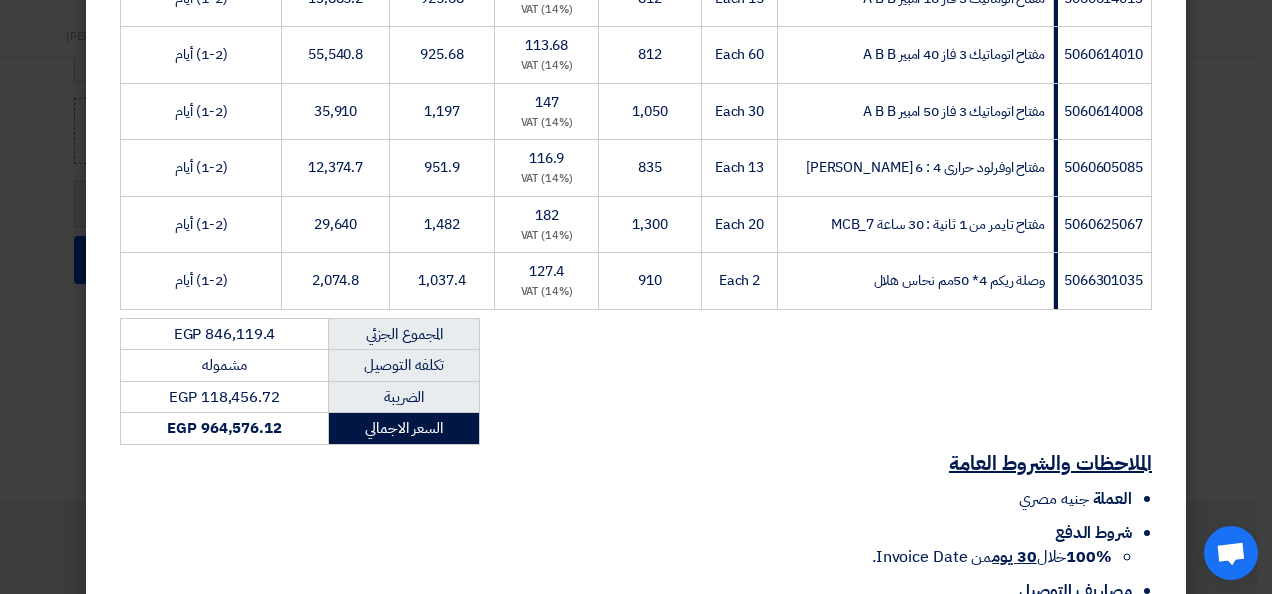 scroll, scrollTop: 2353, scrollLeft: 0, axis: vertical 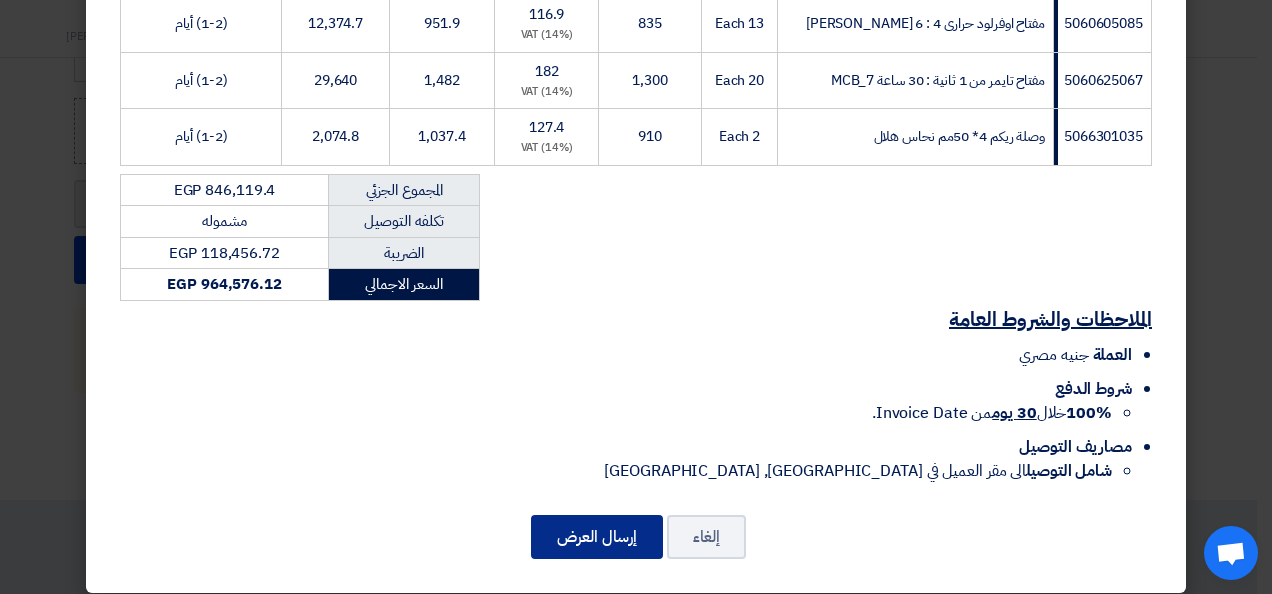 click on "إرسال العرض" 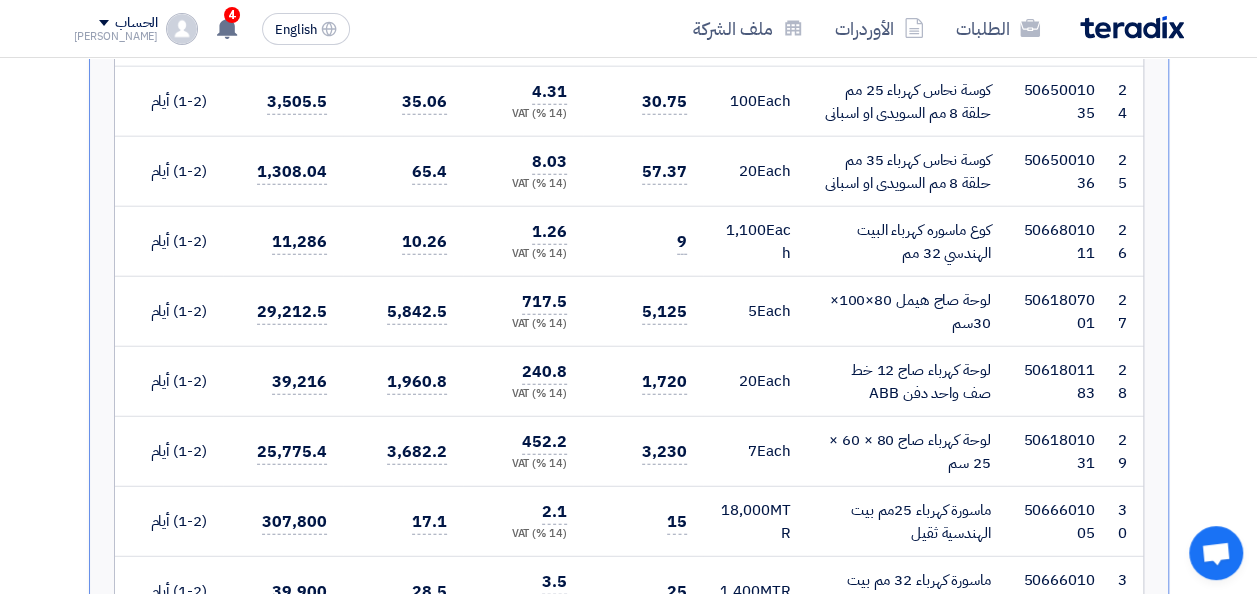 scroll, scrollTop: 2432, scrollLeft: 0, axis: vertical 